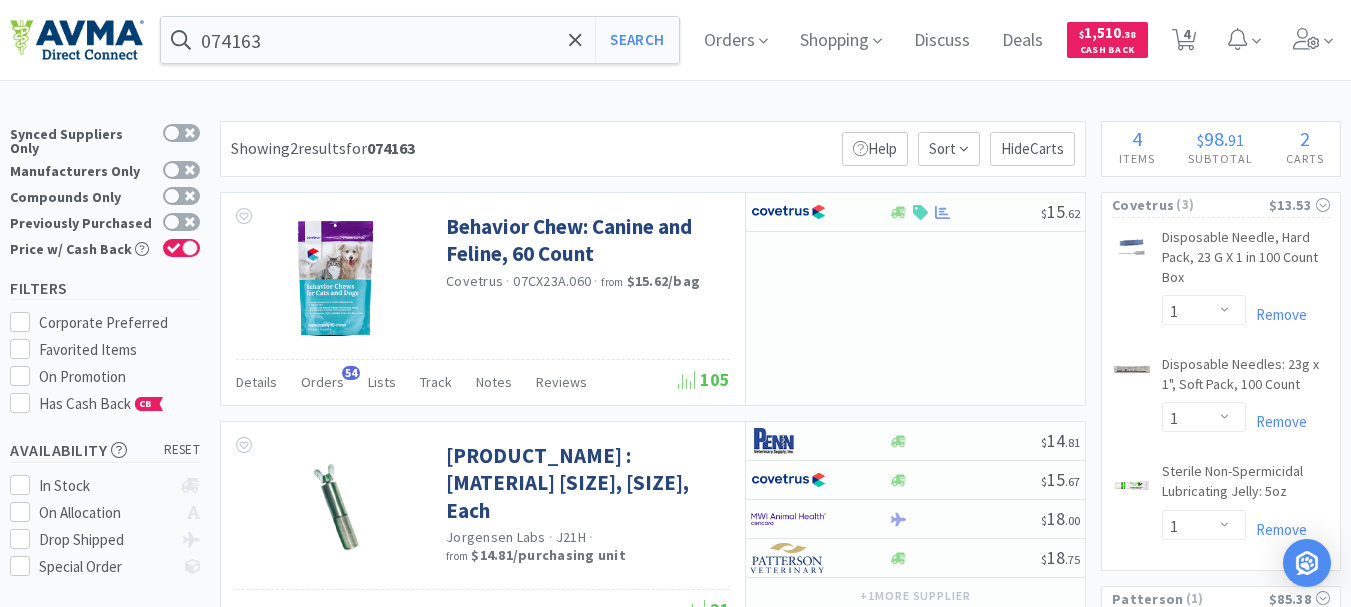 select on "1" 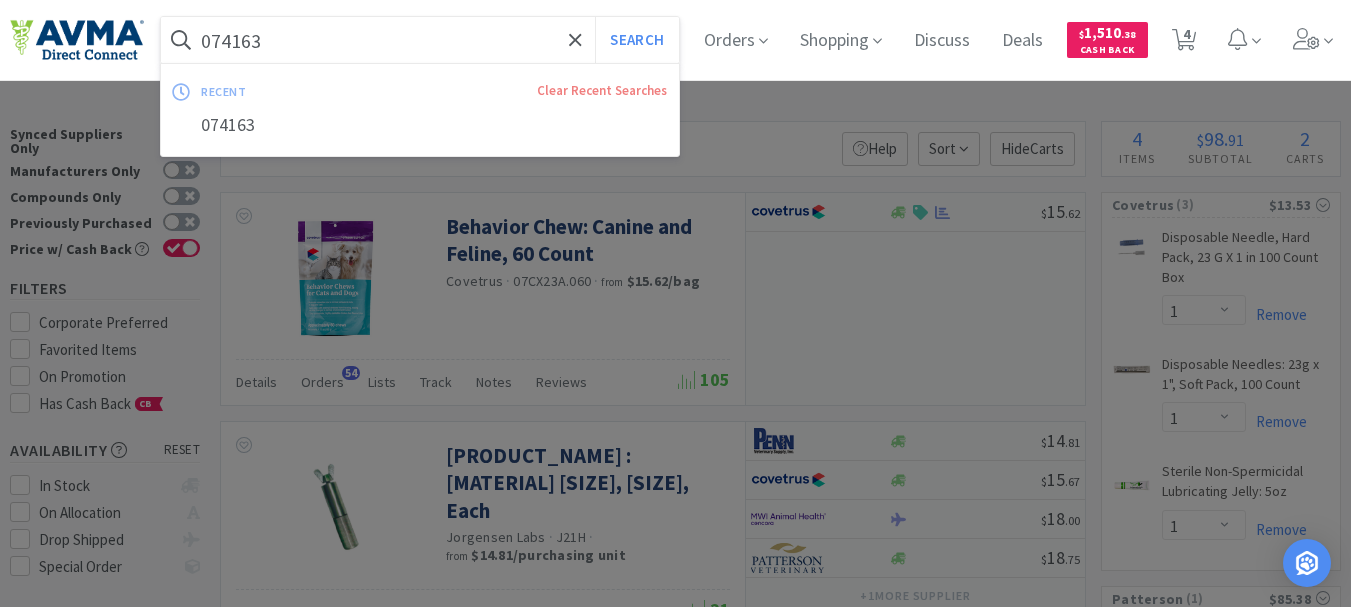click on "074163" at bounding box center (420, 40) 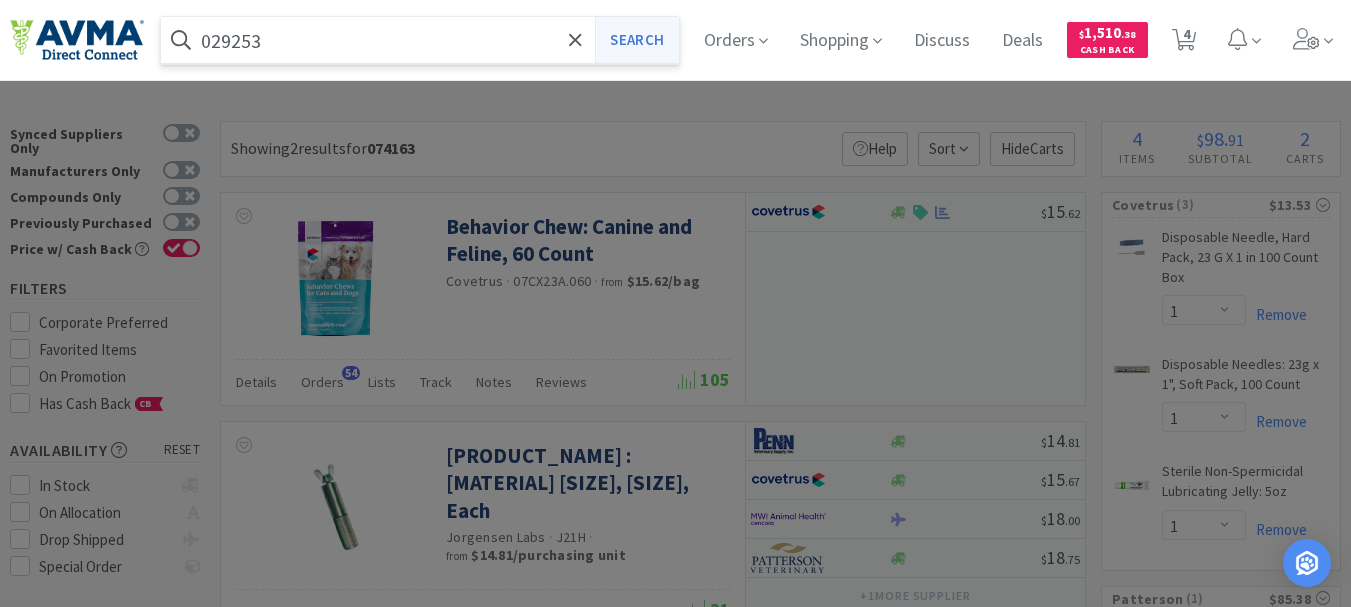 click on "Search" at bounding box center (636, 40) 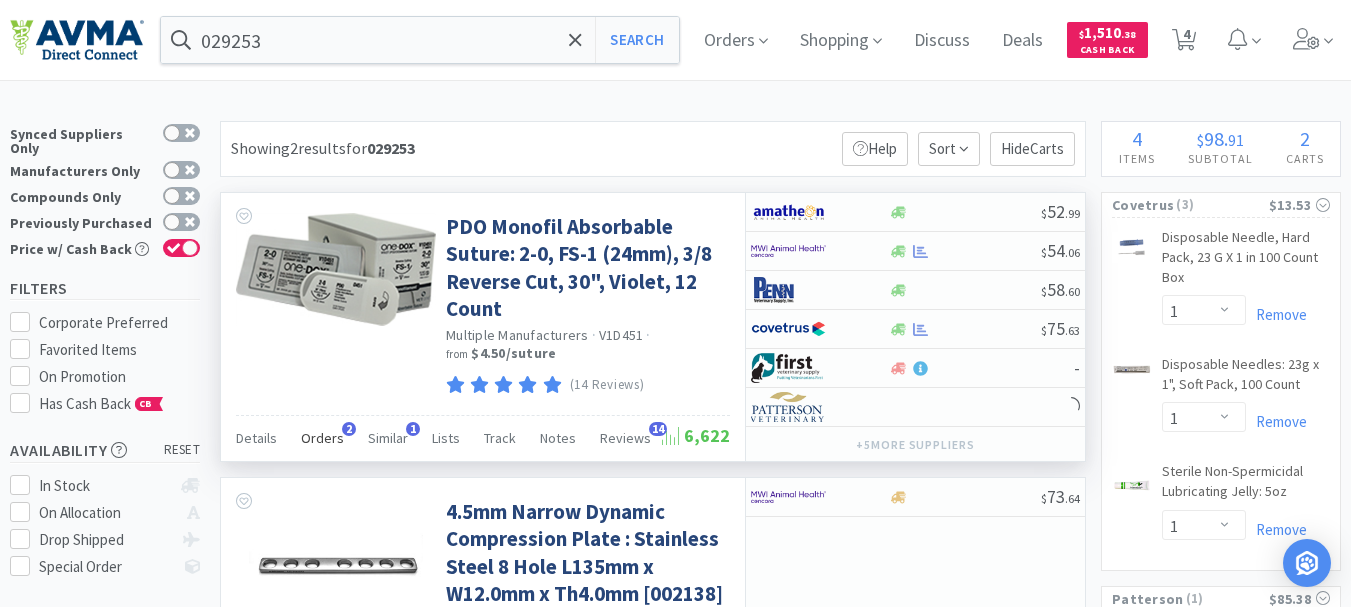click on "Orders" at bounding box center [322, 438] 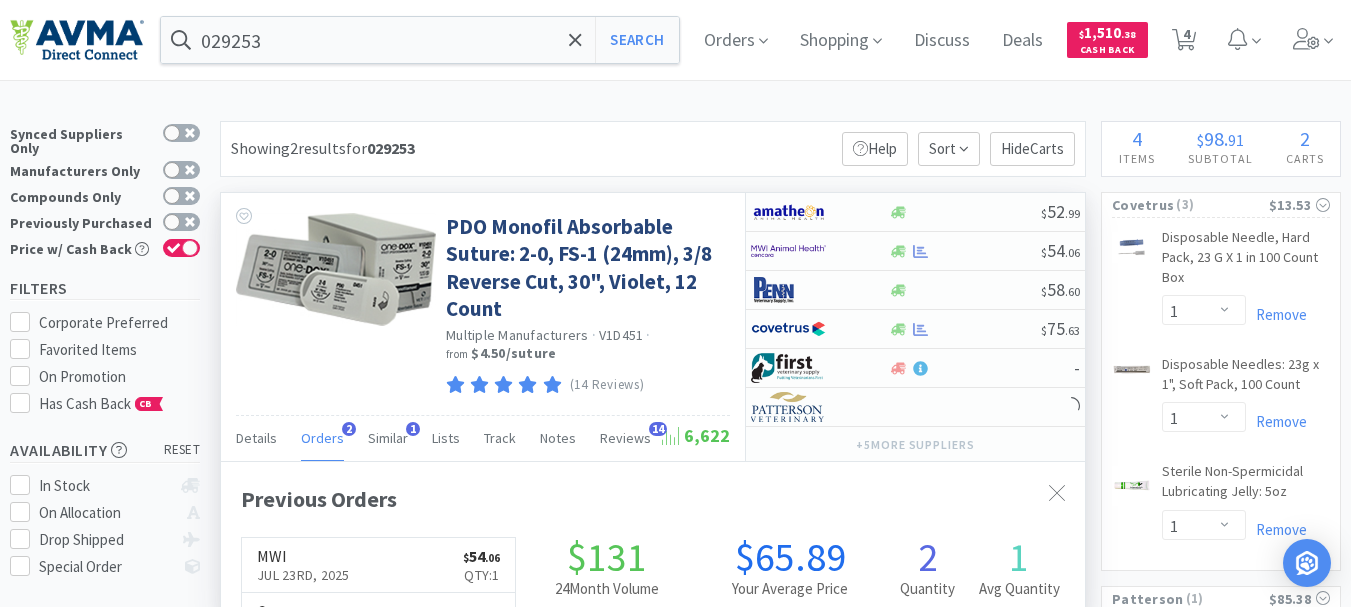 scroll, scrollTop: 999532, scrollLeft: 999136, axis: both 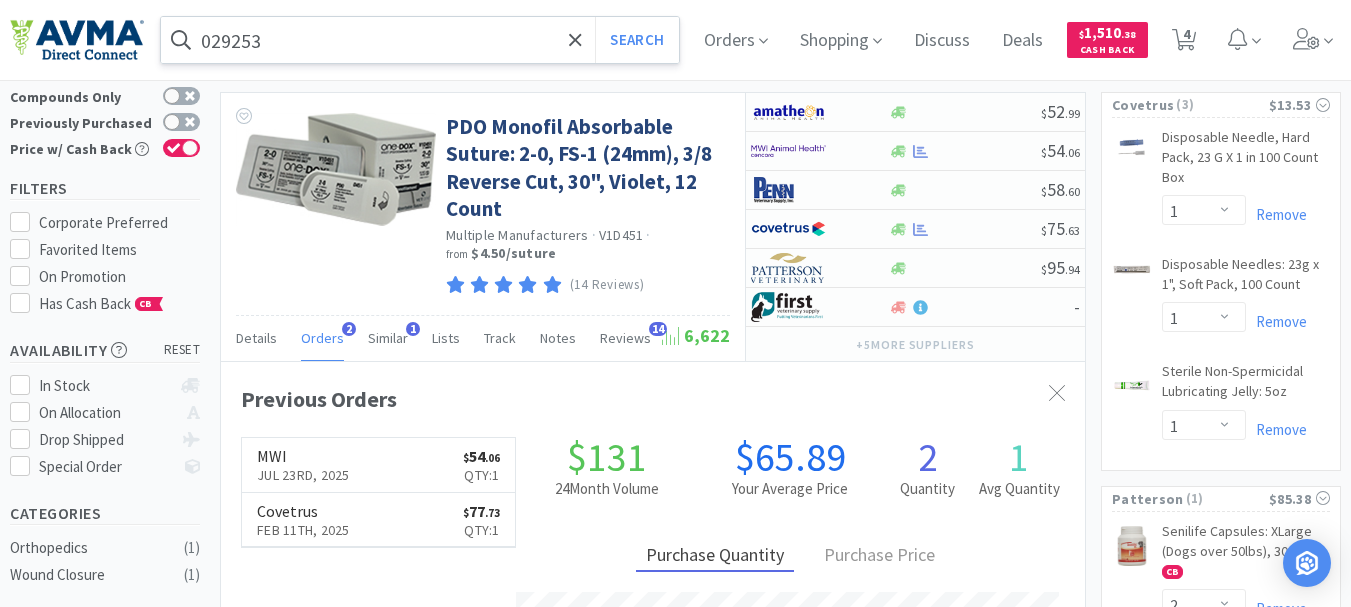 click on "029253" at bounding box center (420, 40) 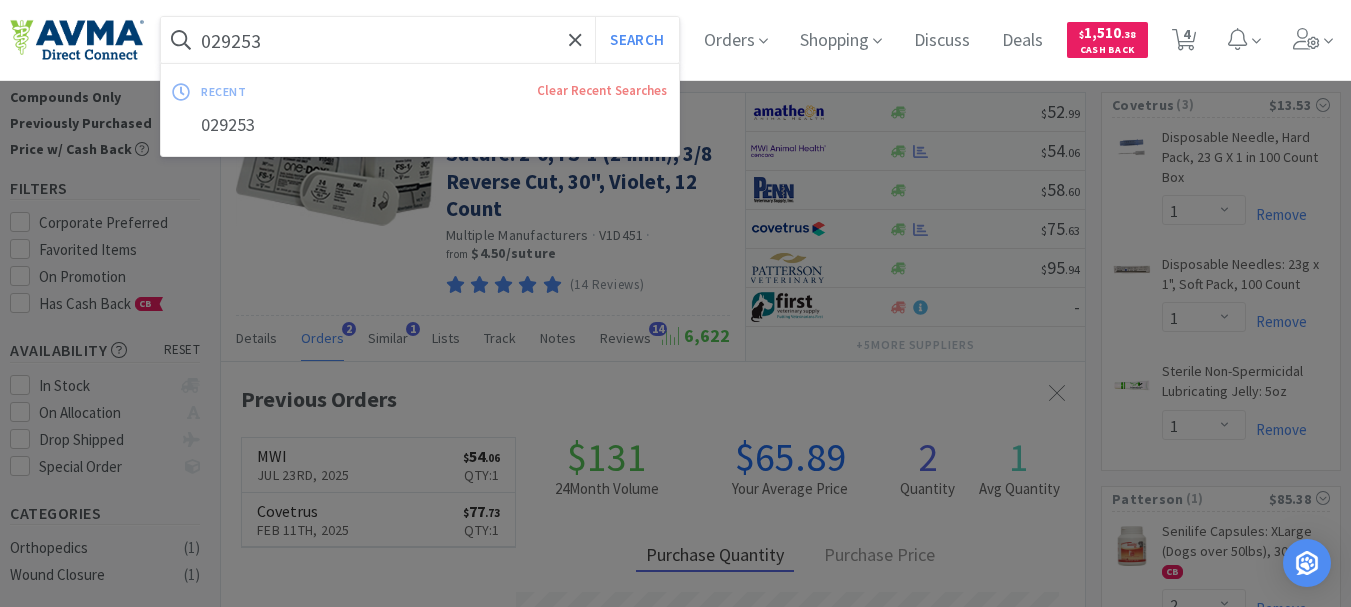 paste on "AUR1120" 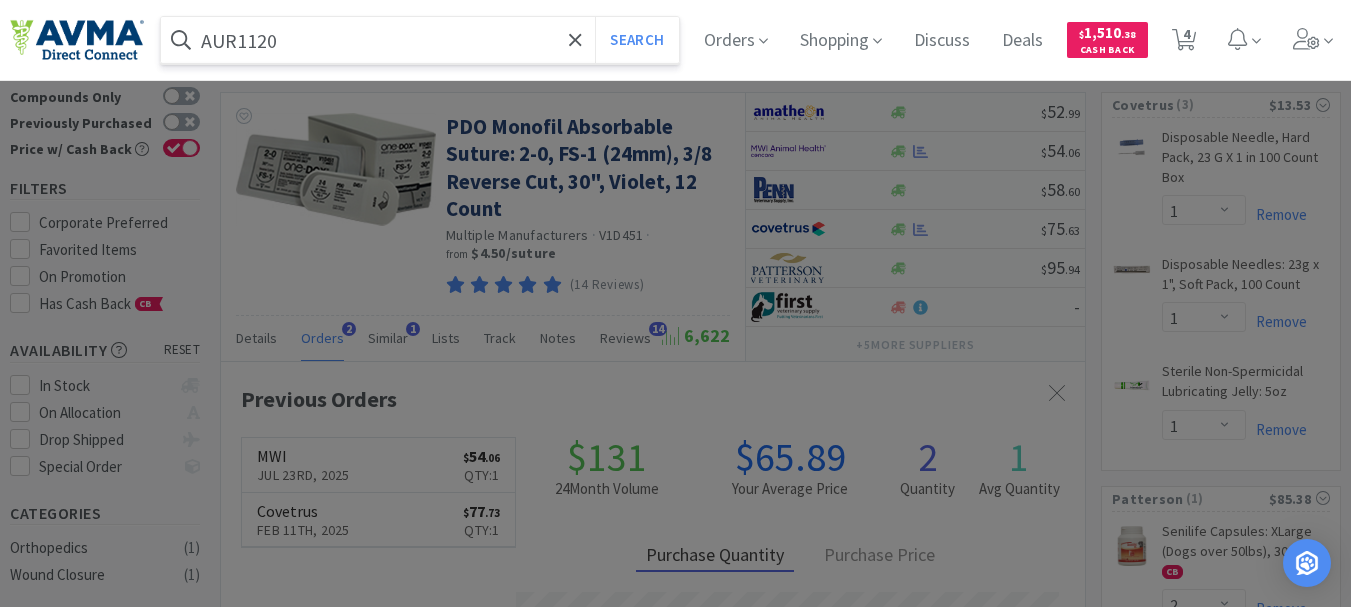 type on "AUR1120" 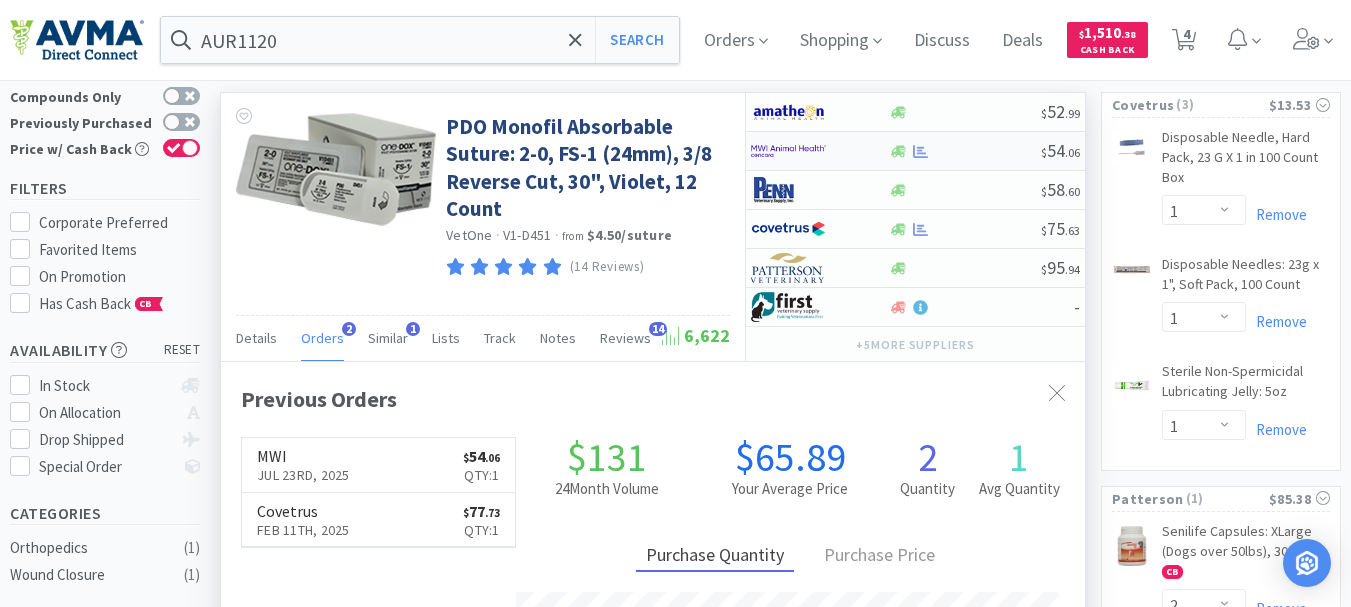 click at bounding box center [788, 151] 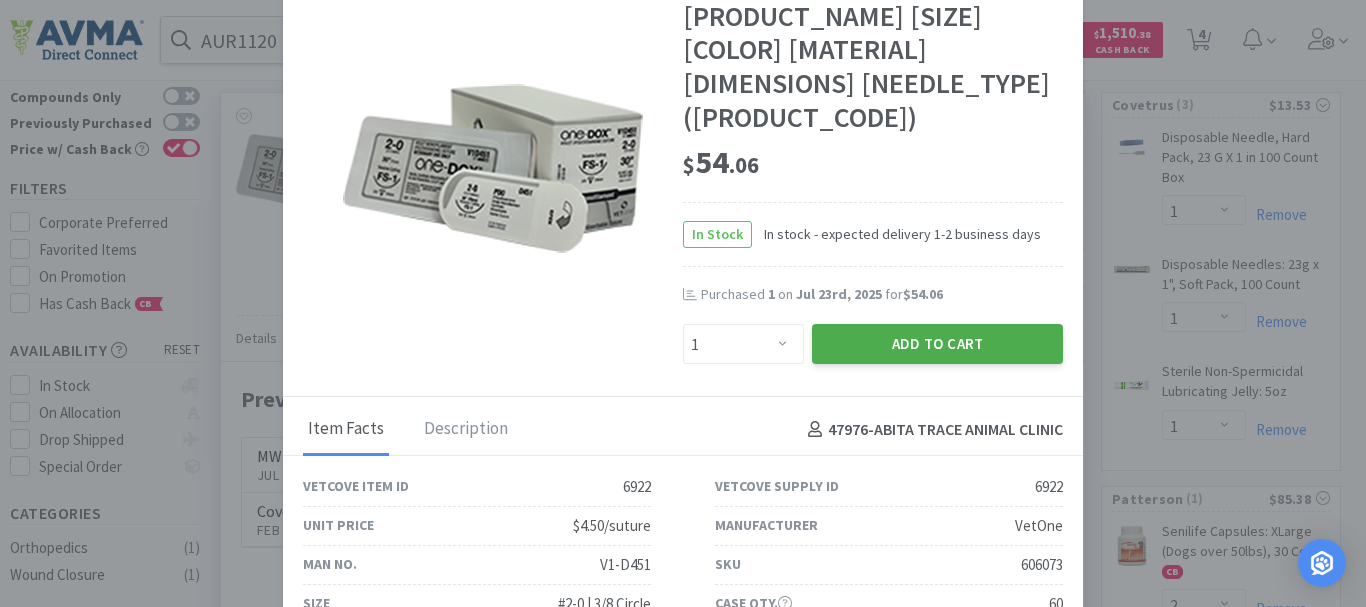click on "Add to Cart" at bounding box center [937, 344] 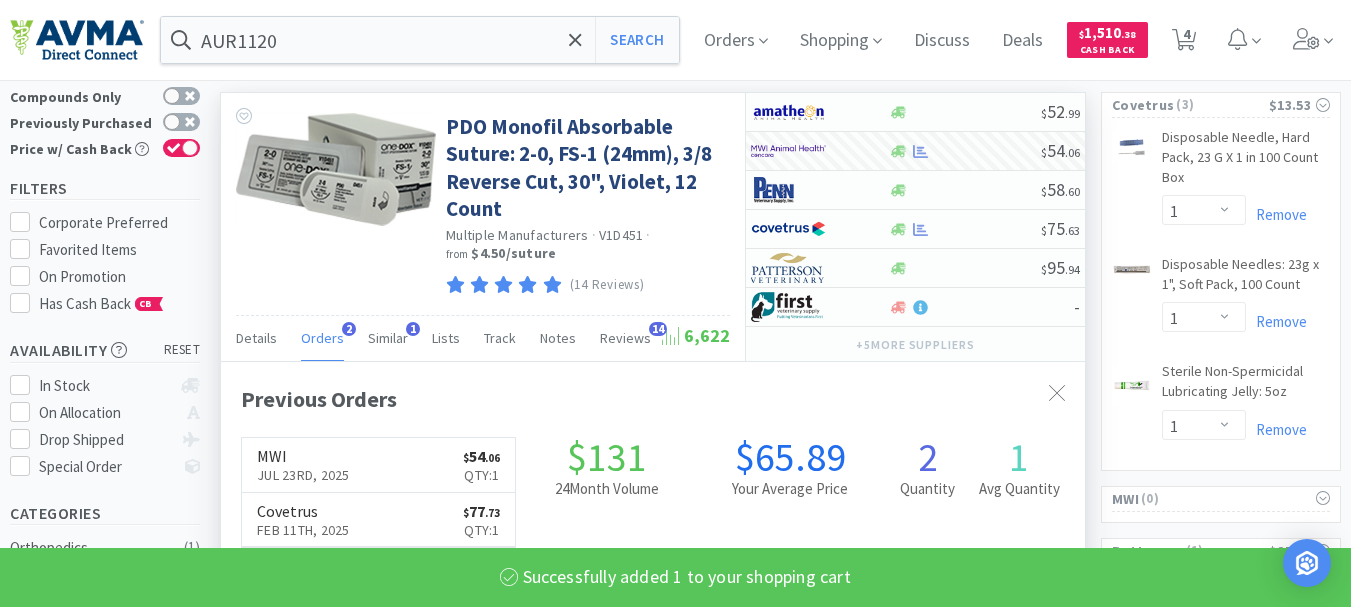 scroll, scrollTop: 999532, scrollLeft: 999136, axis: both 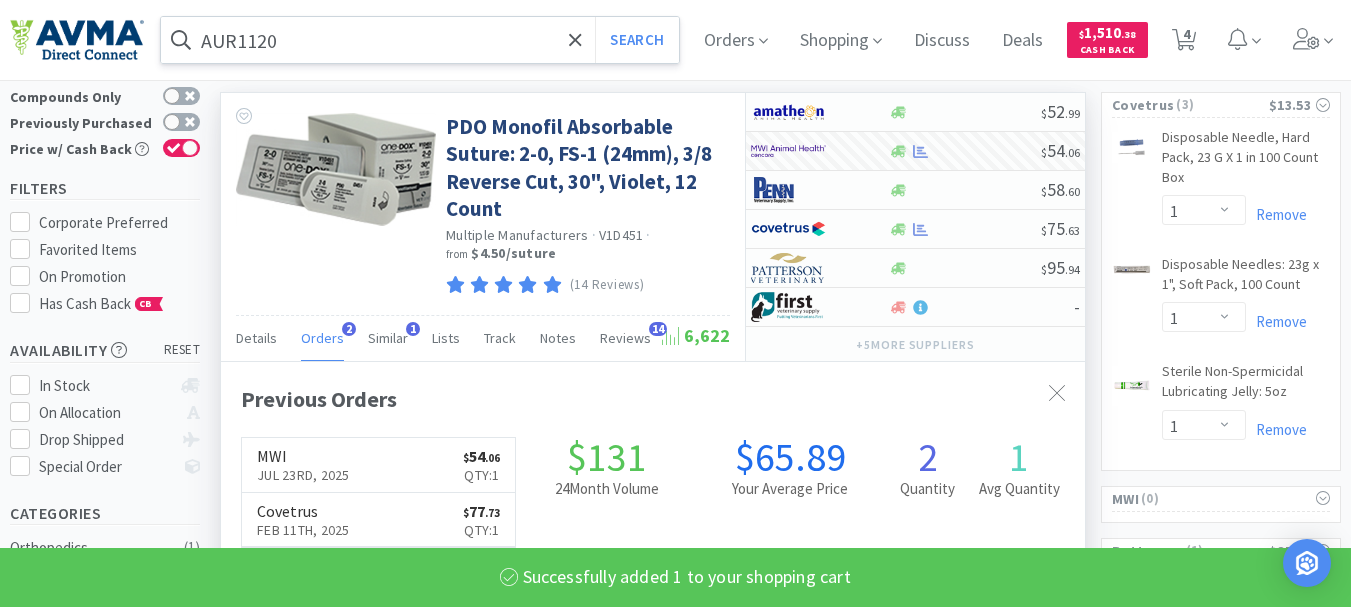 select on "1" 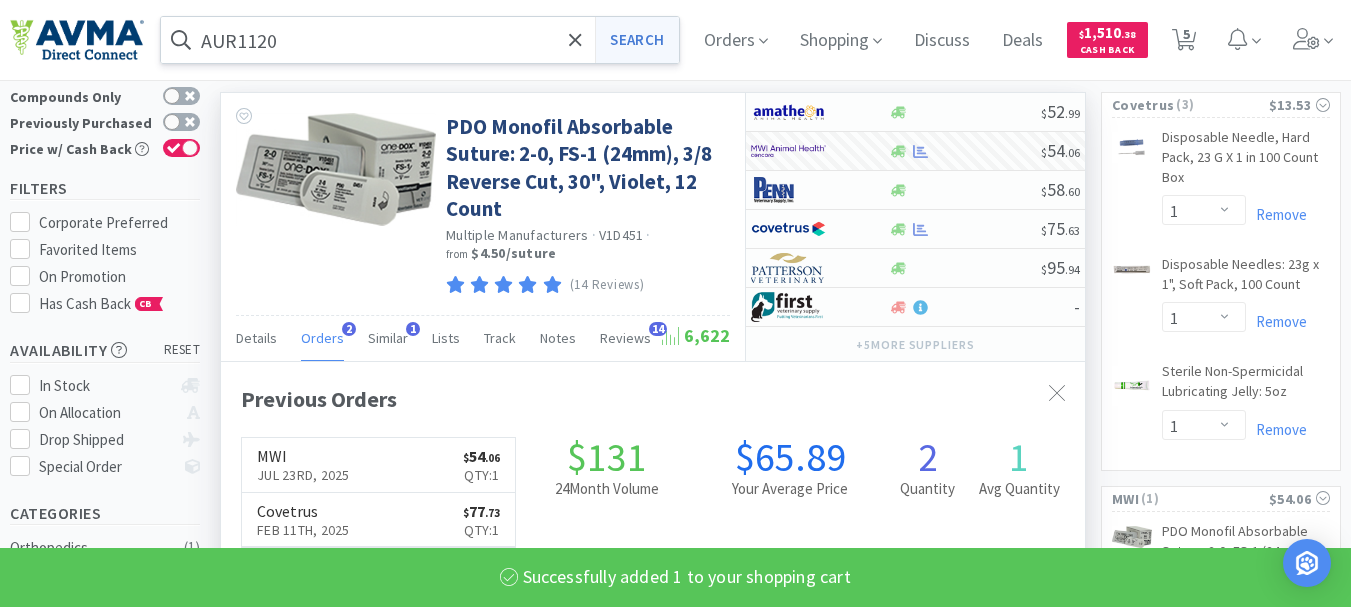 click on "Search" at bounding box center [636, 40] 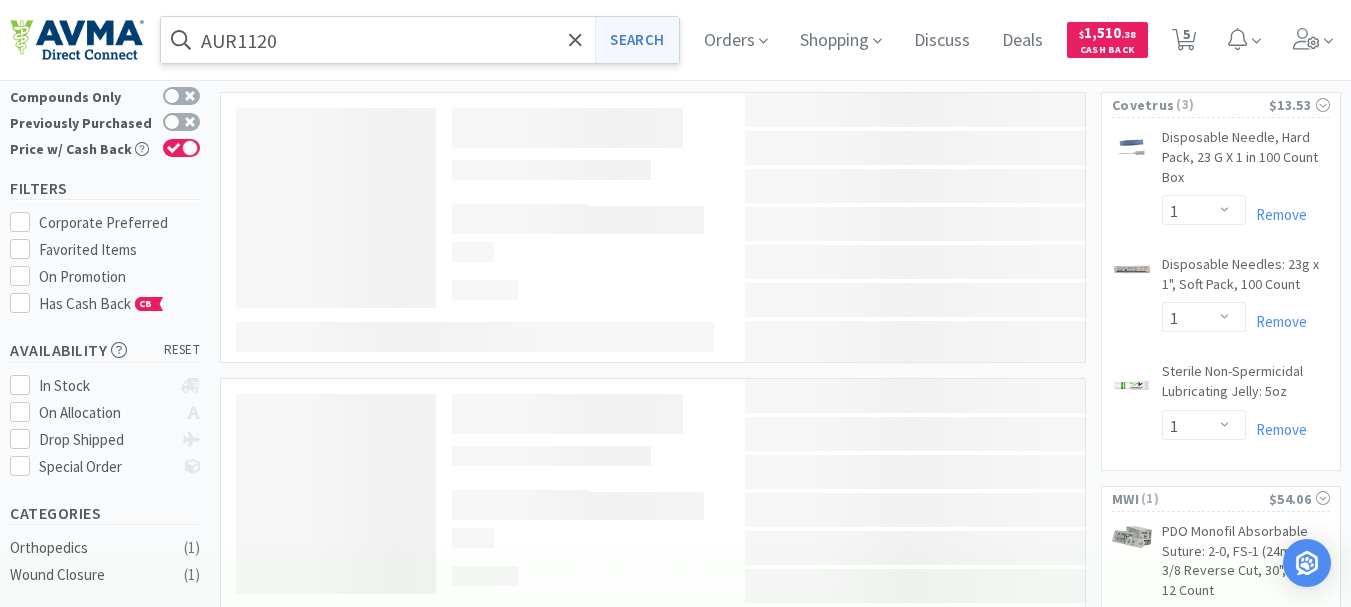 scroll, scrollTop: 0, scrollLeft: 0, axis: both 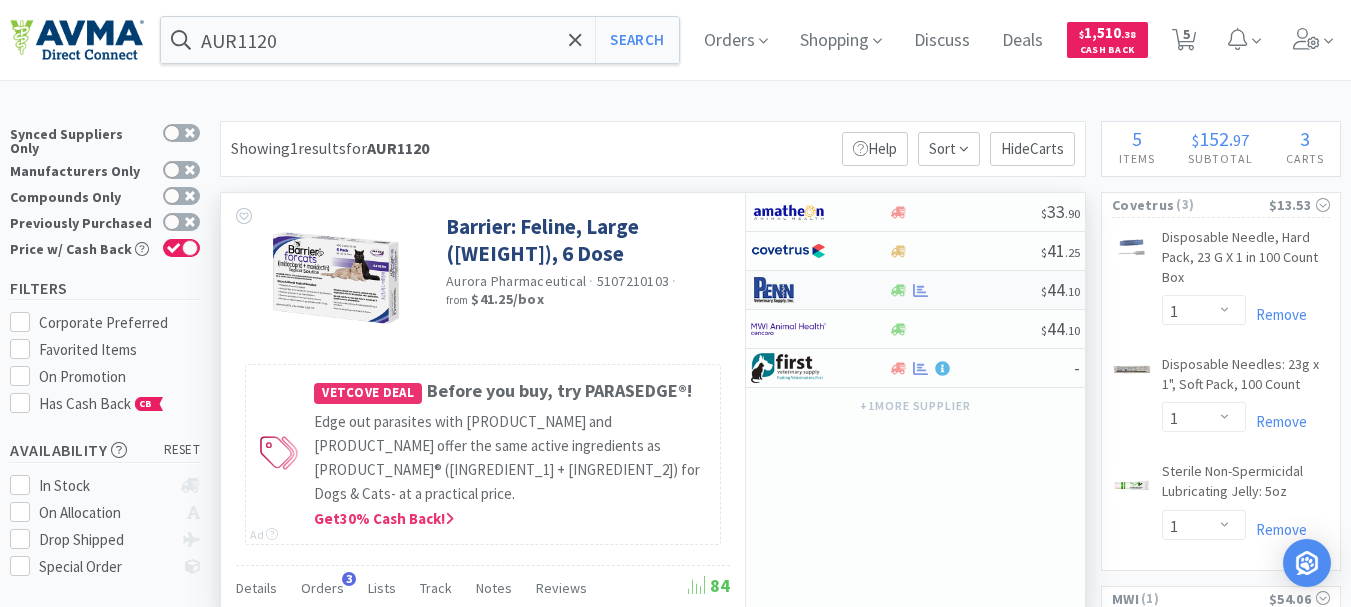 click at bounding box center [788, 290] 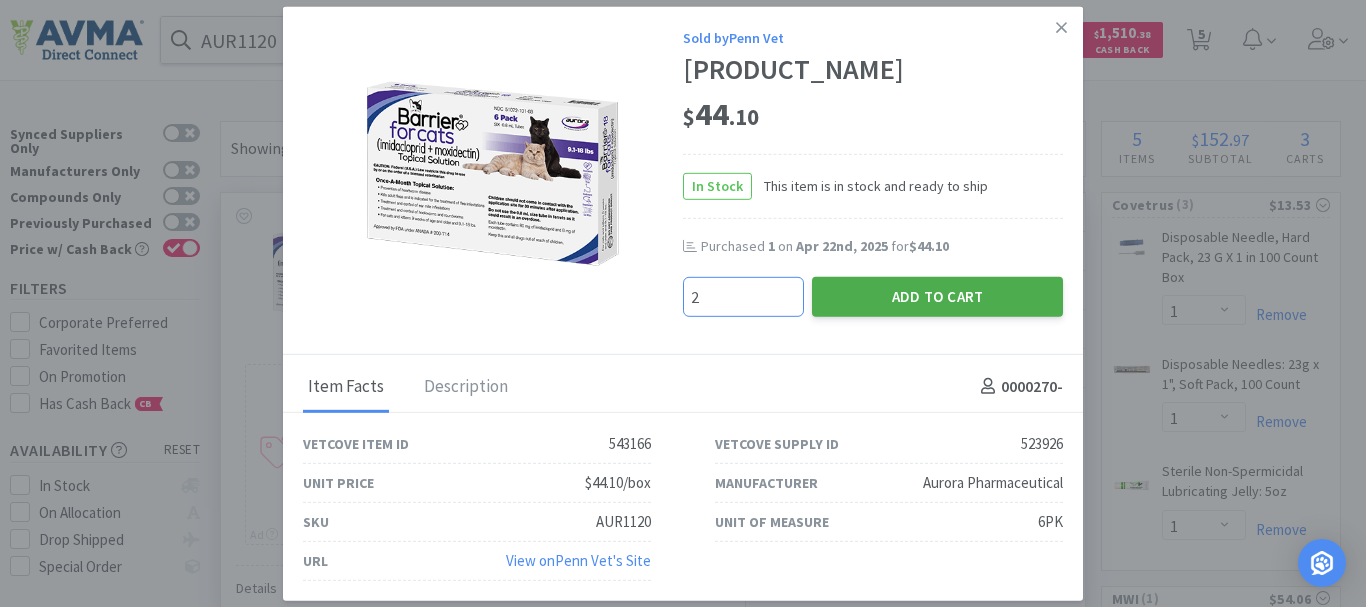 type on "2" 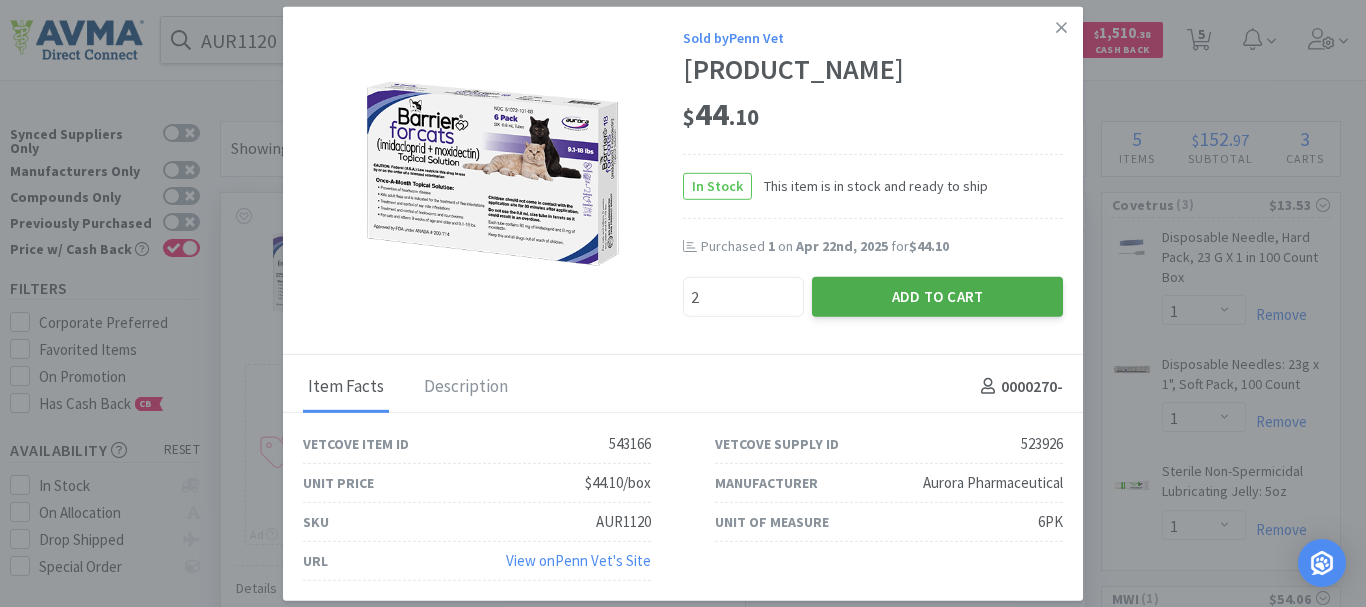 click on "Add to Cart" at bounding box center (937, 296) 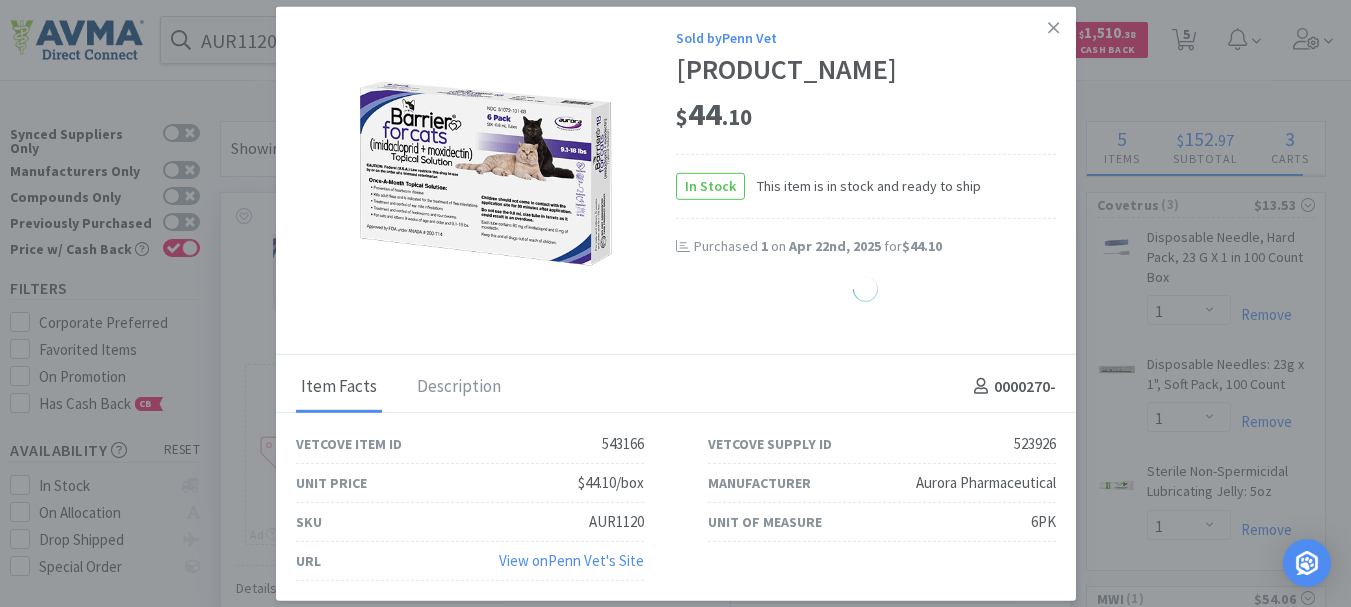 select on "2" 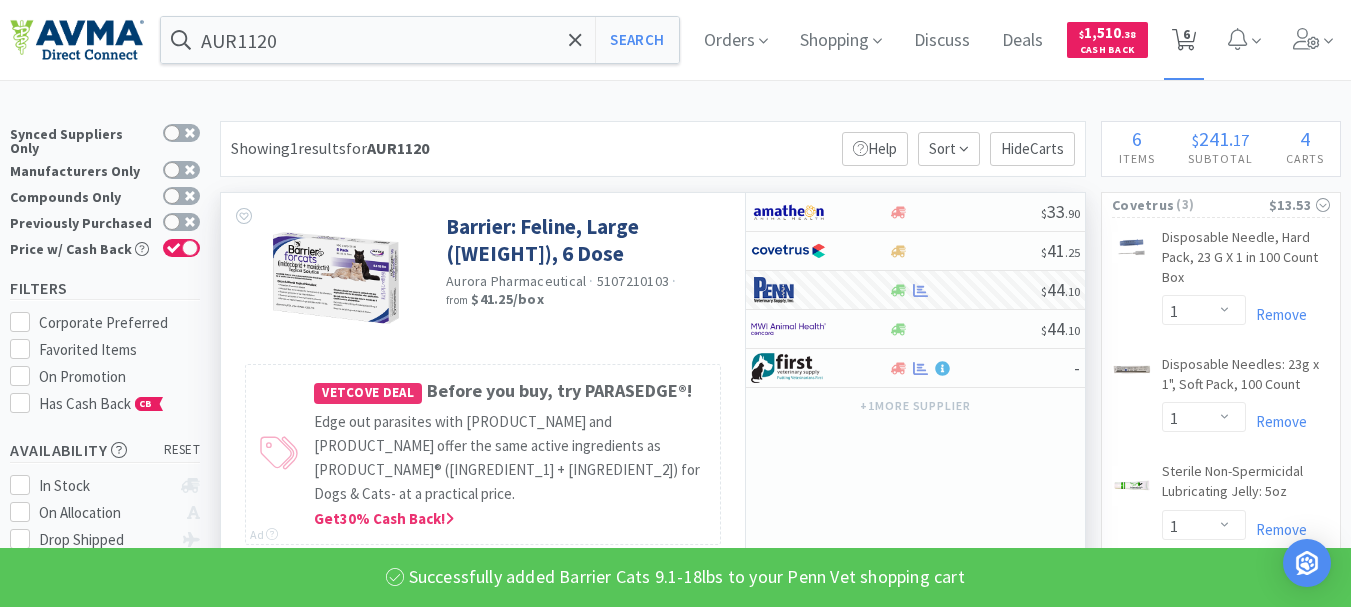 click 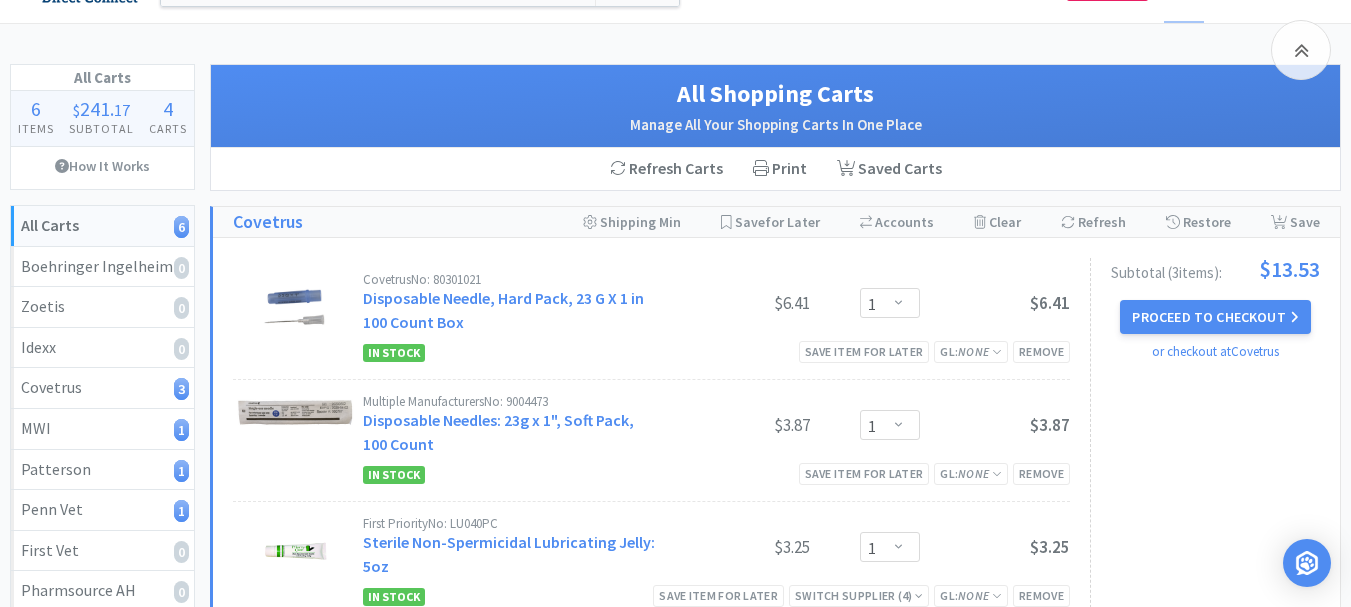 scroll, scrollTop: 0, scrollLeft: 0, axis: both 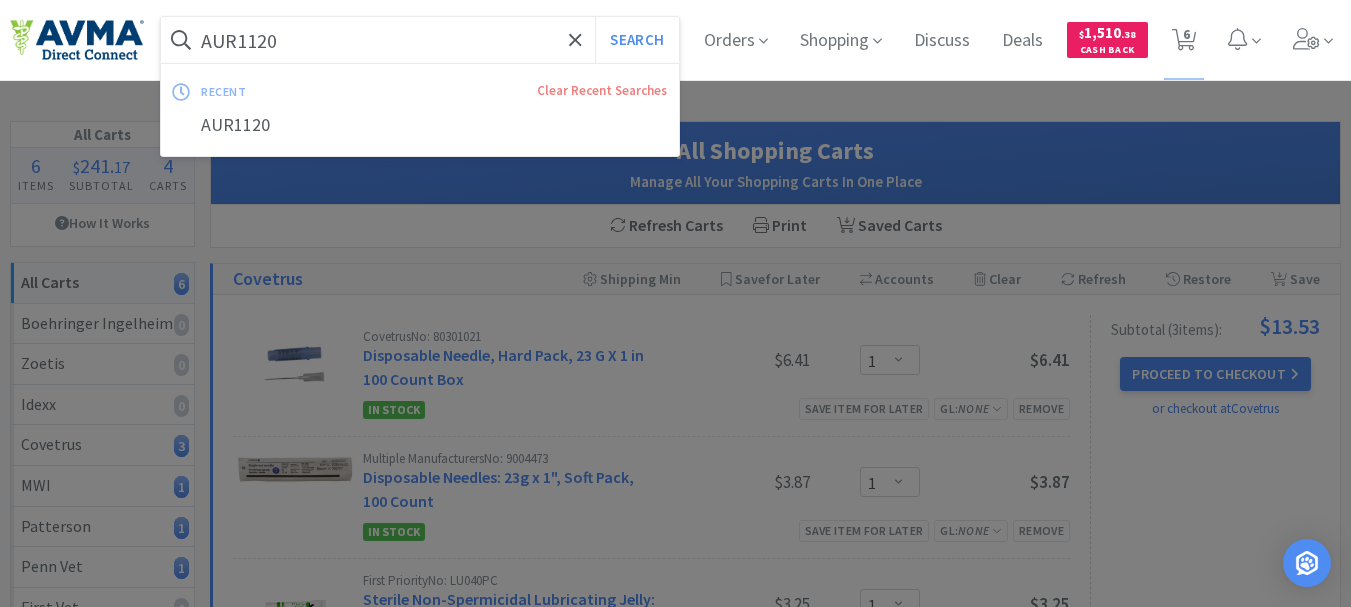 click on "AUR1120" at bounding box center (420, 40) 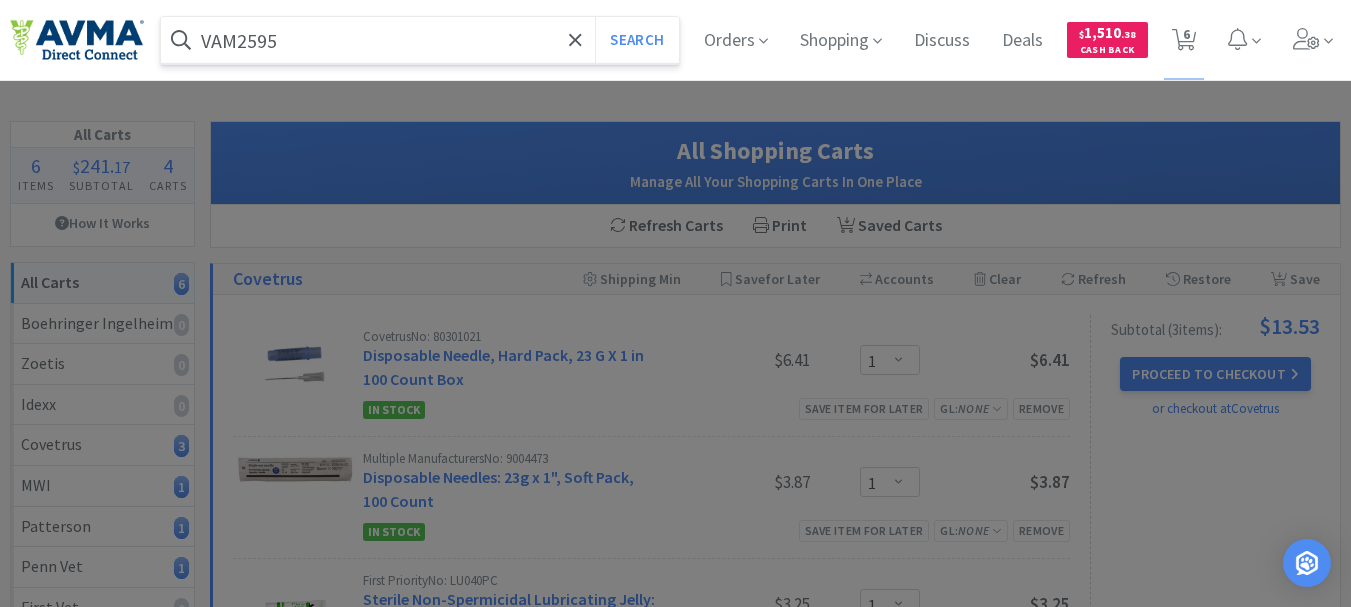 type on "VAM2595" 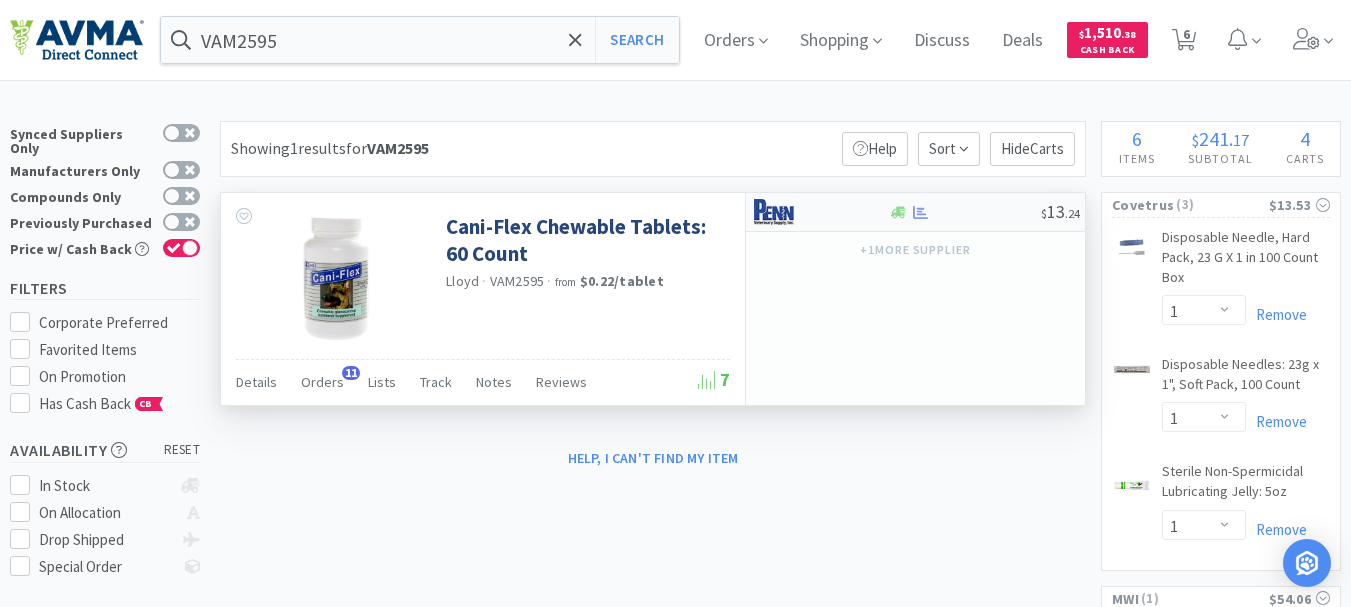click at bounding box center (788, 212) 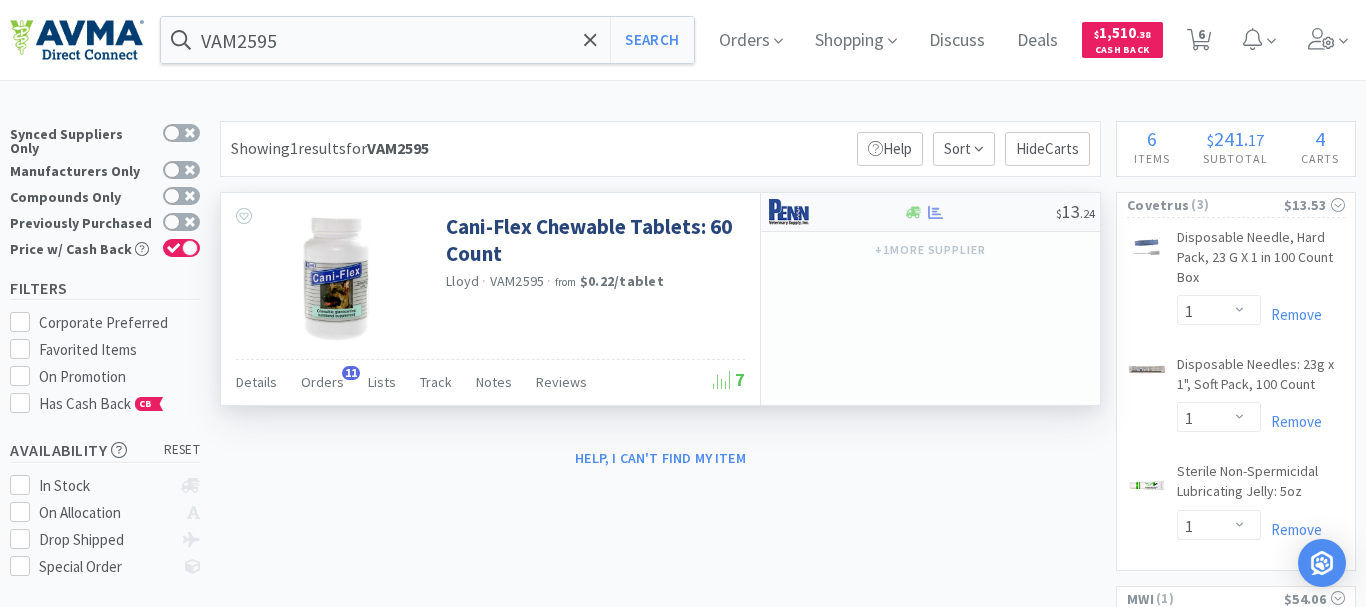 select on "1" 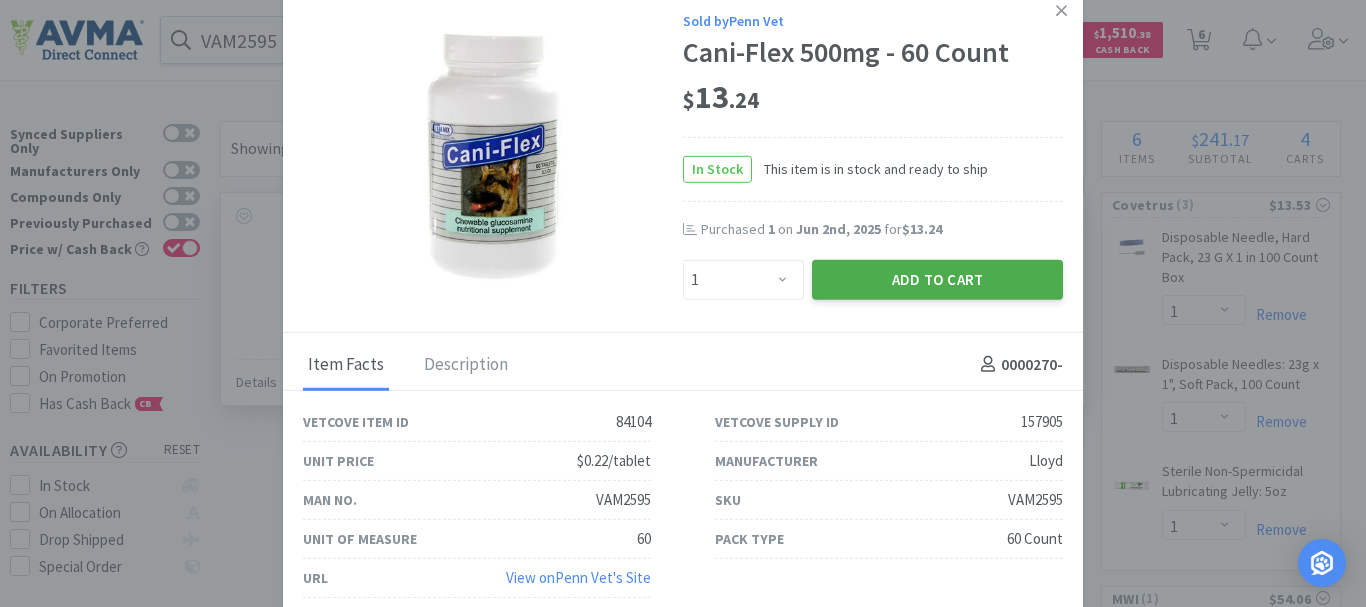click on "Add to Cart" at bounding box center [937, 279] 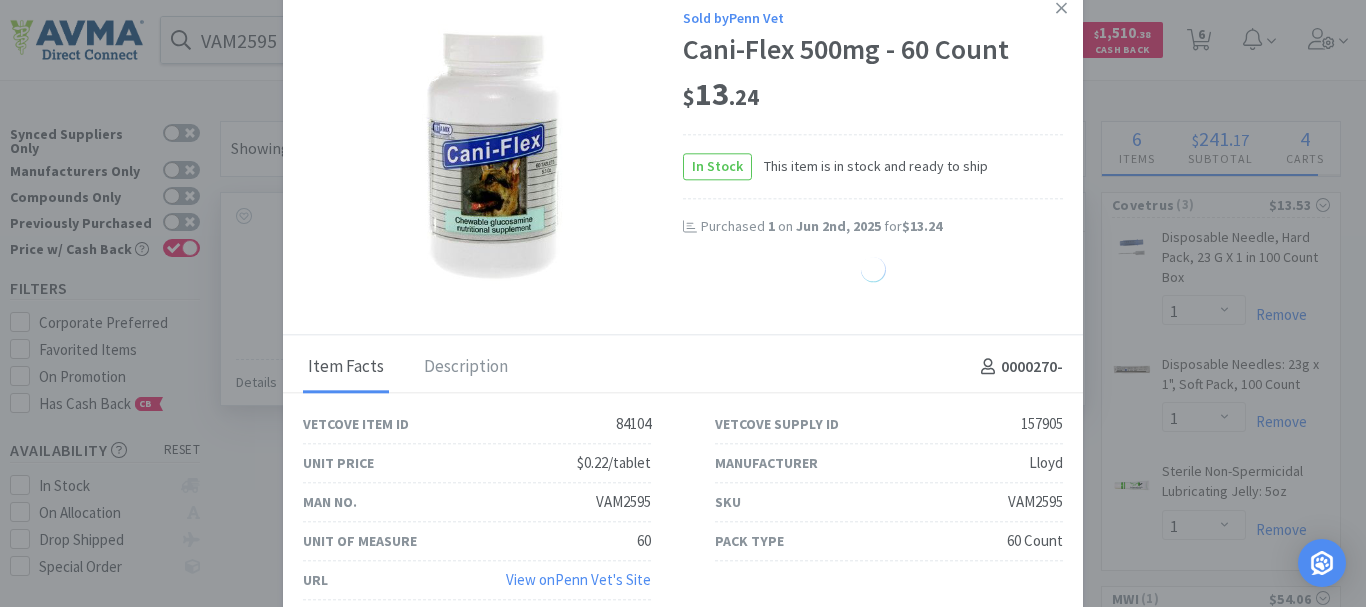 select on "1" 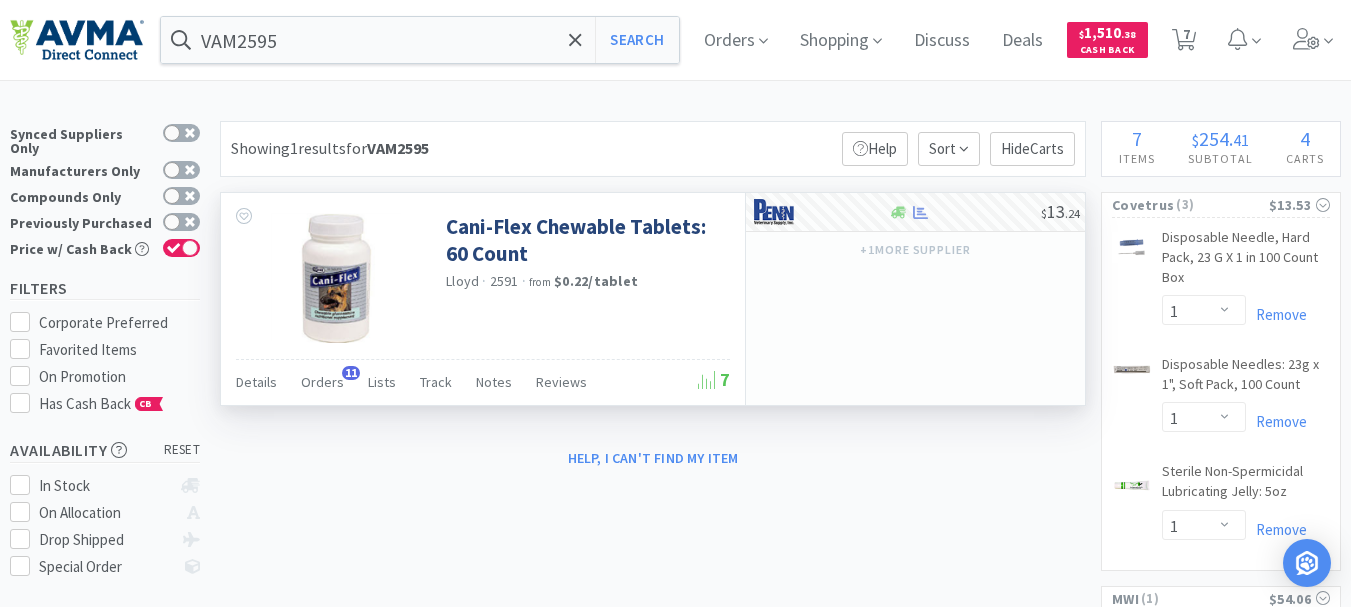 click on "VAM2595 Search Orders Shopping Discuss Discuss Deals Deals $ 1,510 . 38 Cash Back 7 7" at bounding box center [675, 40] 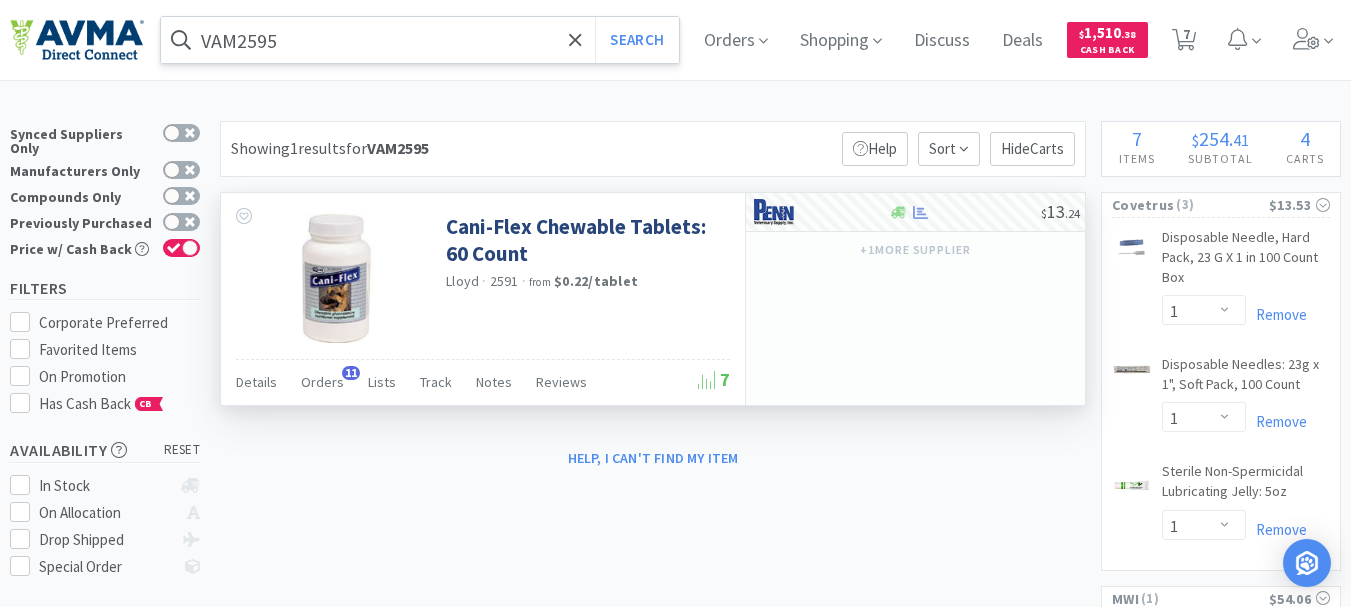 click on "VAM2595" at bounding box center (420, 40) 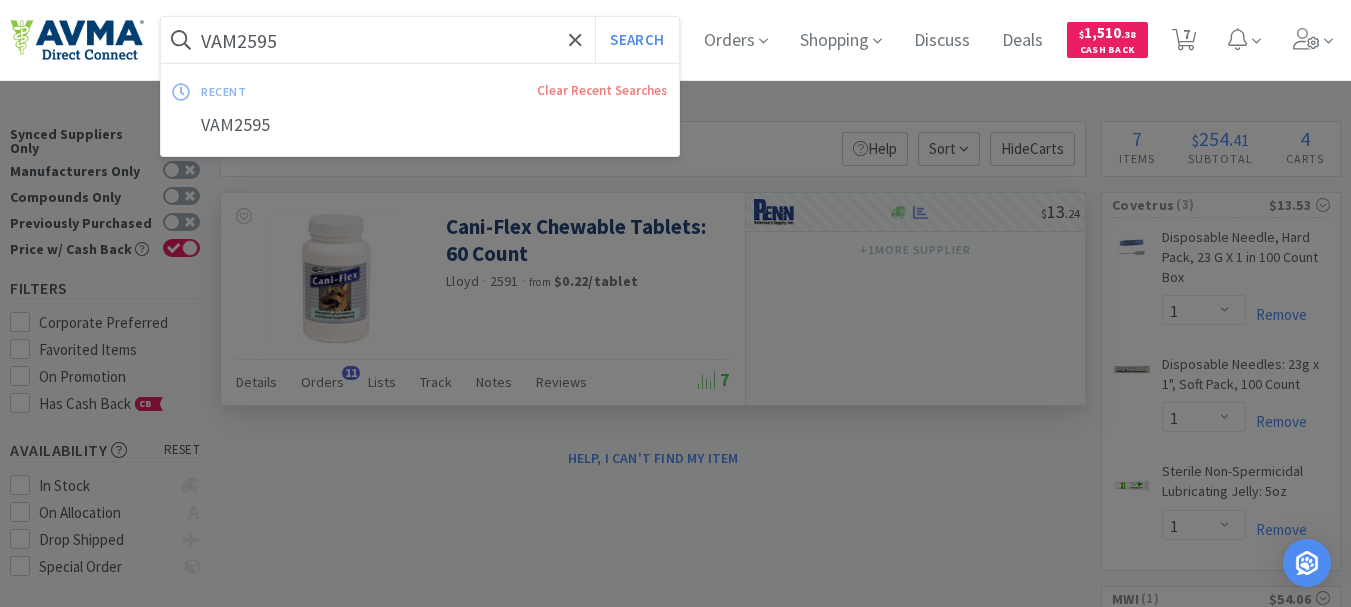paste on "PVS050" 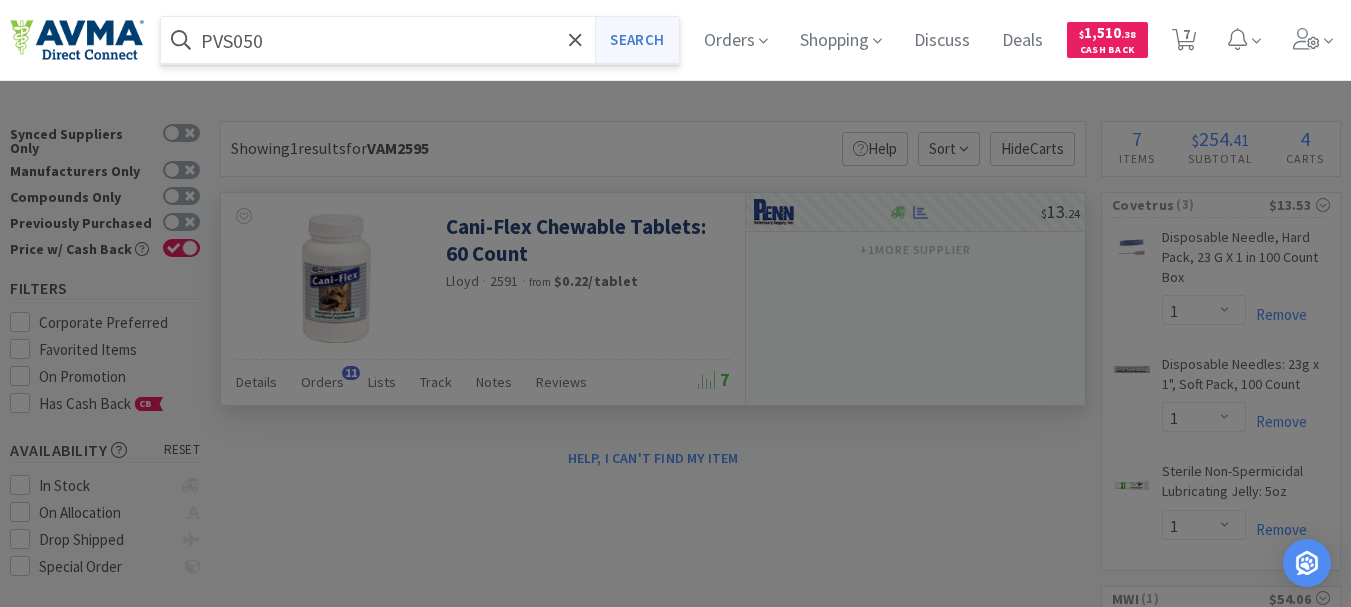 type on "PVS050" 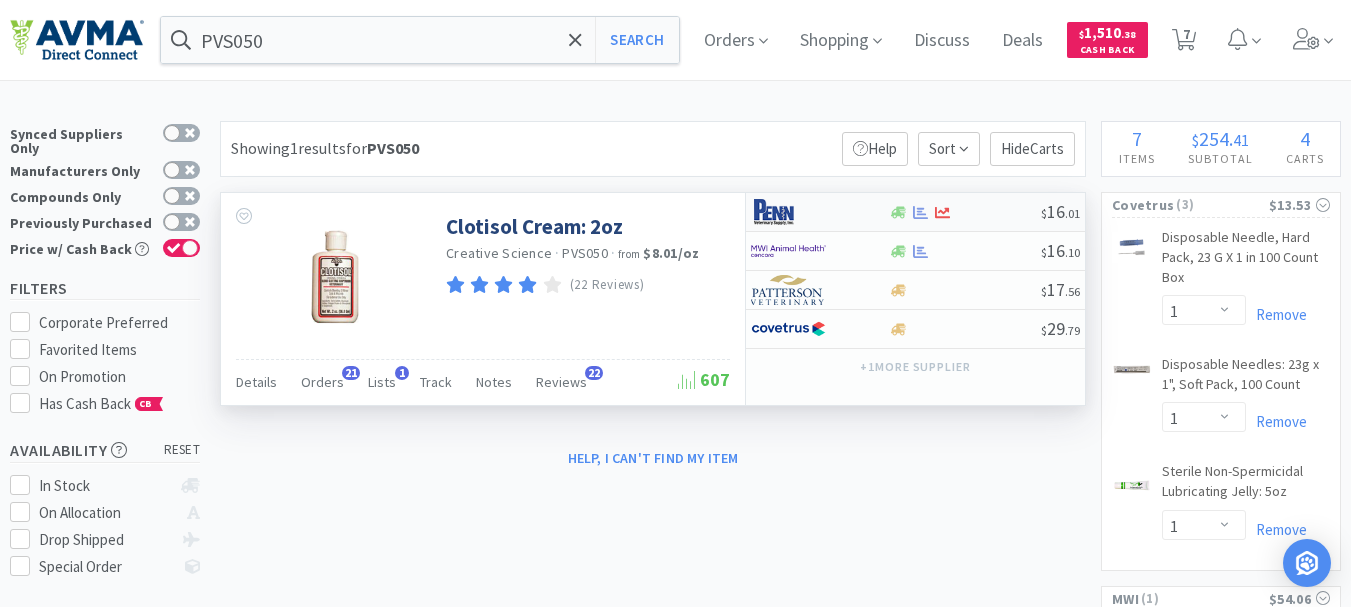 click at bounding box center [788, 212] 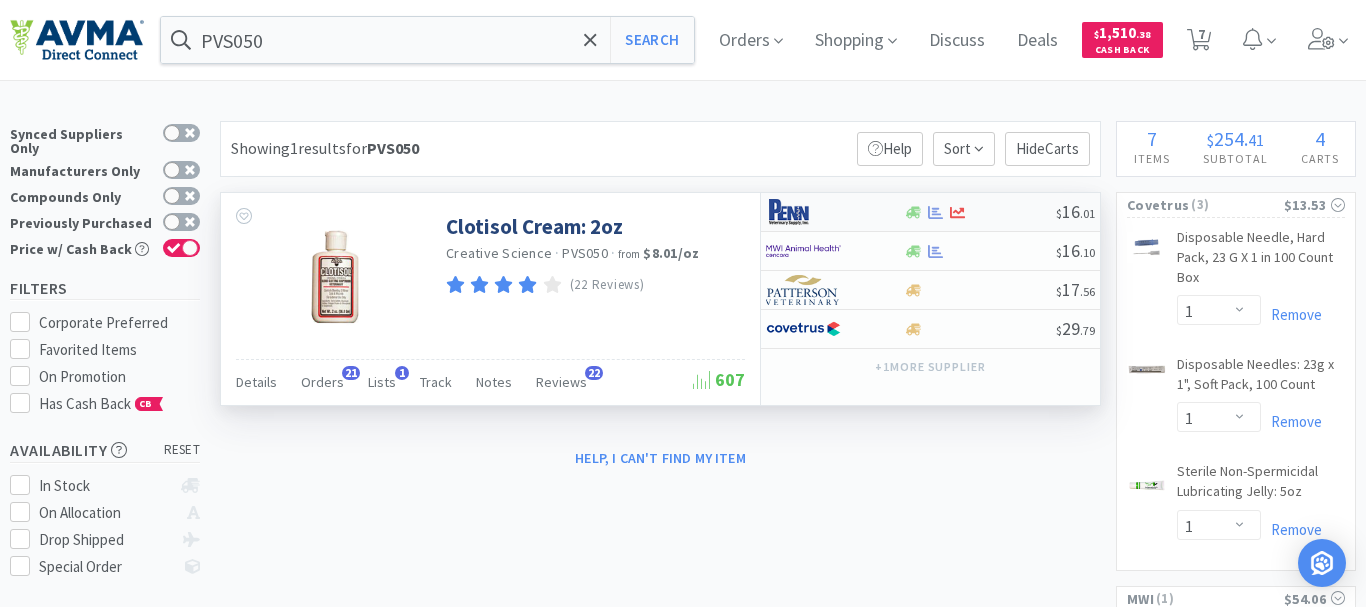 select on "1" 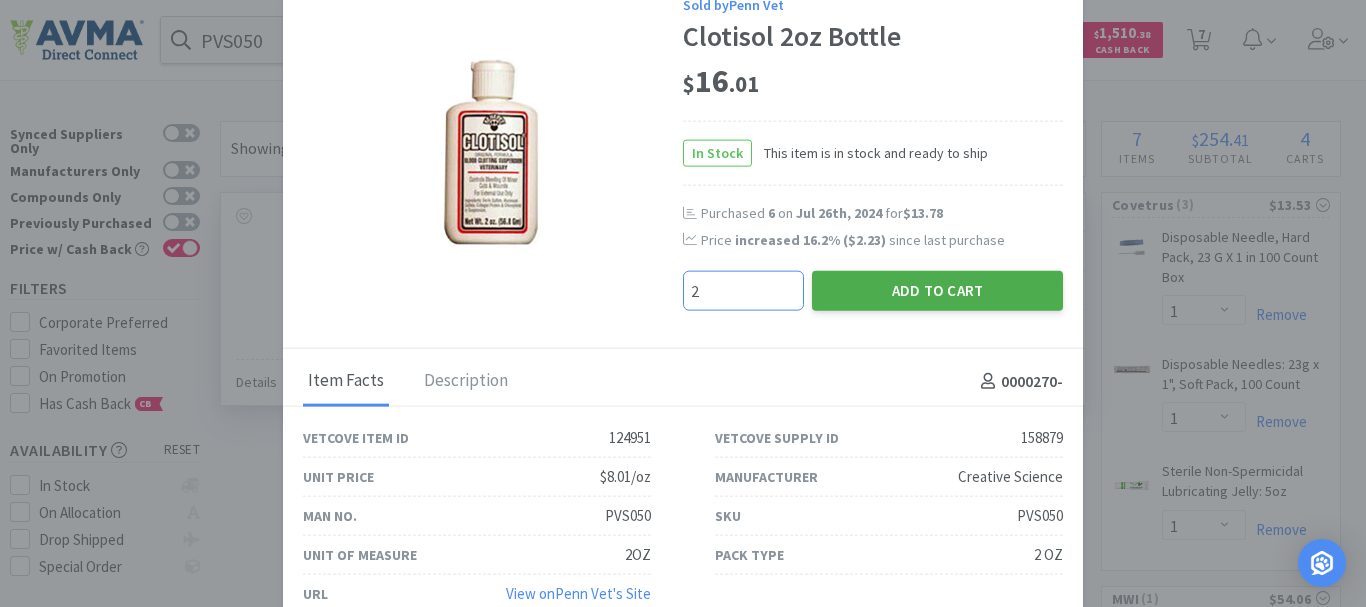 type on "2" 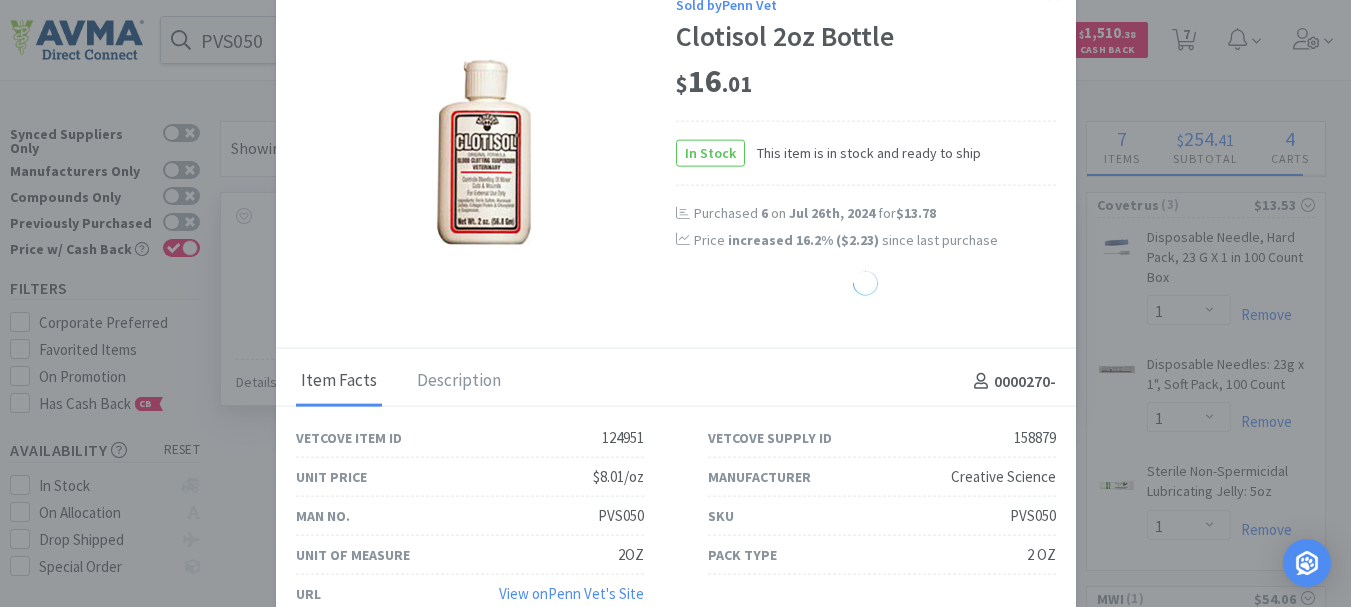 select on "2" 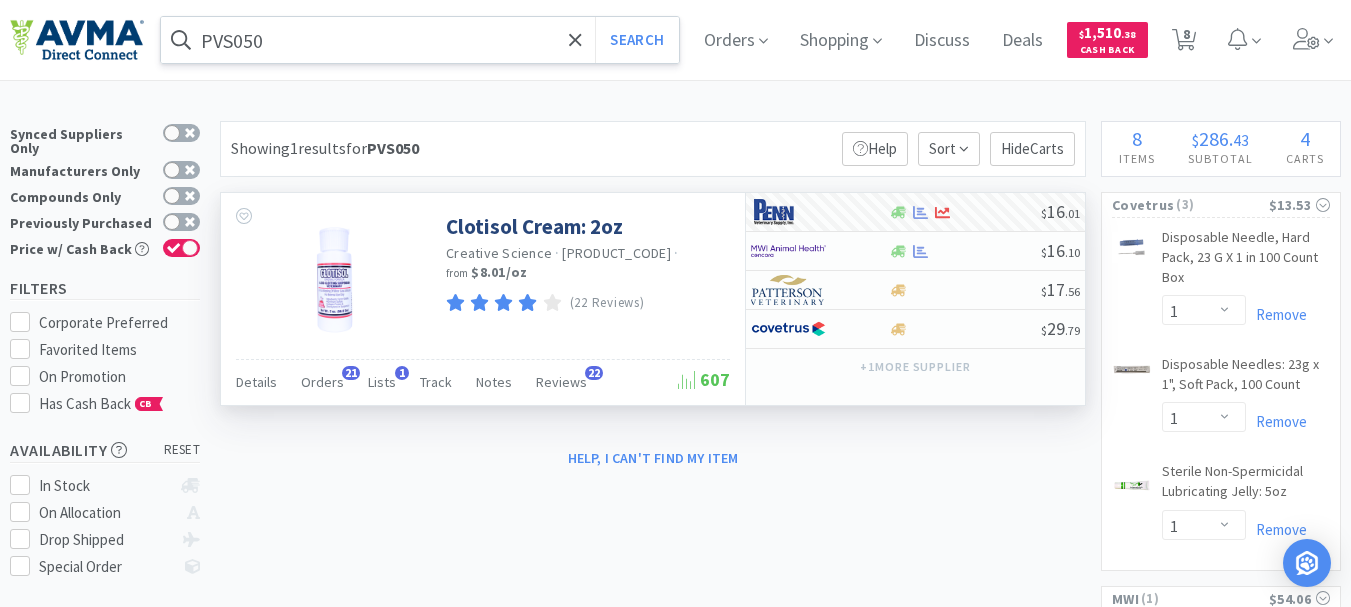 click on "PVS050" at bounding box center [420, 40] 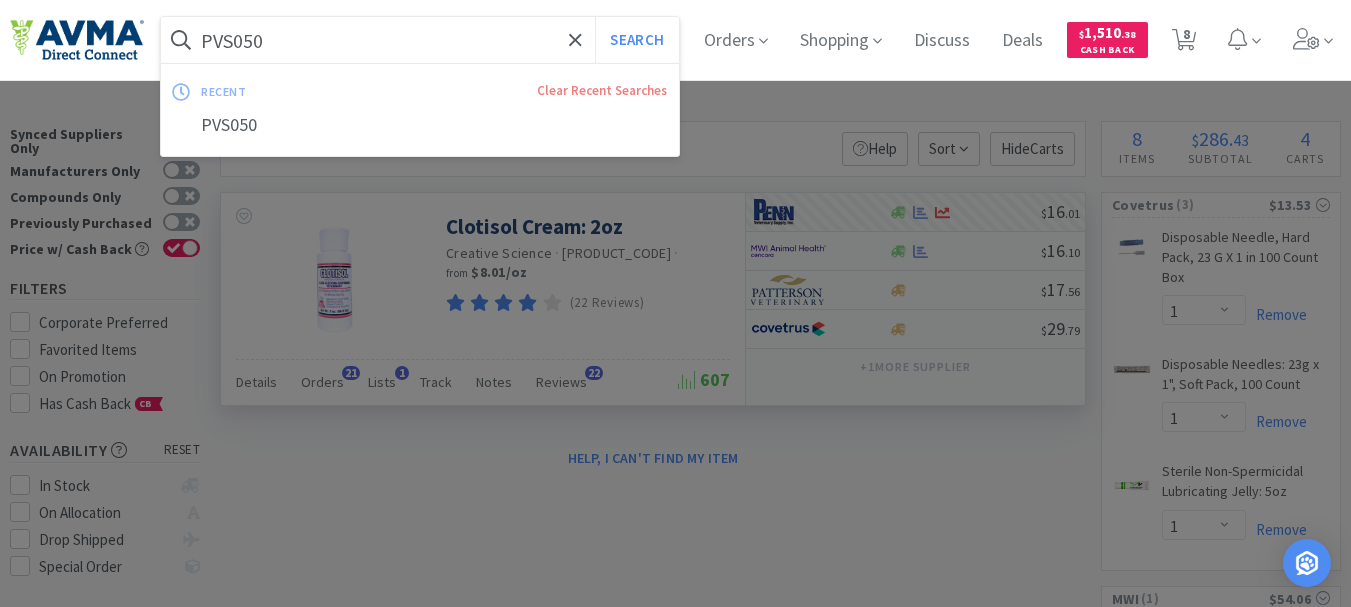 paste on "[PRODUCT_CODE]" 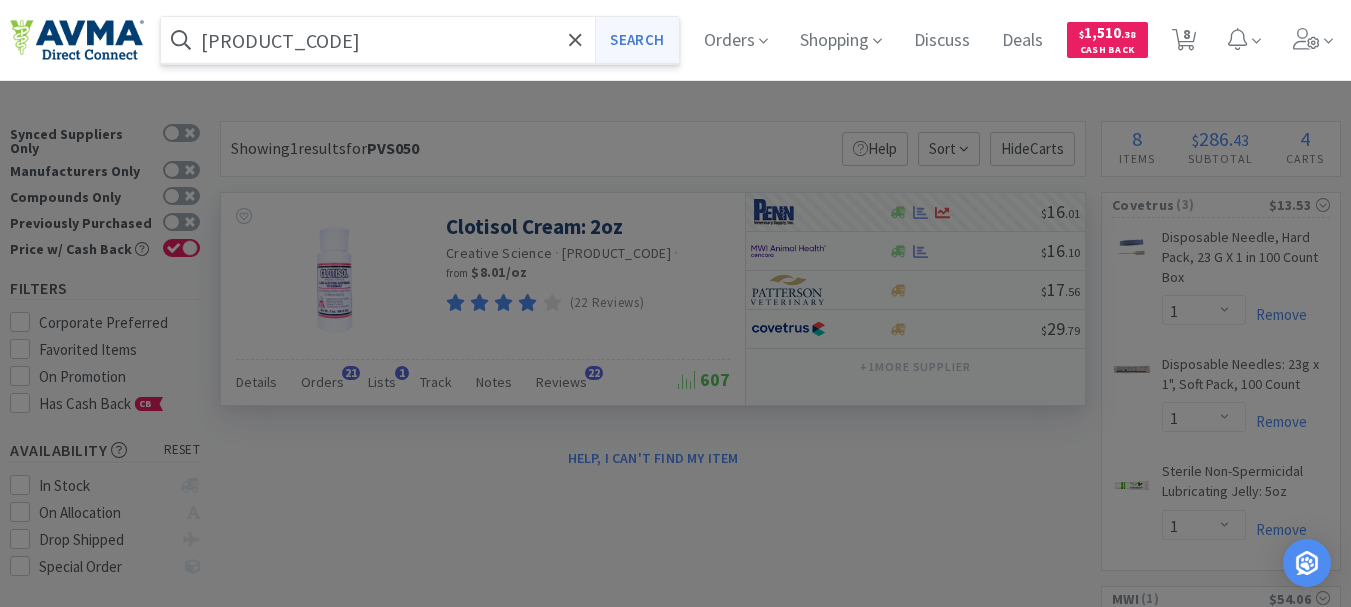 type on "[PRODUCT_CODE]" 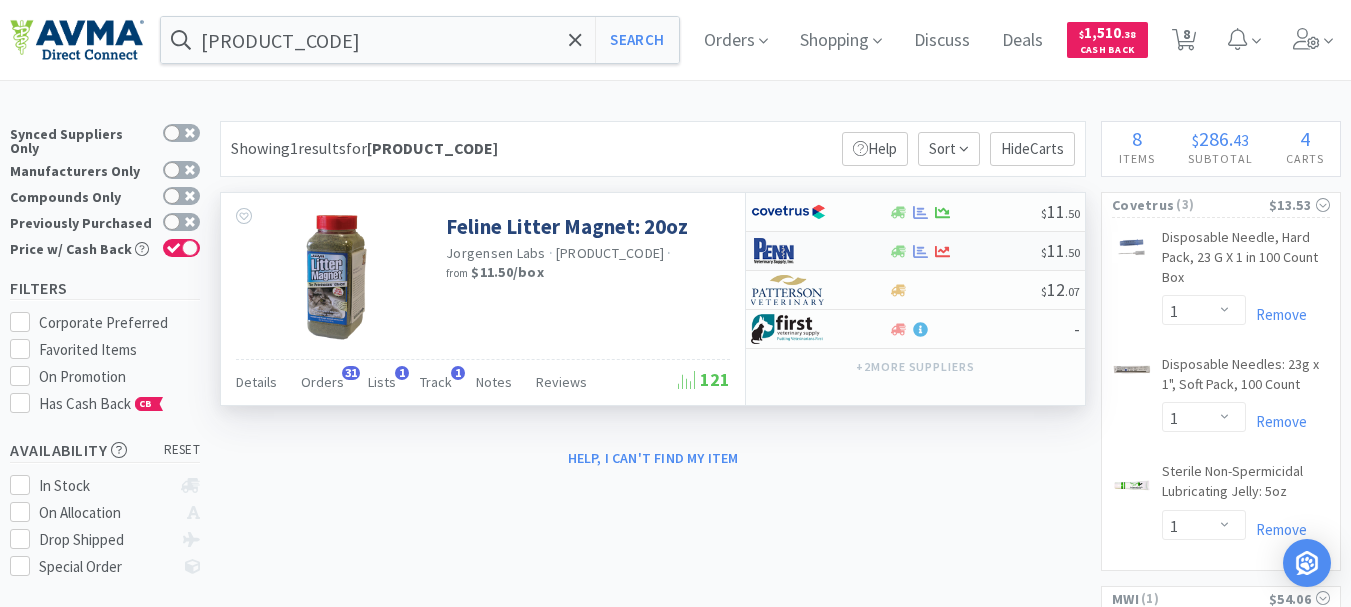 click at bounding box center [788, 251] 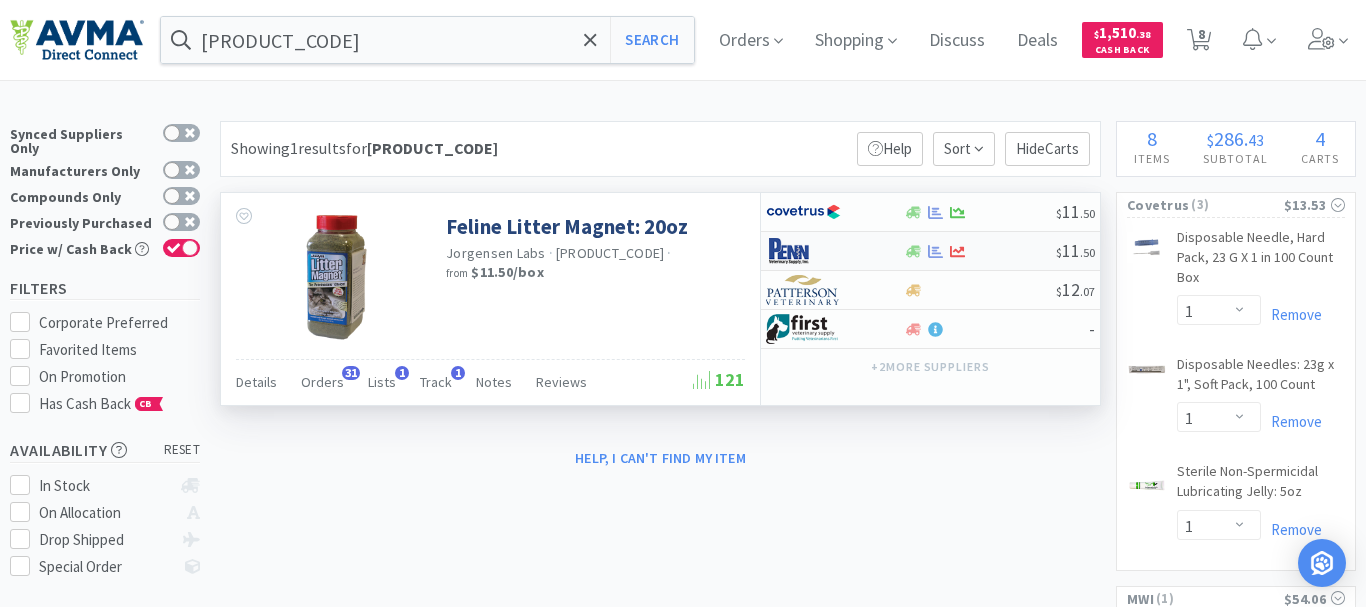 select on "1" 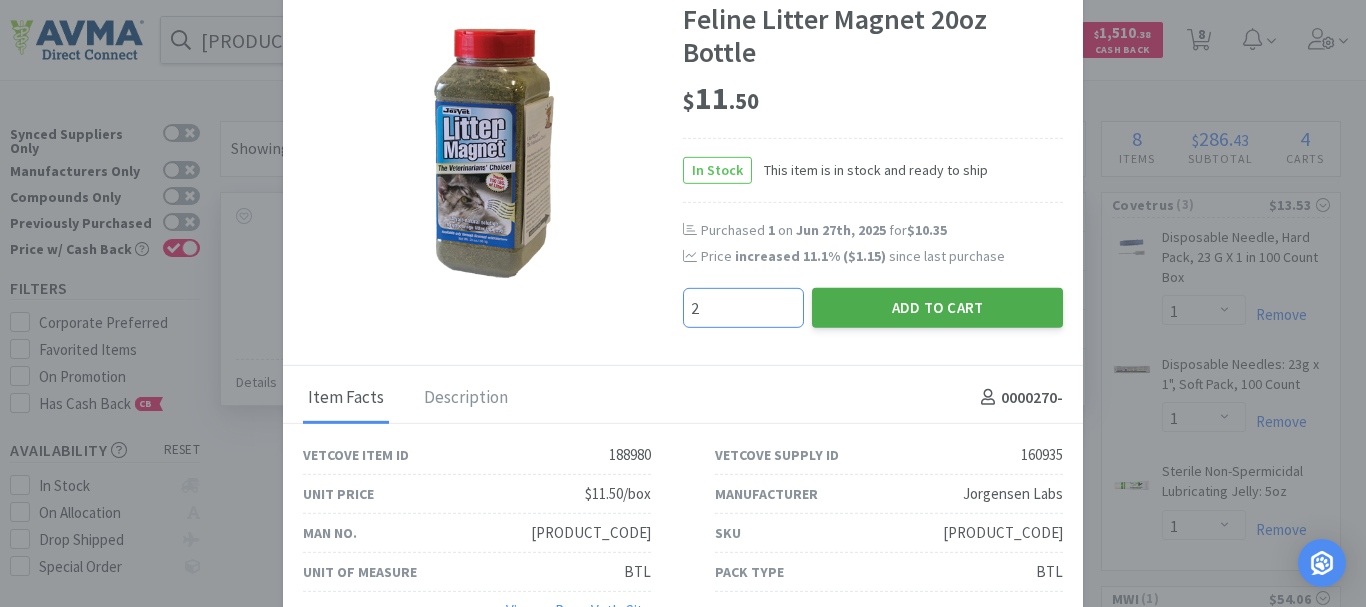 type on "2" 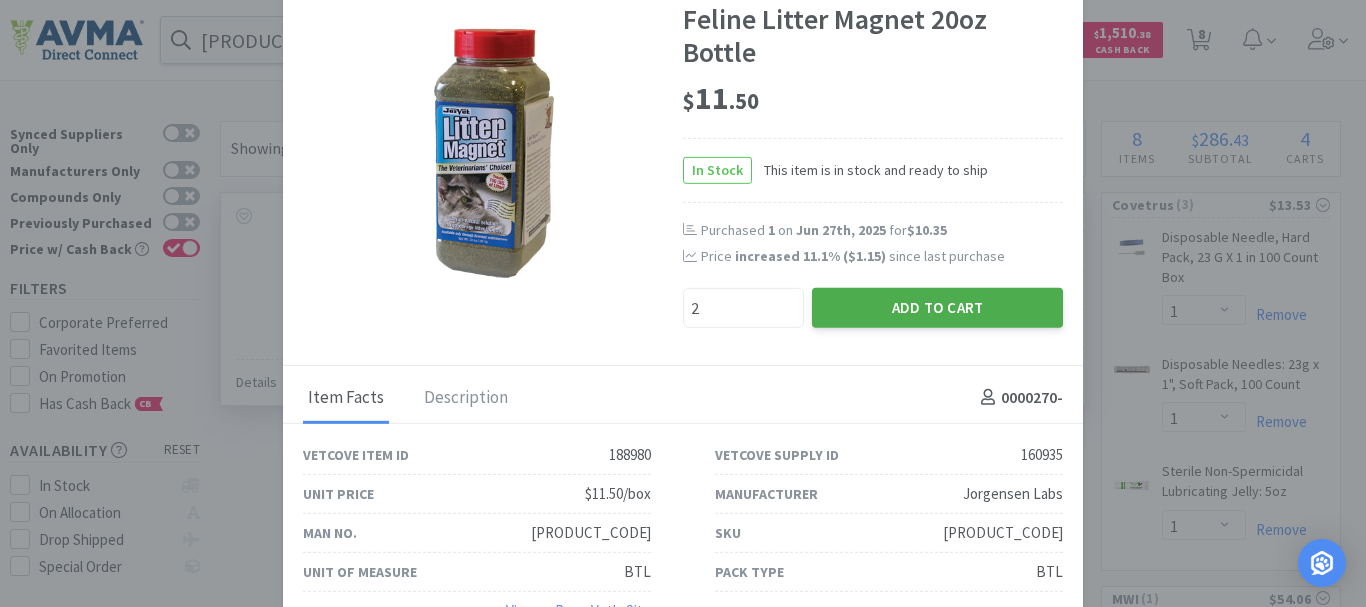 click on "Add to Cart" at bounding box center [937, 307] 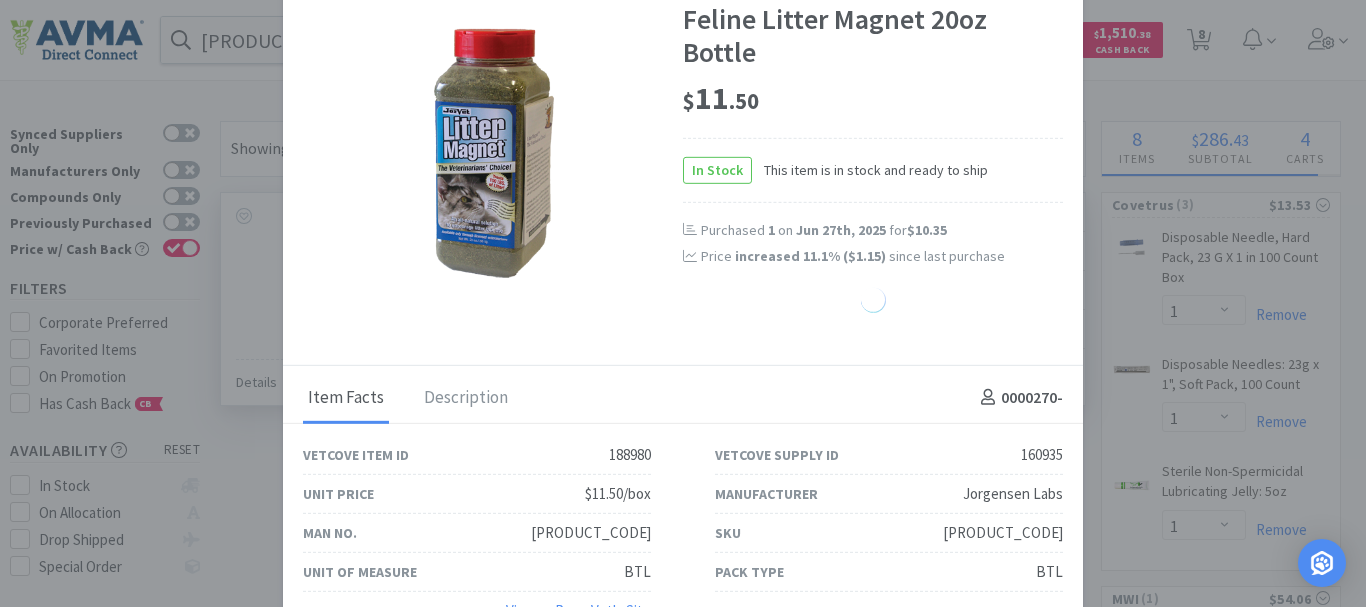 select on "2" 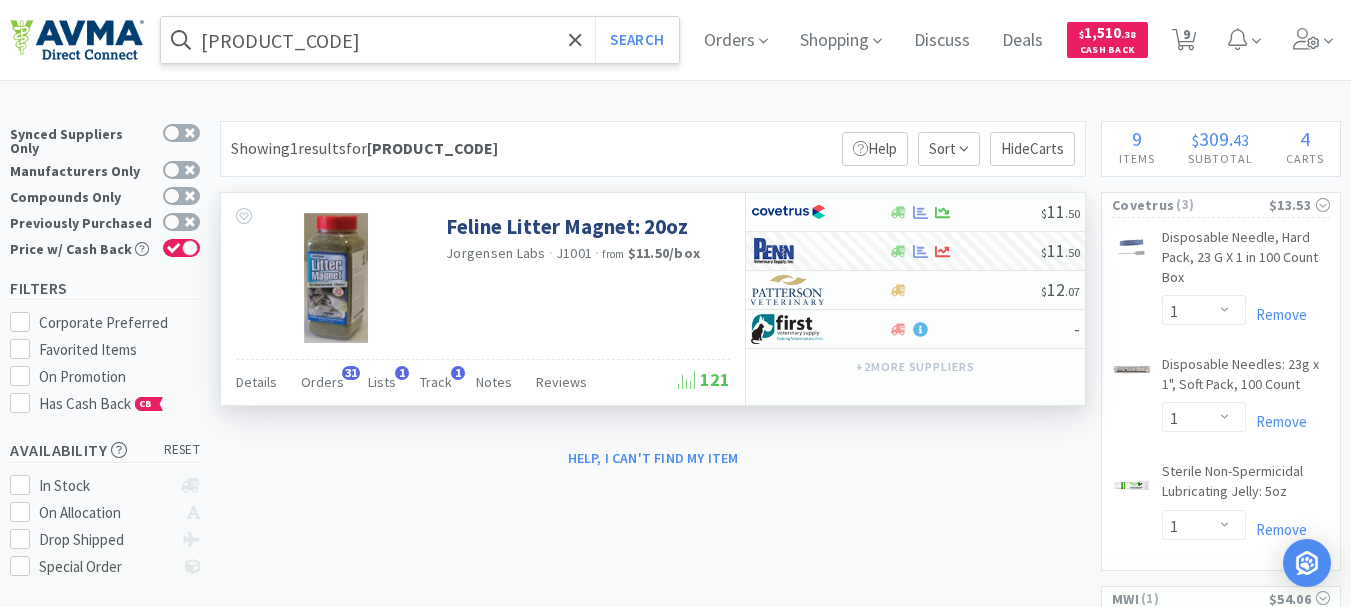 click on "[PRODUCT_CODE]" at bounding box center (420, 40) 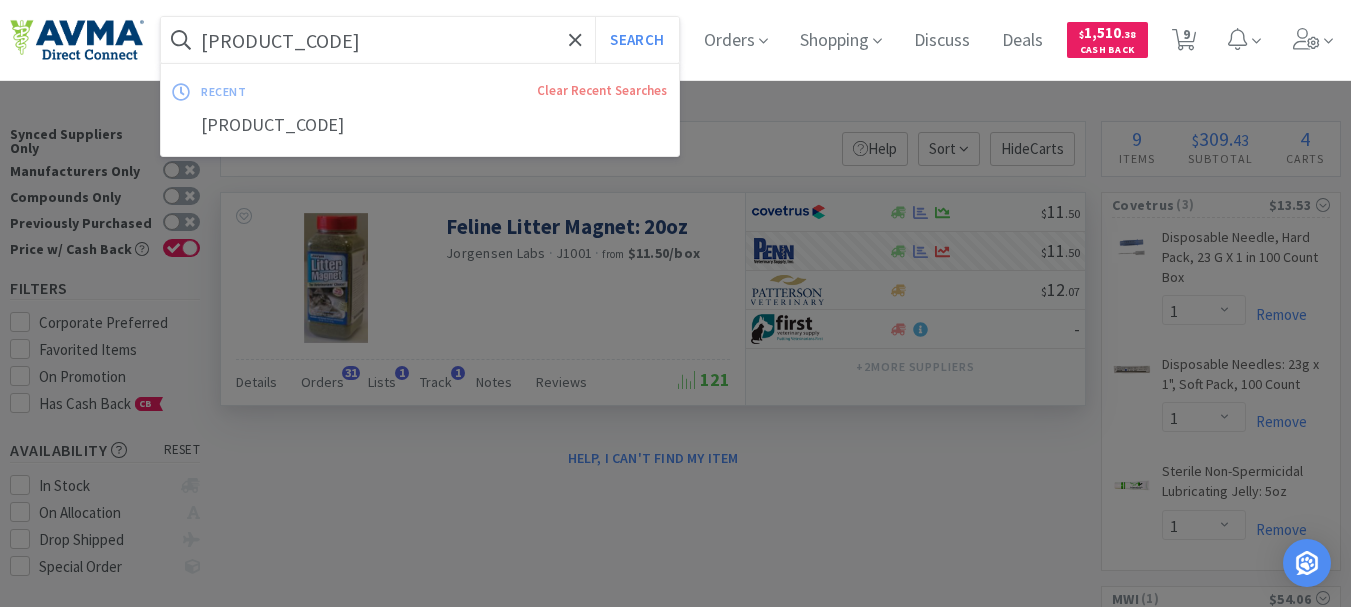 paste on "PT210060" 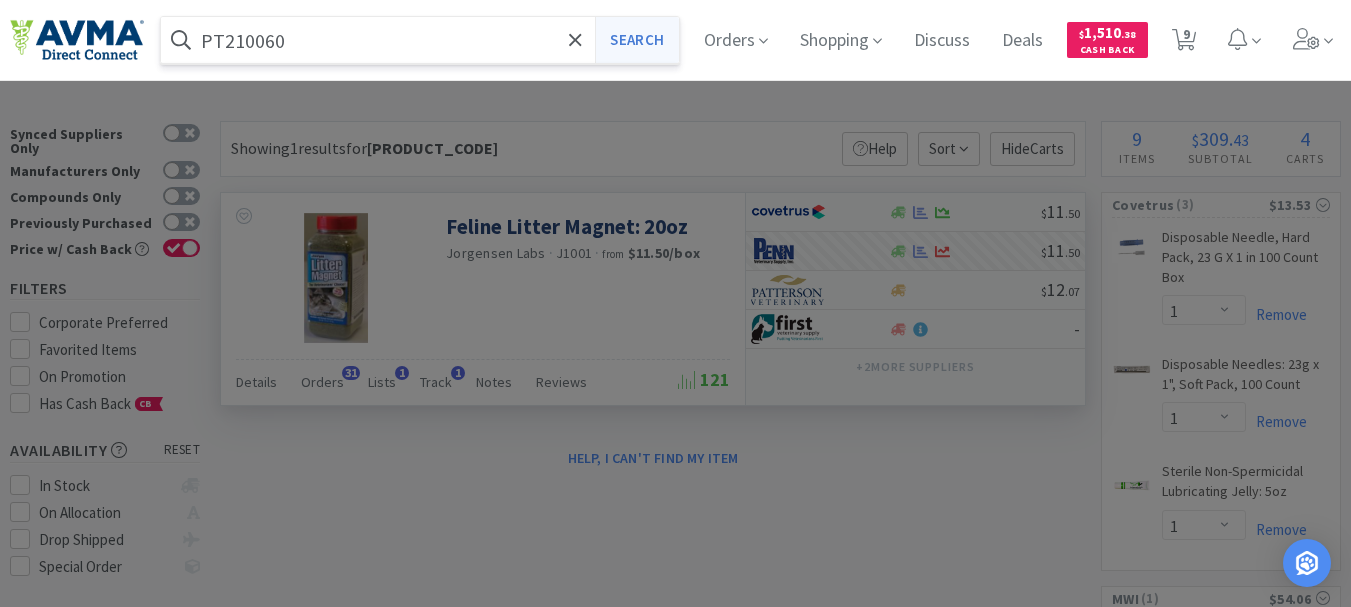 type on "PT210060" 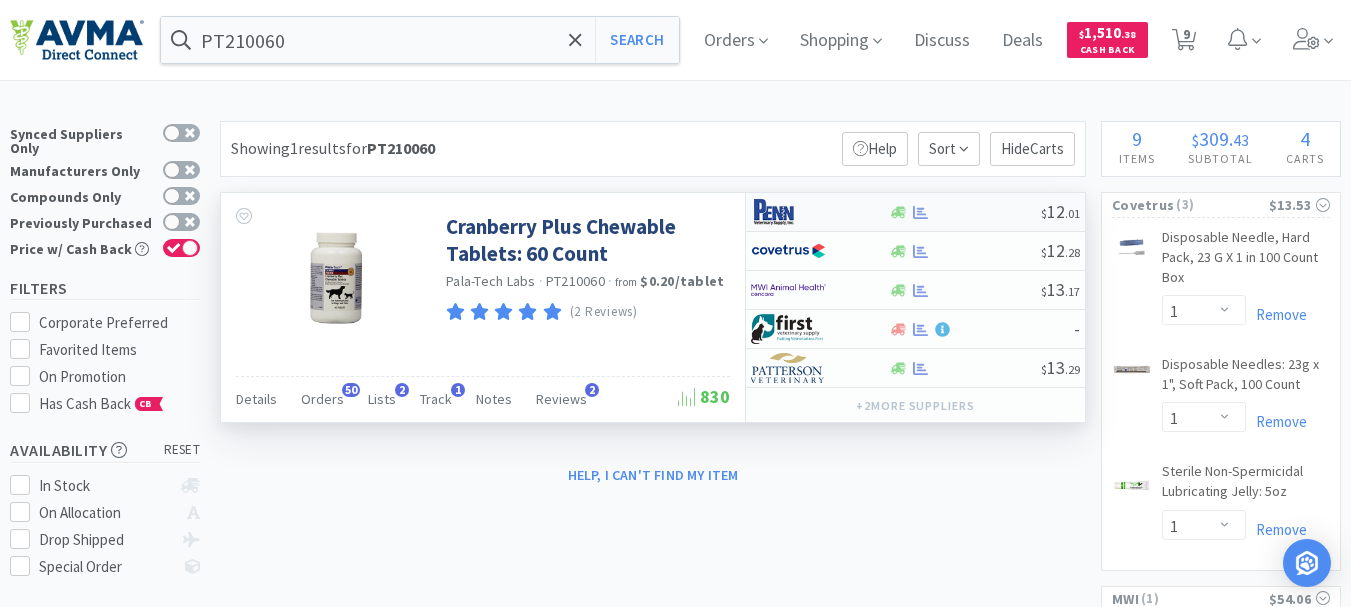 click at bounding box center (788, 212) 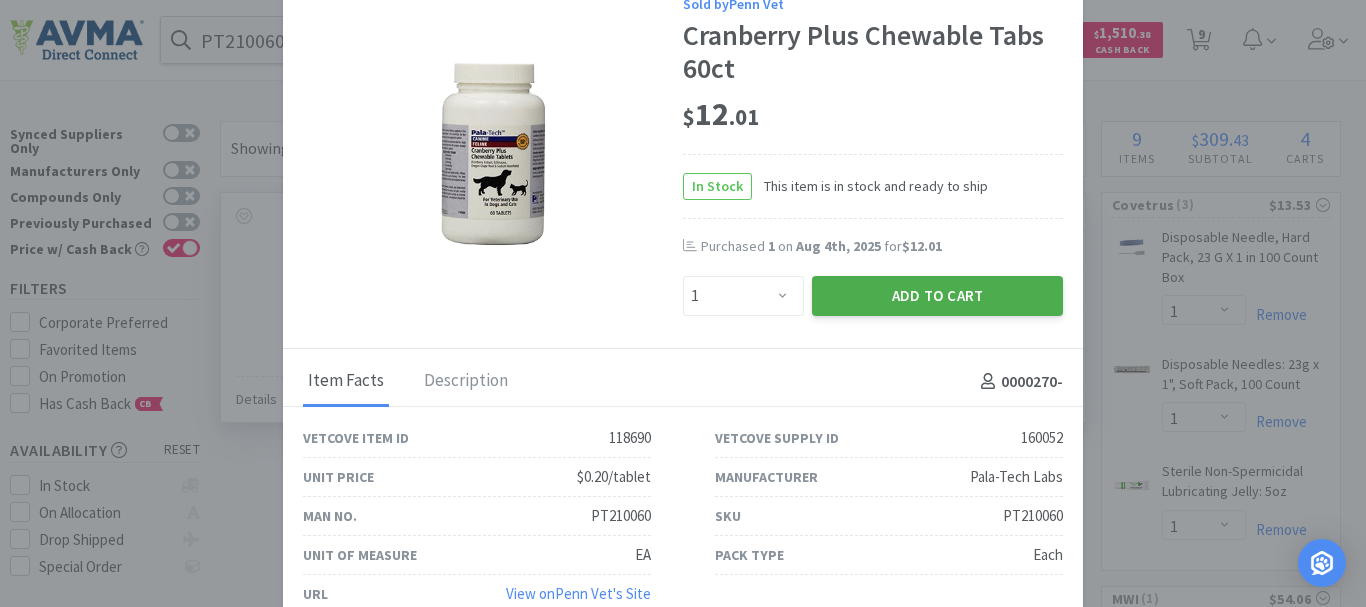 click on "Add to Cart" at bounding box center [937, 296] 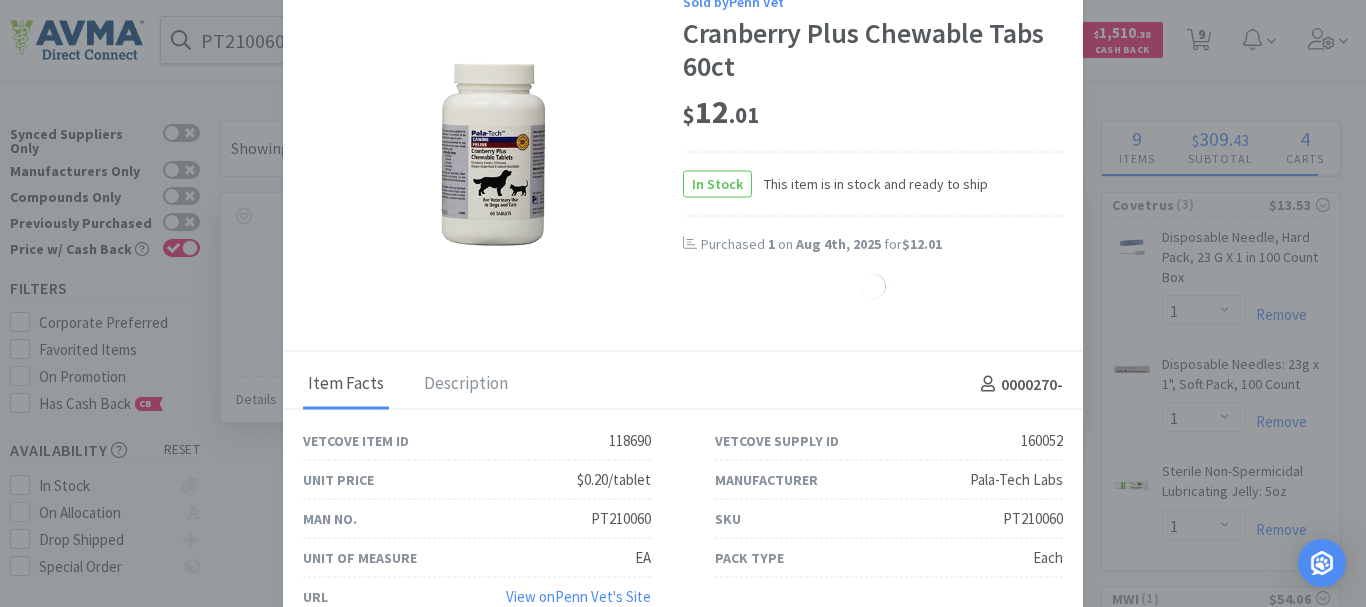 select on "1" 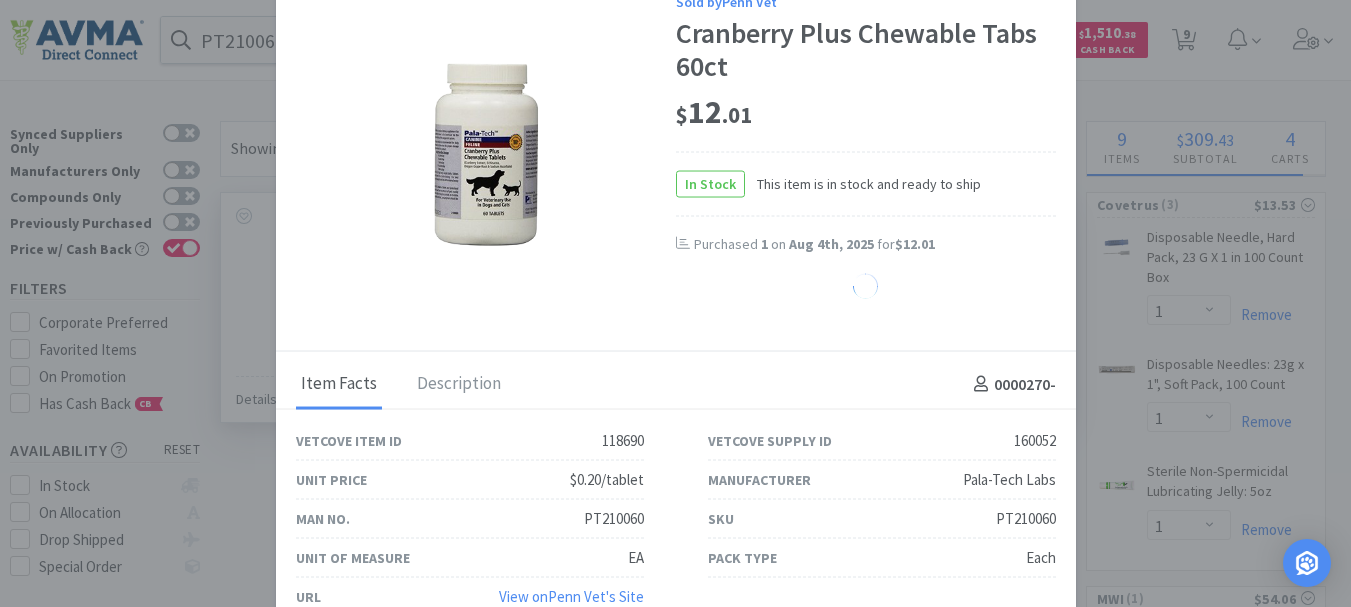 select on "2" 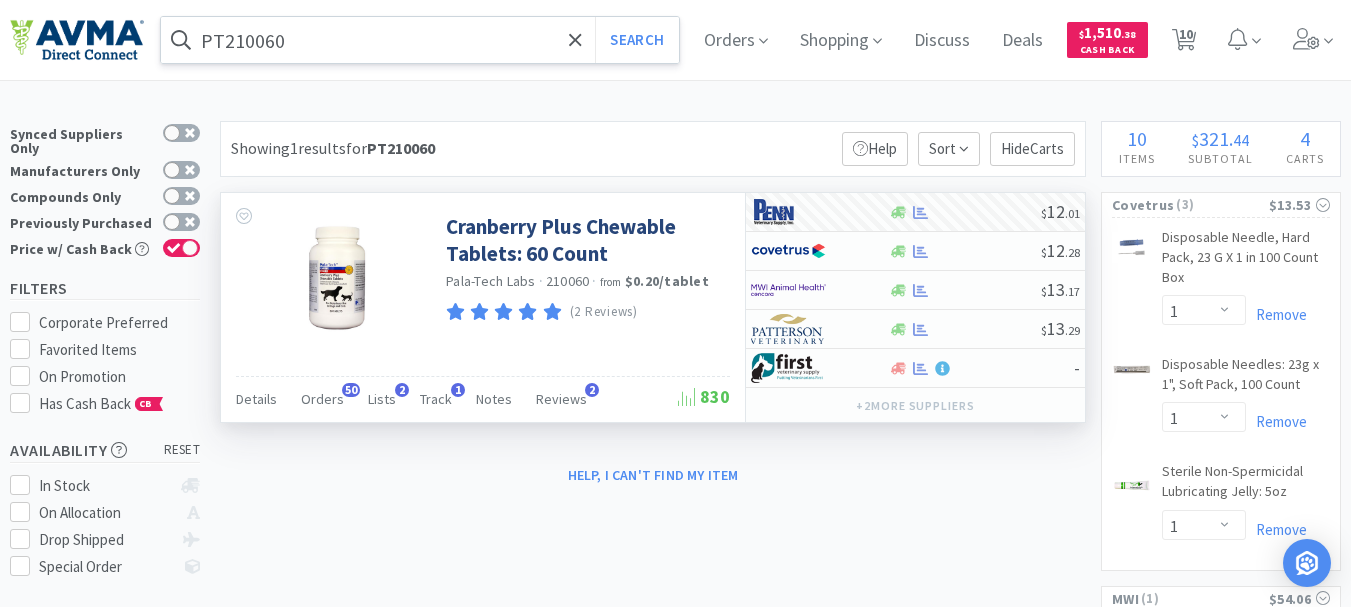 click on "PT210060" at bounding box center [420, 40] 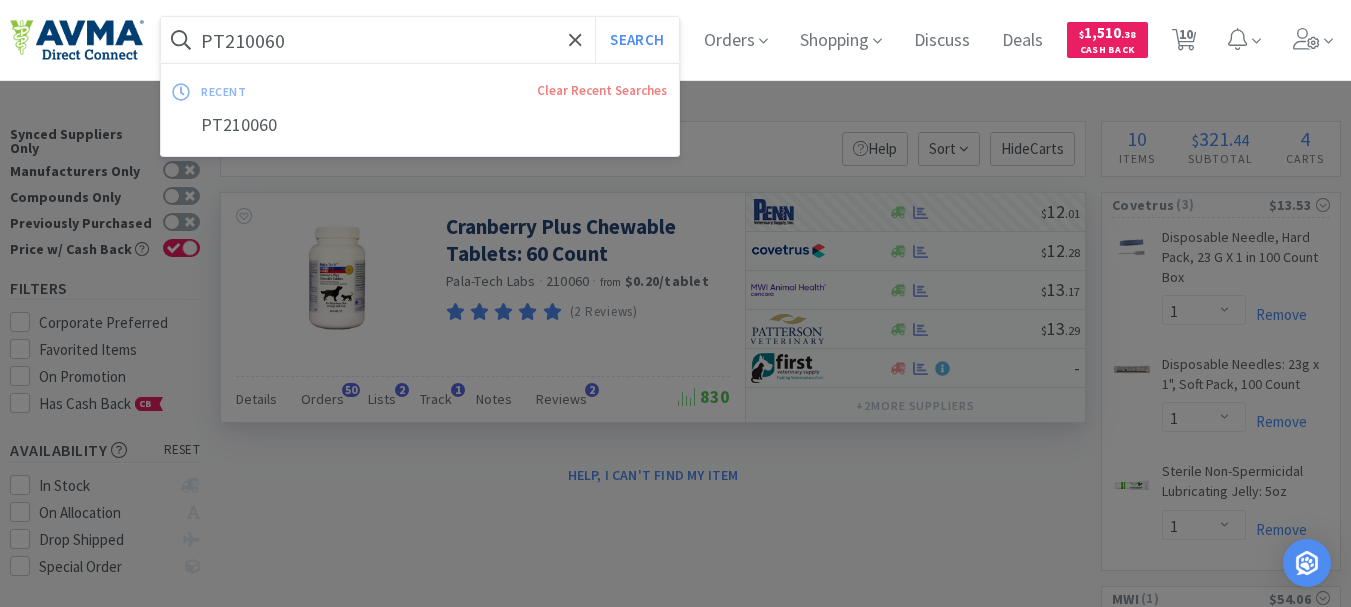 paste on "PVS8220S +" 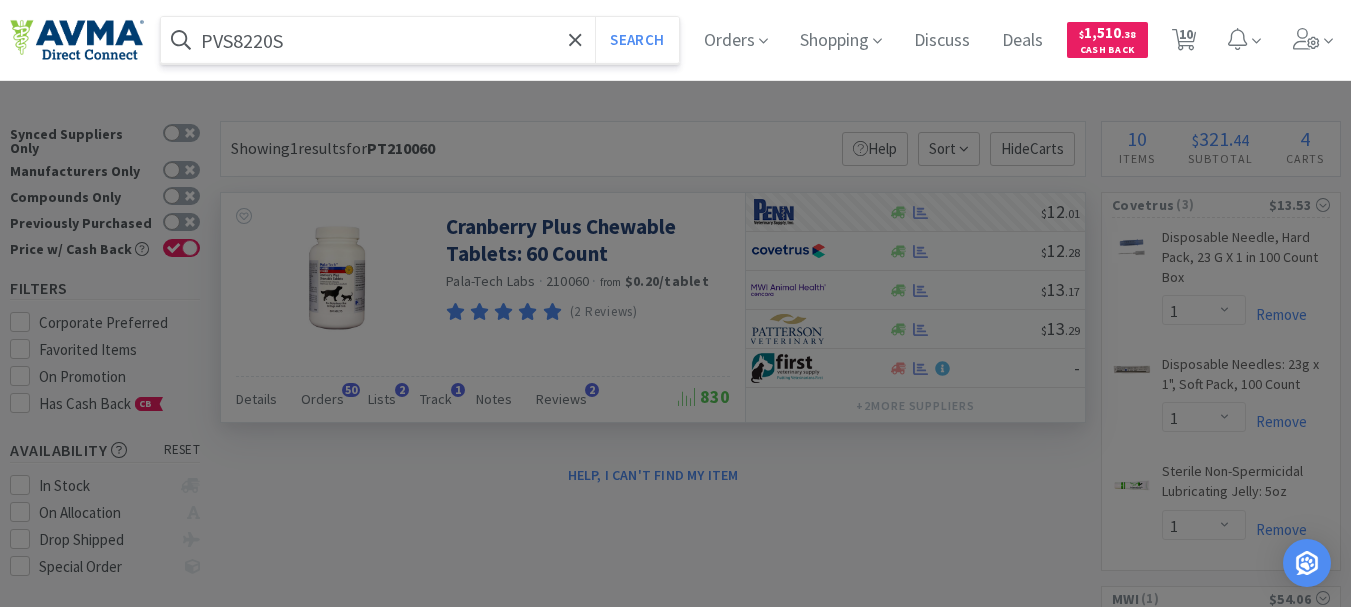 type on "PVS8220S" 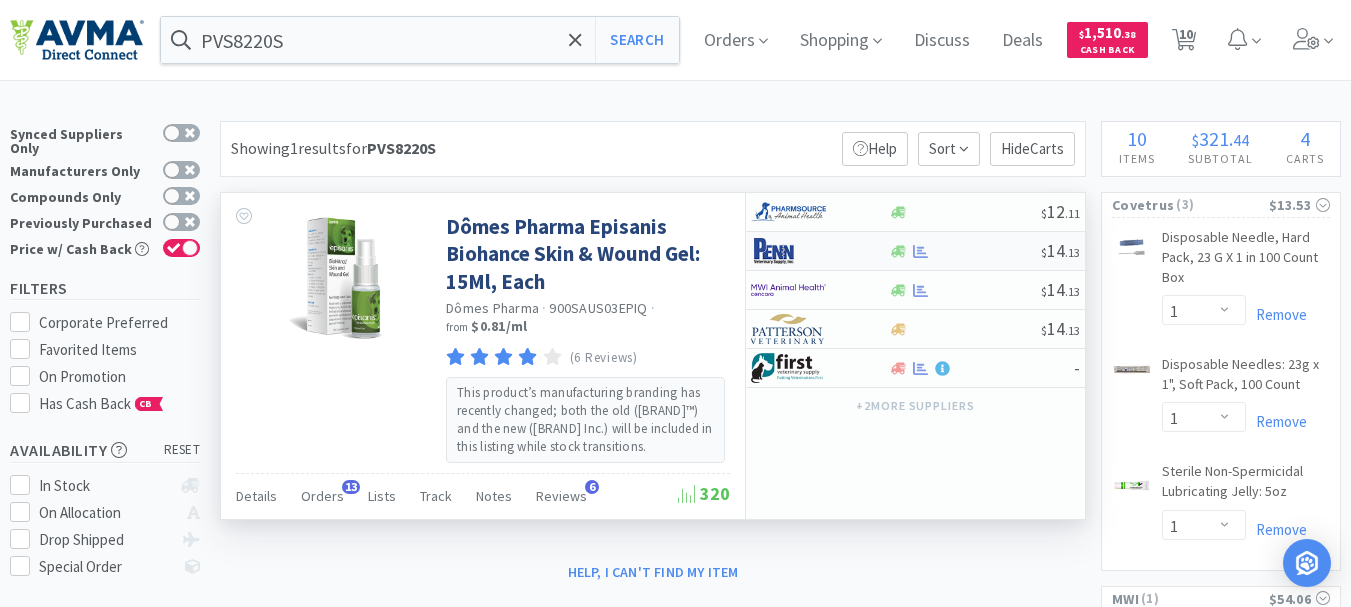click at bounding box center (788, 251) 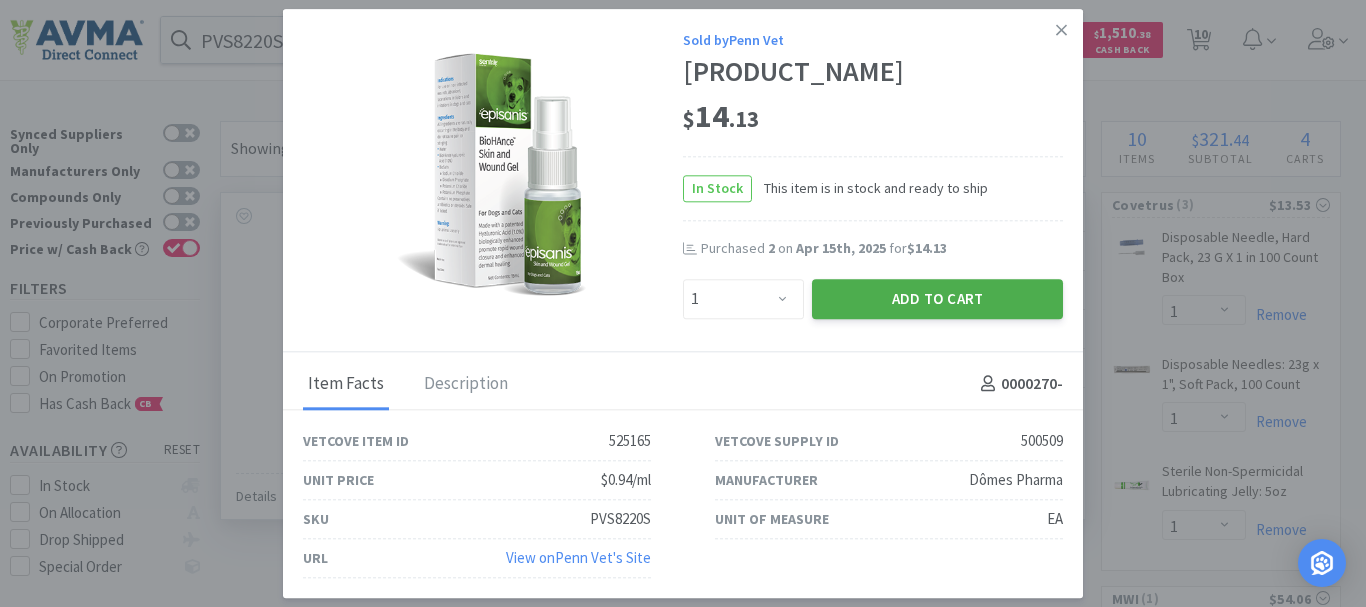 click on "Add to Cart" at bounding box center (937, 299) 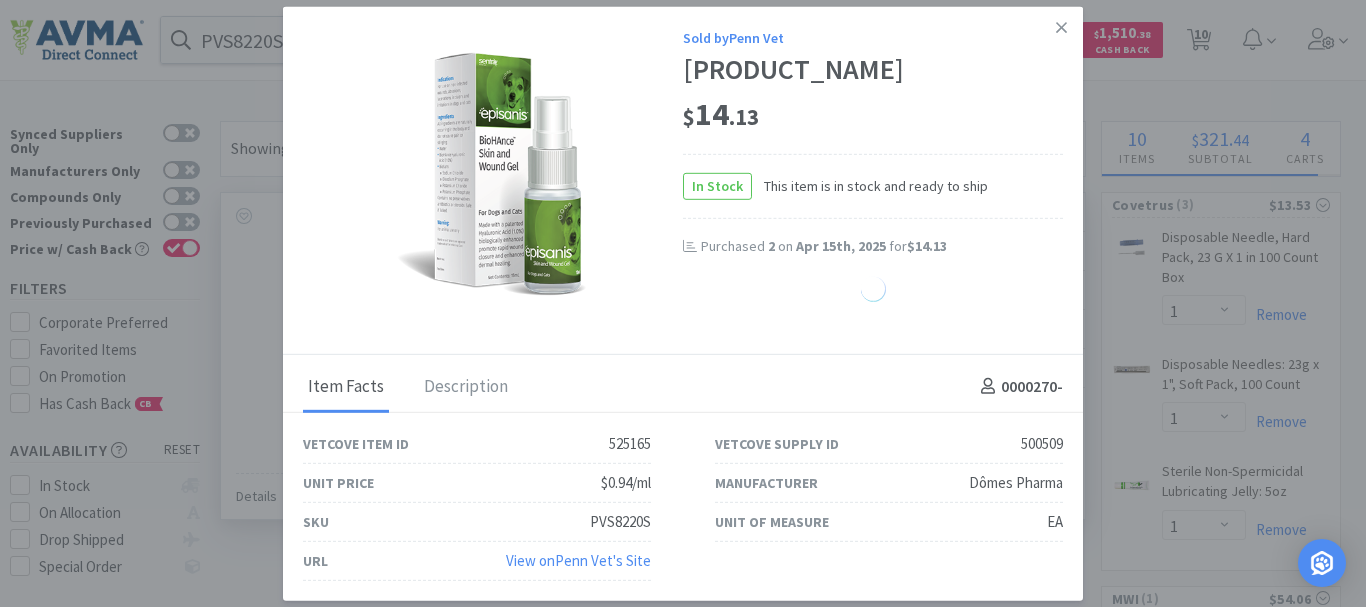 select on "1" 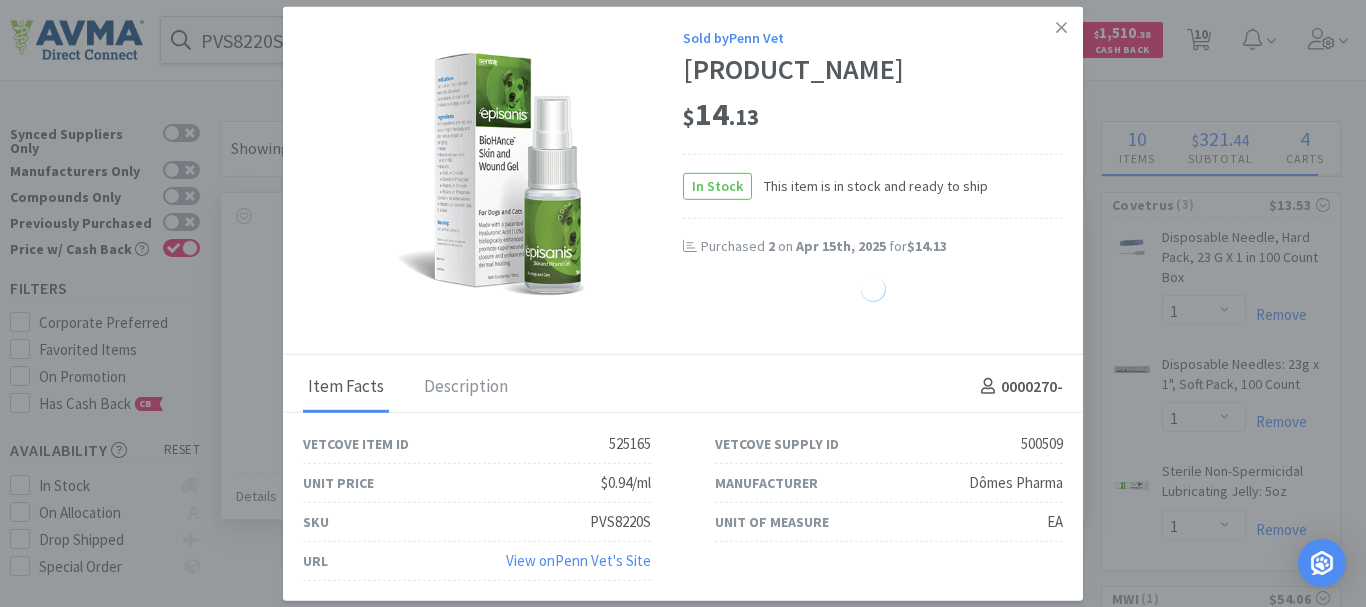 select on "2" 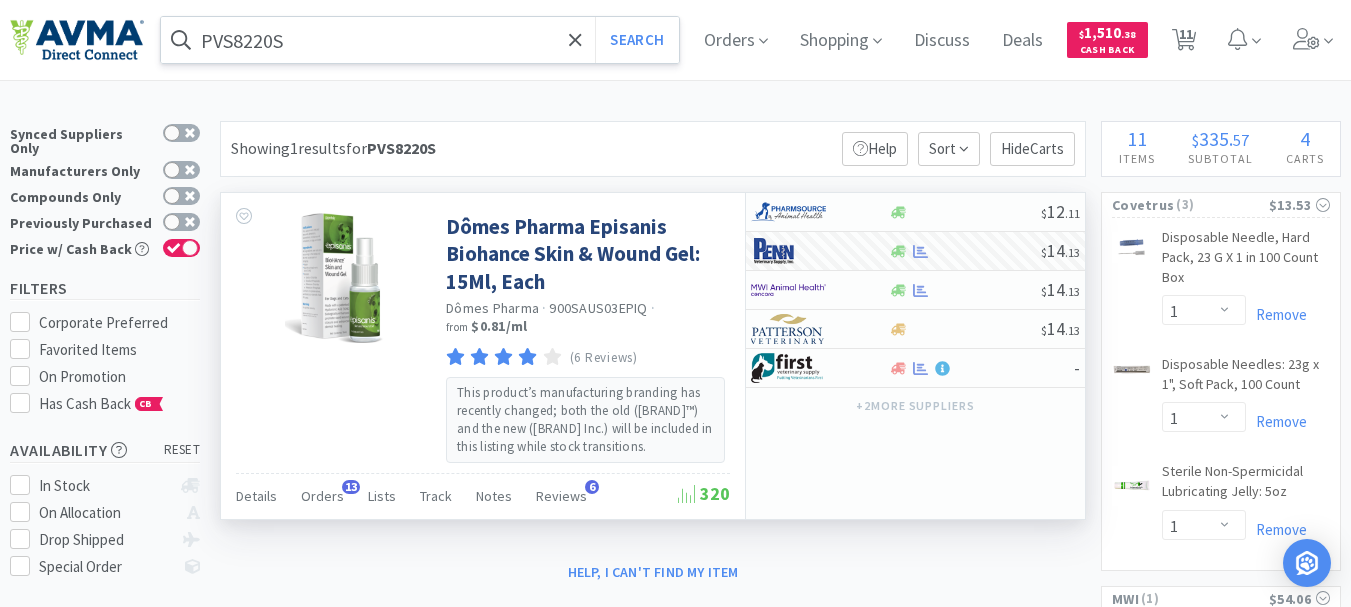 click on "PVS8220S" at bounding box center [420, 40] 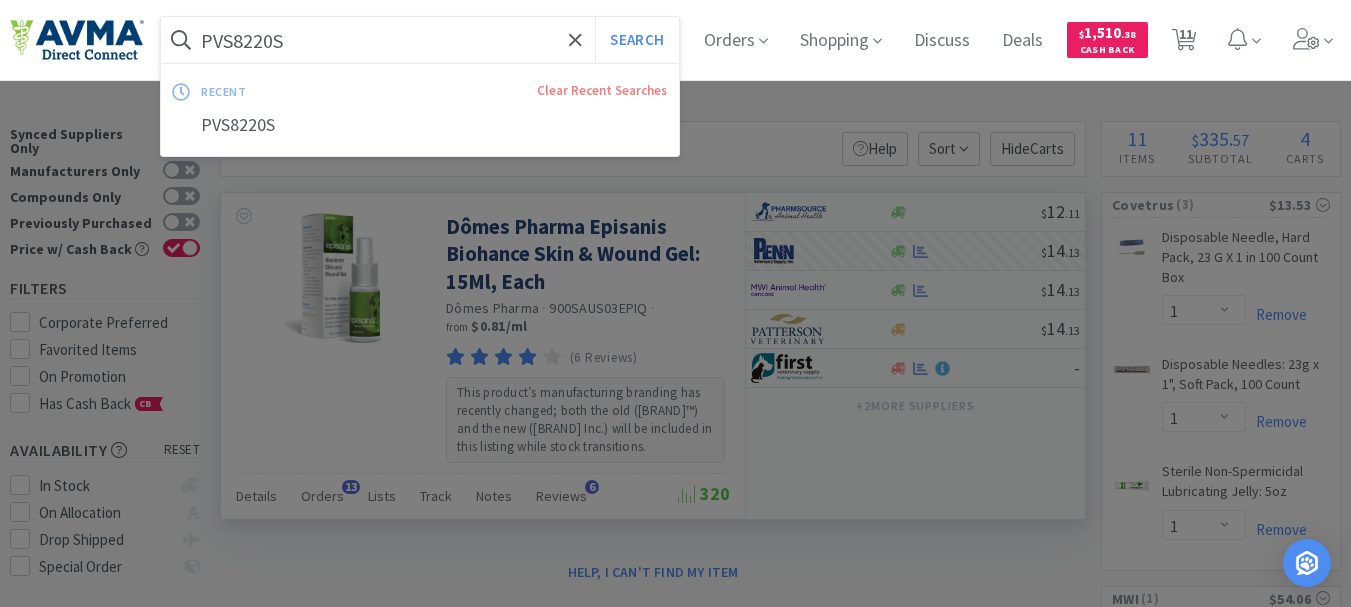 paste on "[SKU]" 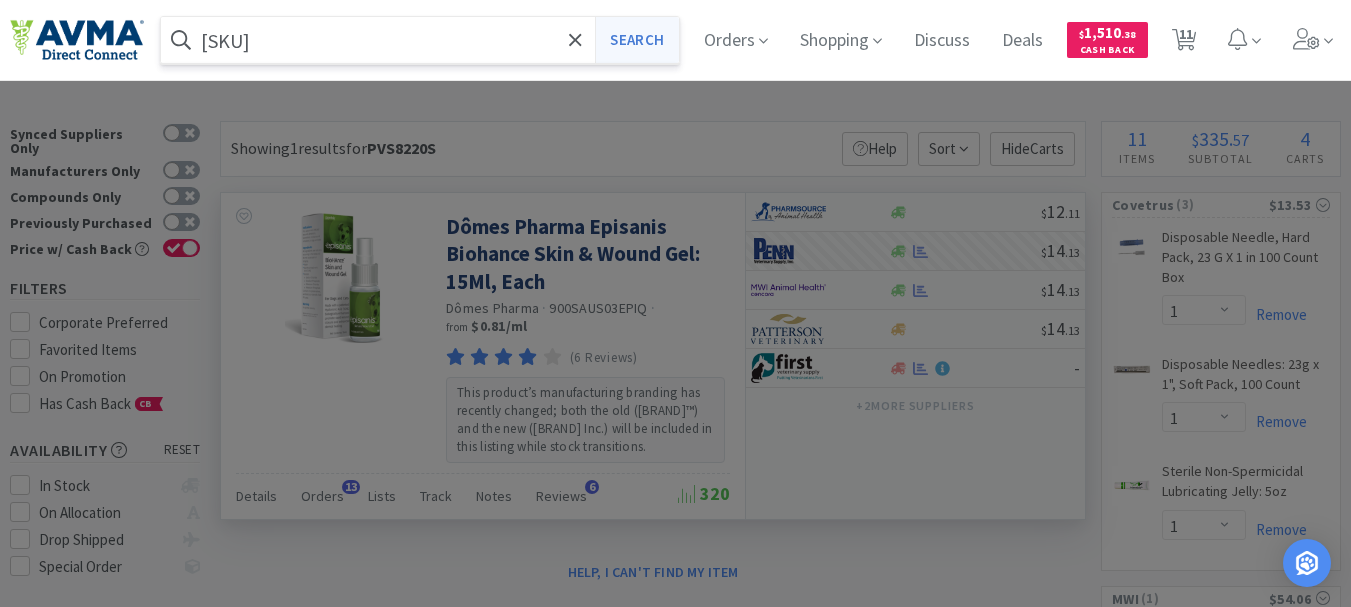 type on "[SKU]" 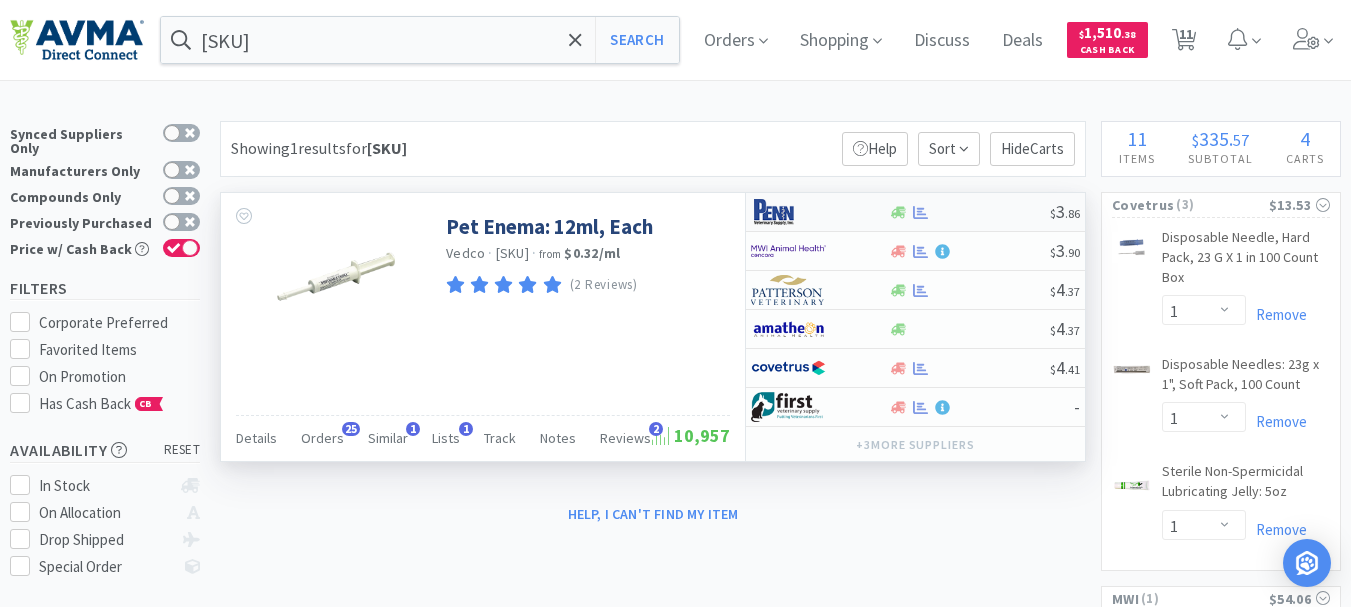 click at bounding box center (788, 212) 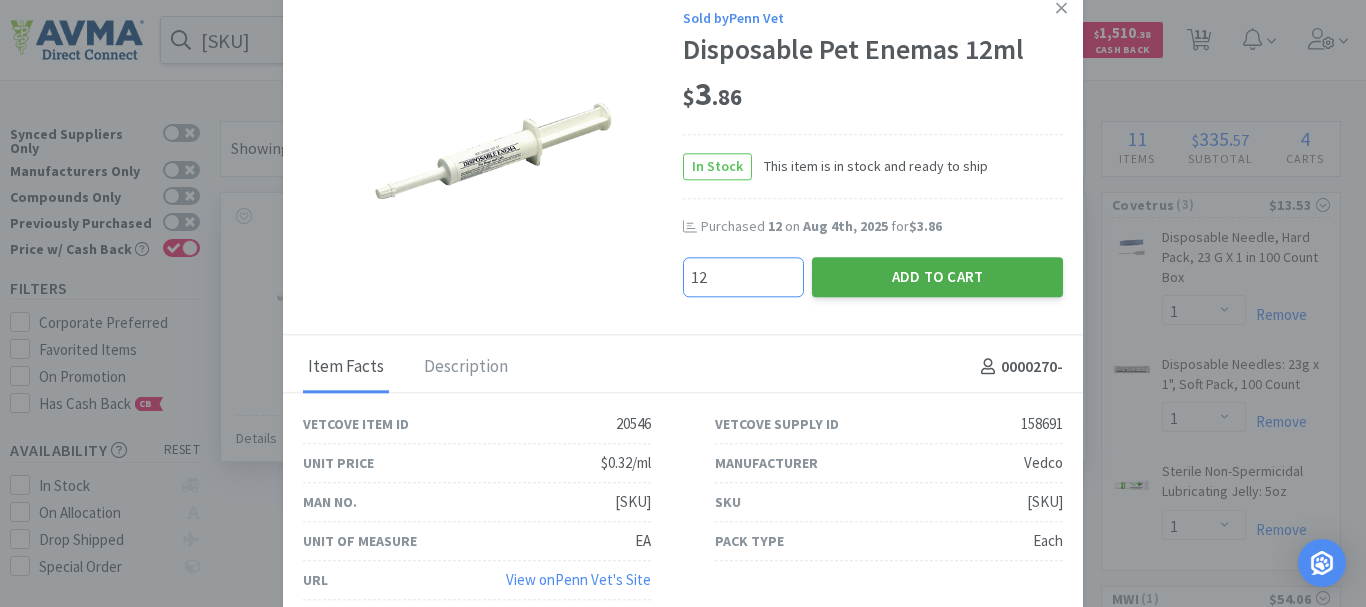 type on "12" 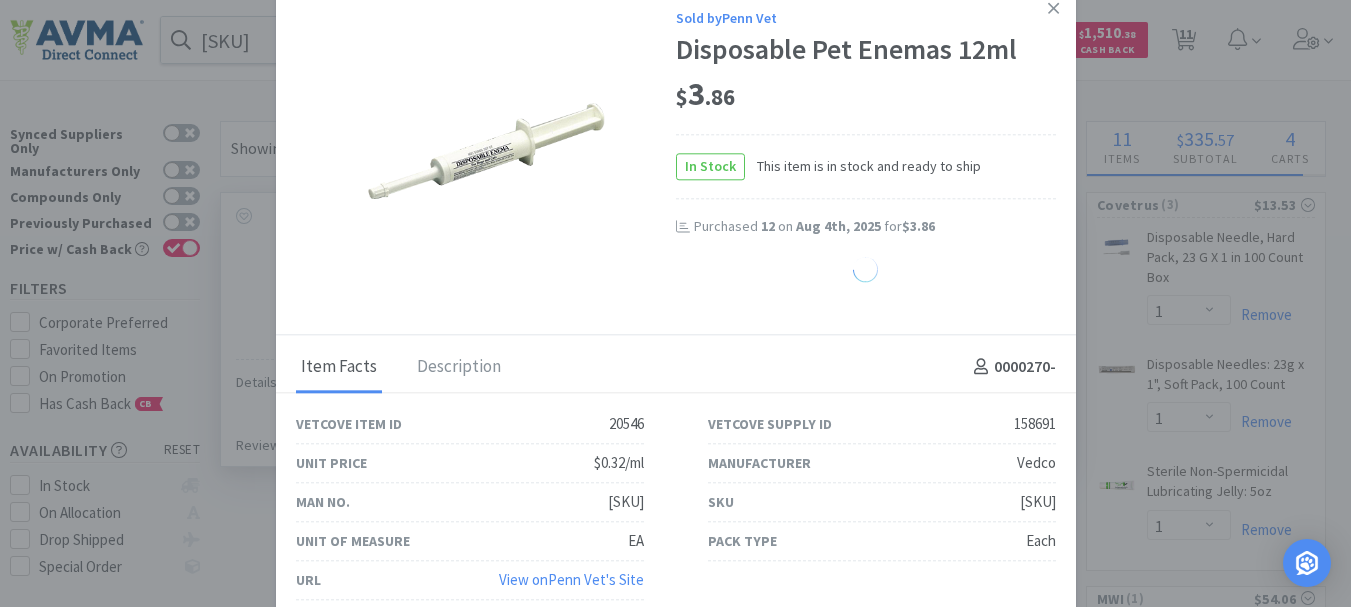 select on "12" 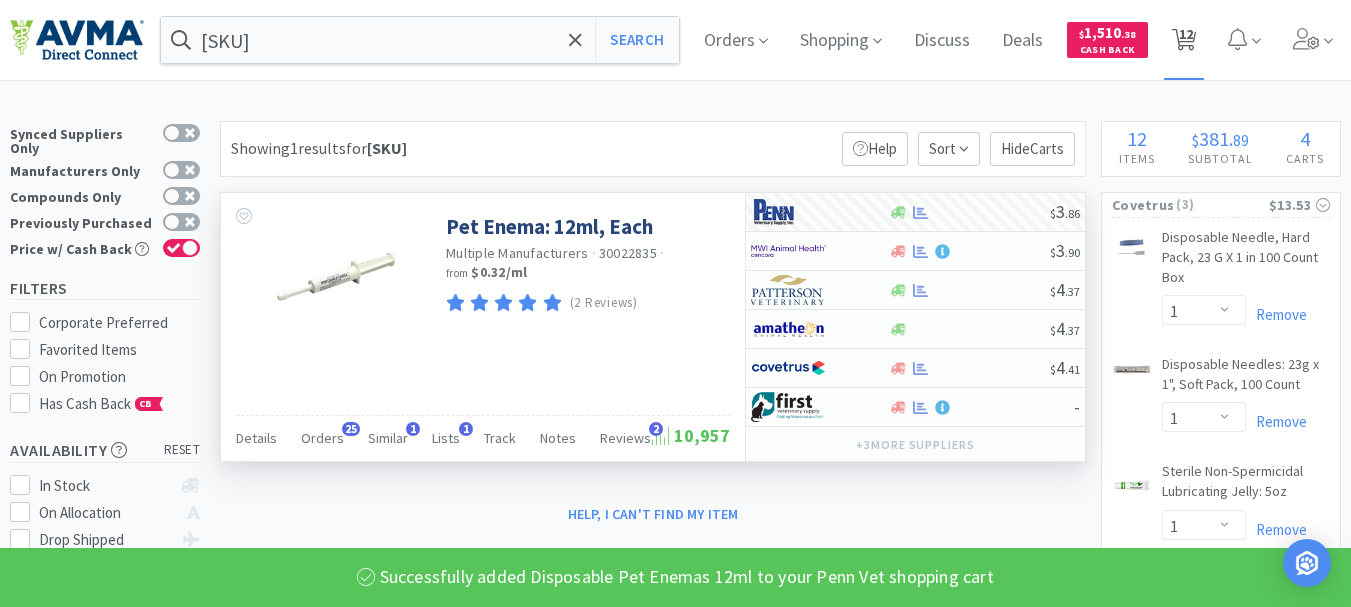 click on "12" at bounding box center [1186, 34] 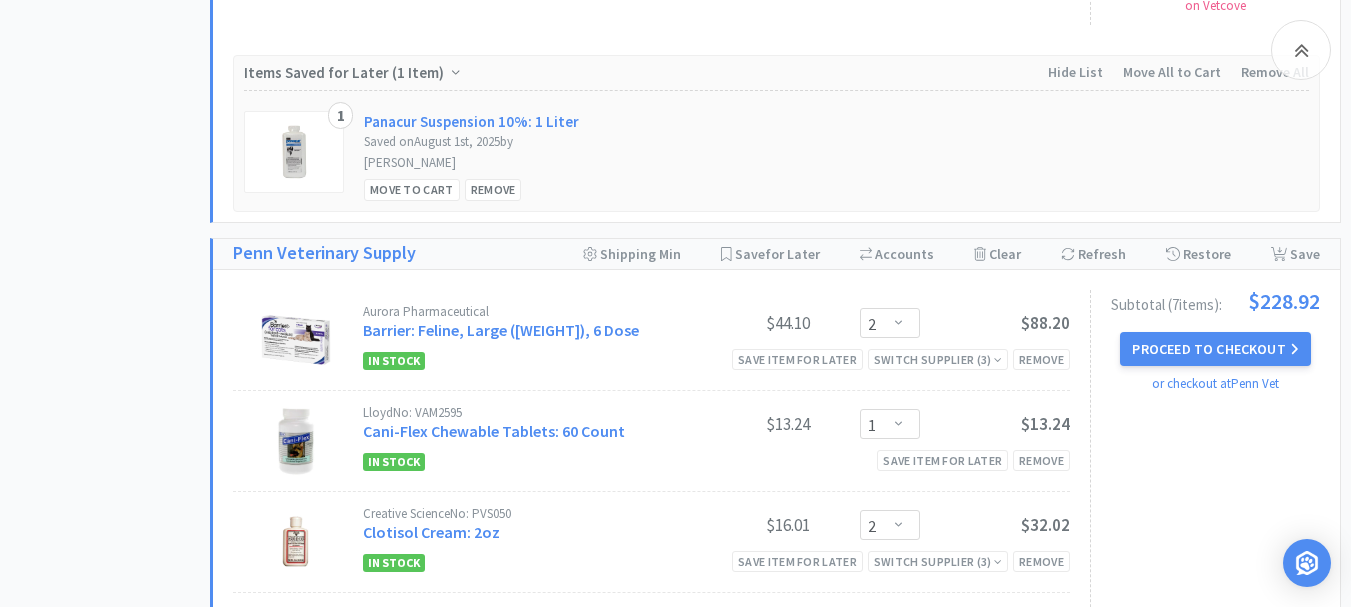 scroll, scrollTop: 1900, scrollLeft: 0, axis: vertical 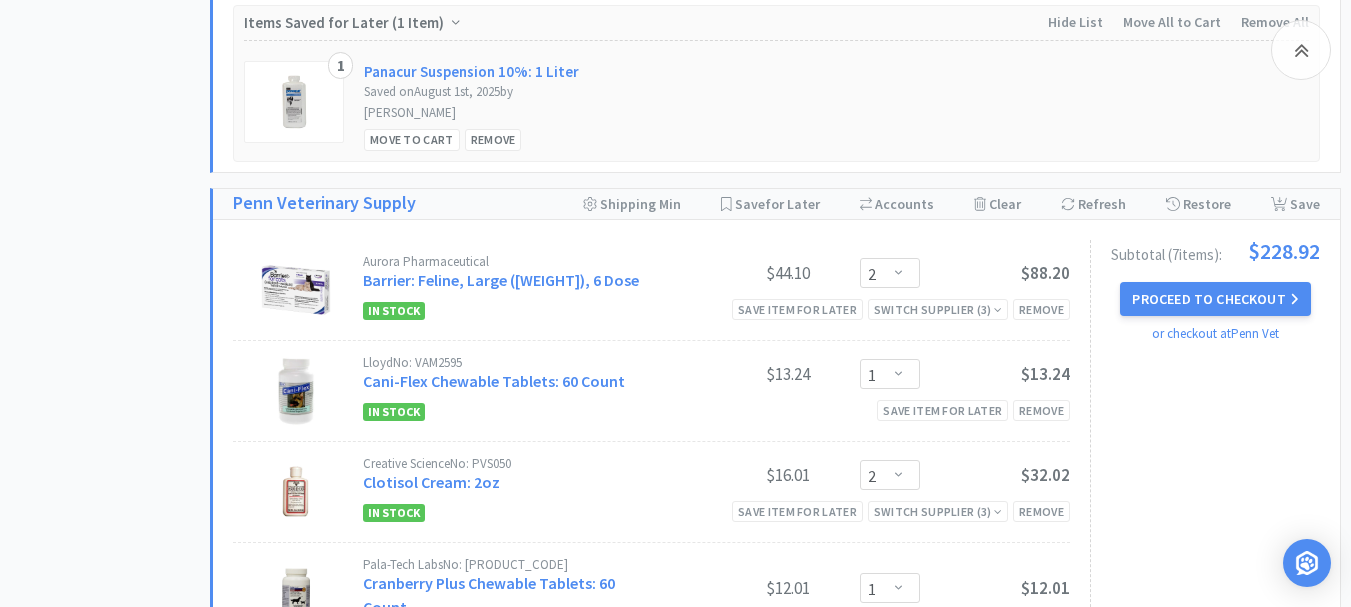 click on "Proceed to Checkout" at bounding box center [1215, 299] 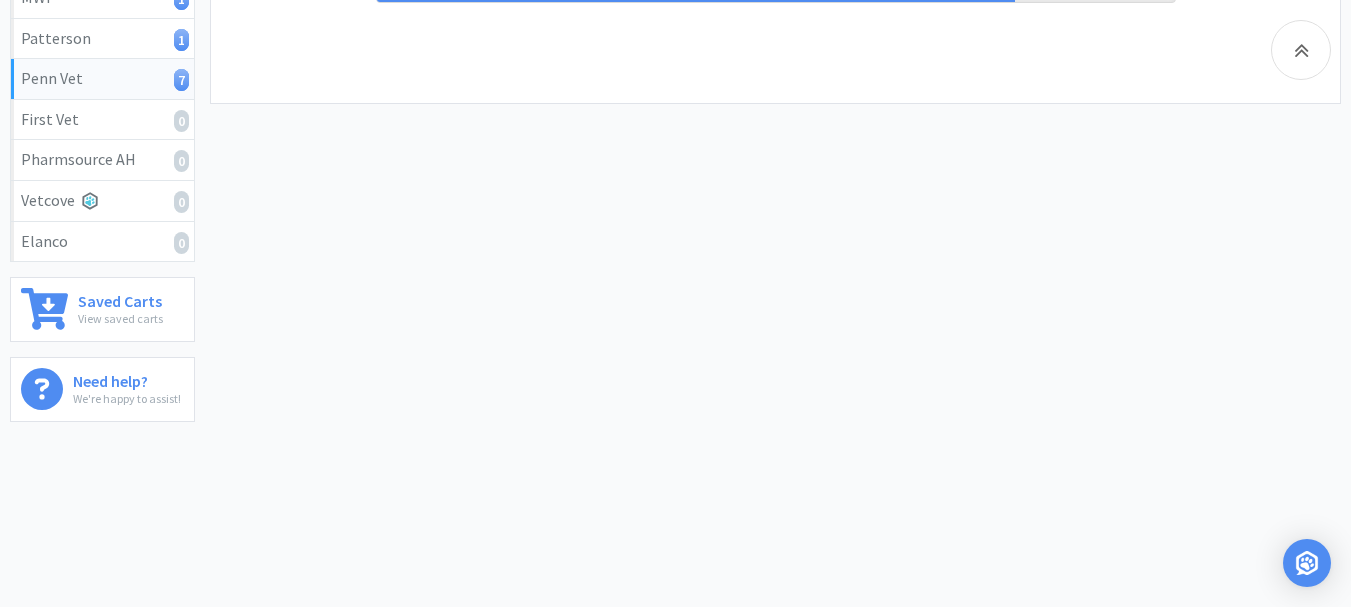 select on "V0537" 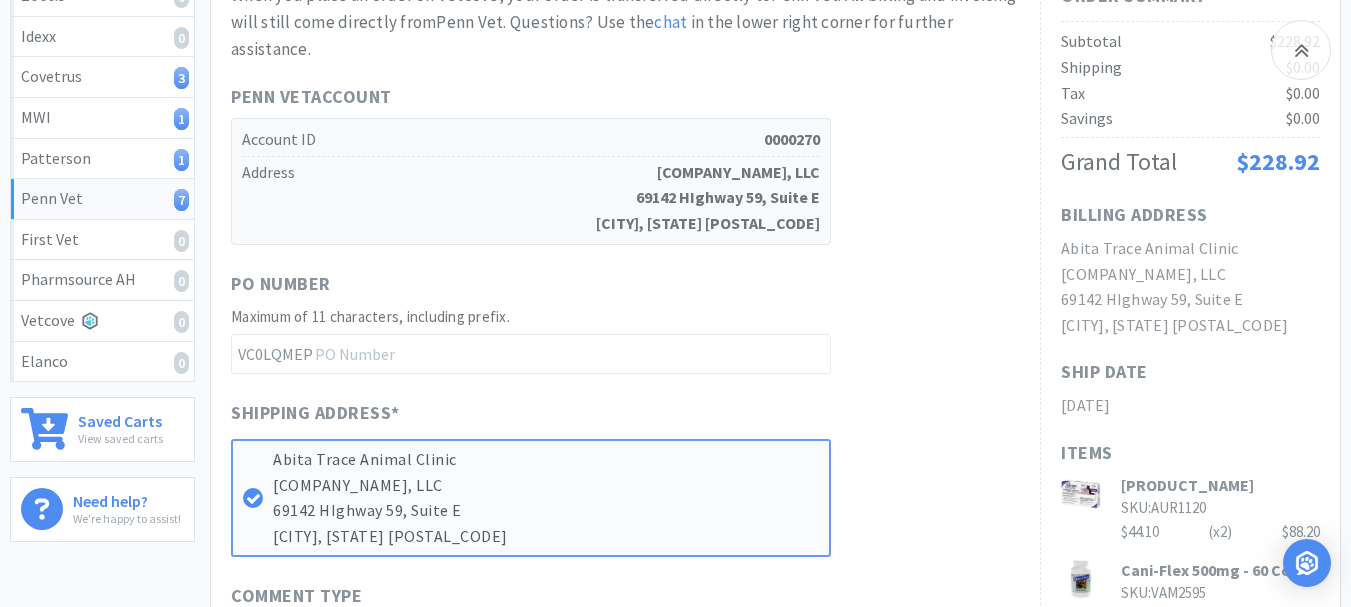 scroll, scrollTop: 400, scrollLeft: 0, axis: vertical 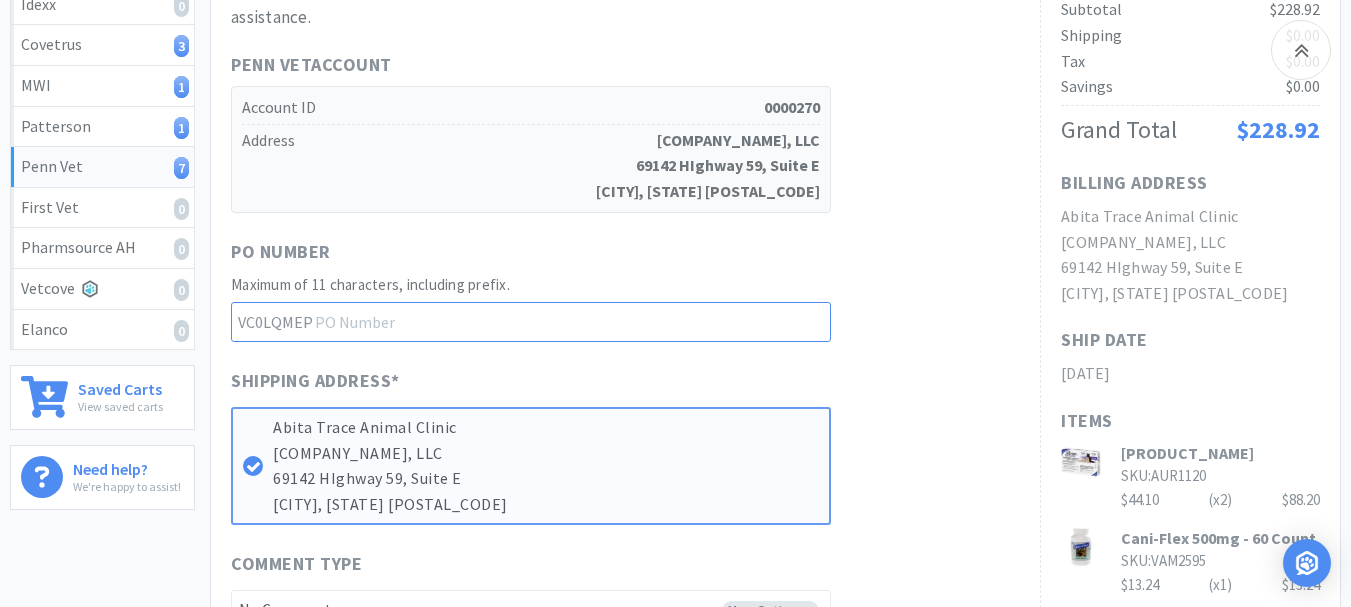 click at bounding box center [531, 322] 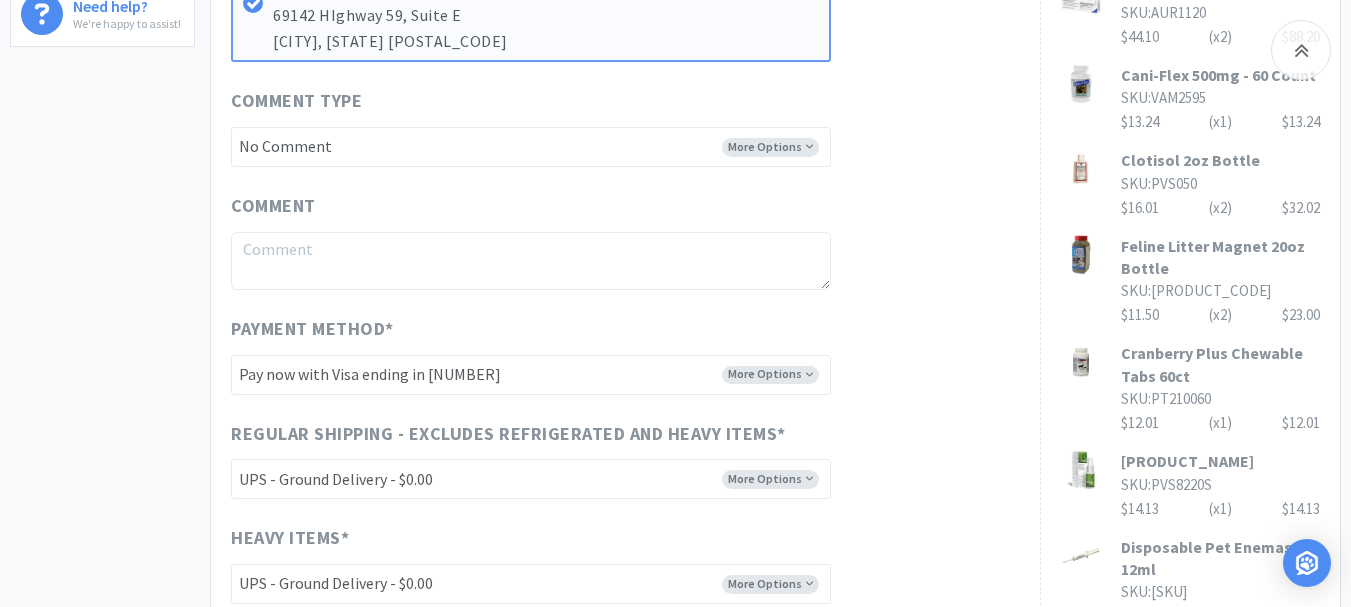 scroll, scrollTop: 900, scrollLeft: 0, axis: vertical 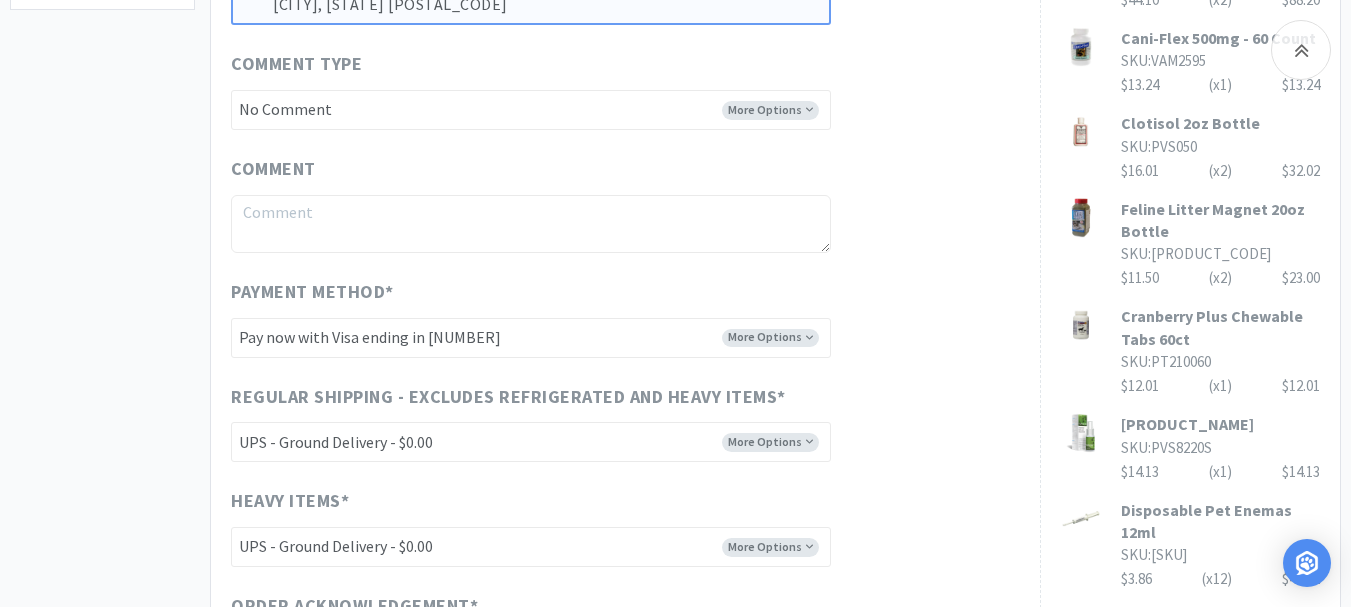 type on "52199" 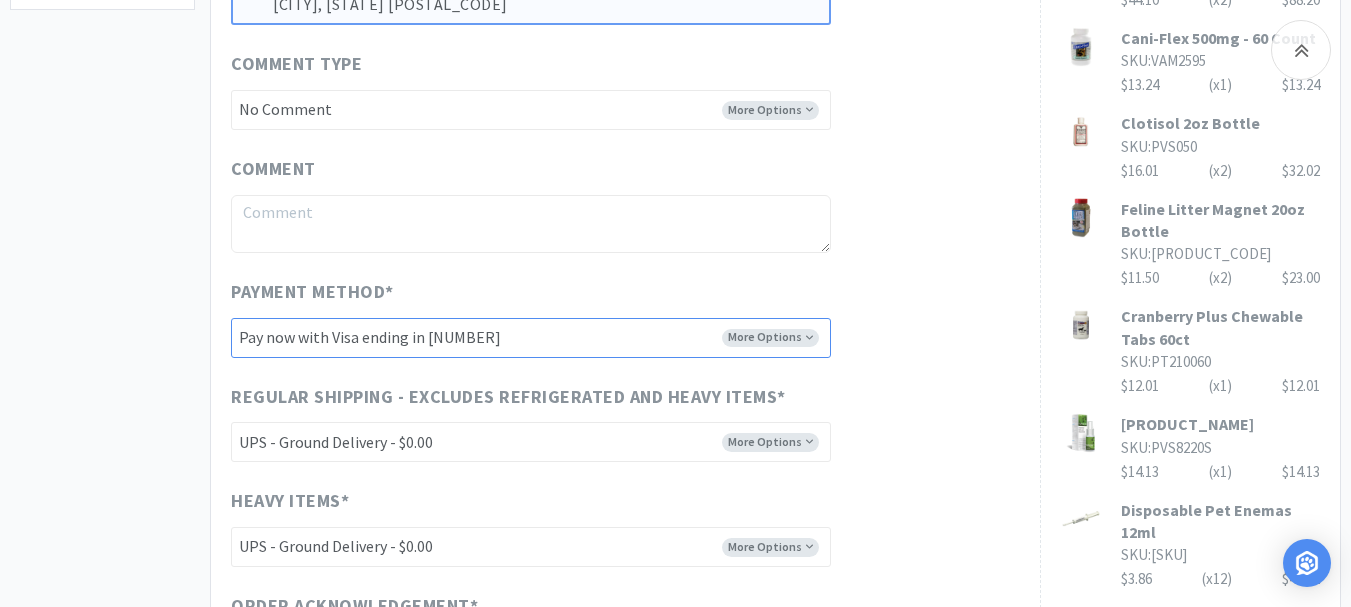 click on "-------- Pay now with Visa ending in [CARD_LAST_4] Pay now with Visa ending in [CARD_LAST_4] Pay now with Visa ending in [CARD_LAST_4] Pay now with a new credit card" at bounding box center [531, 338] 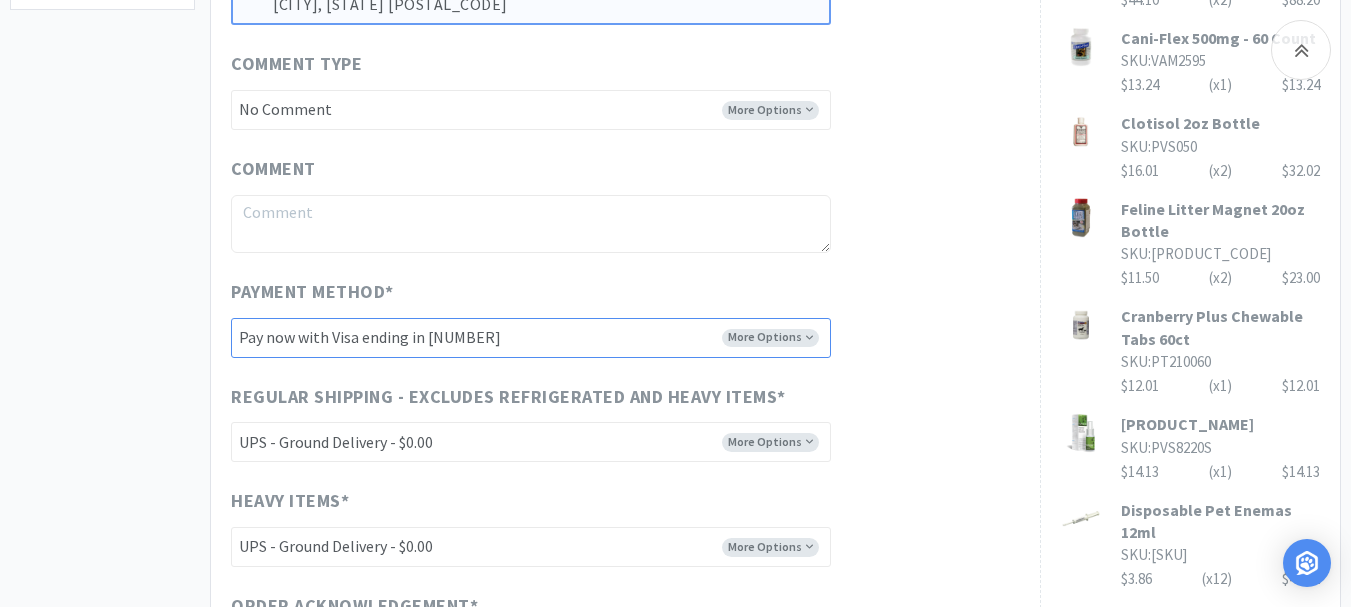 select on "[CARD_LAST_FOUR]" 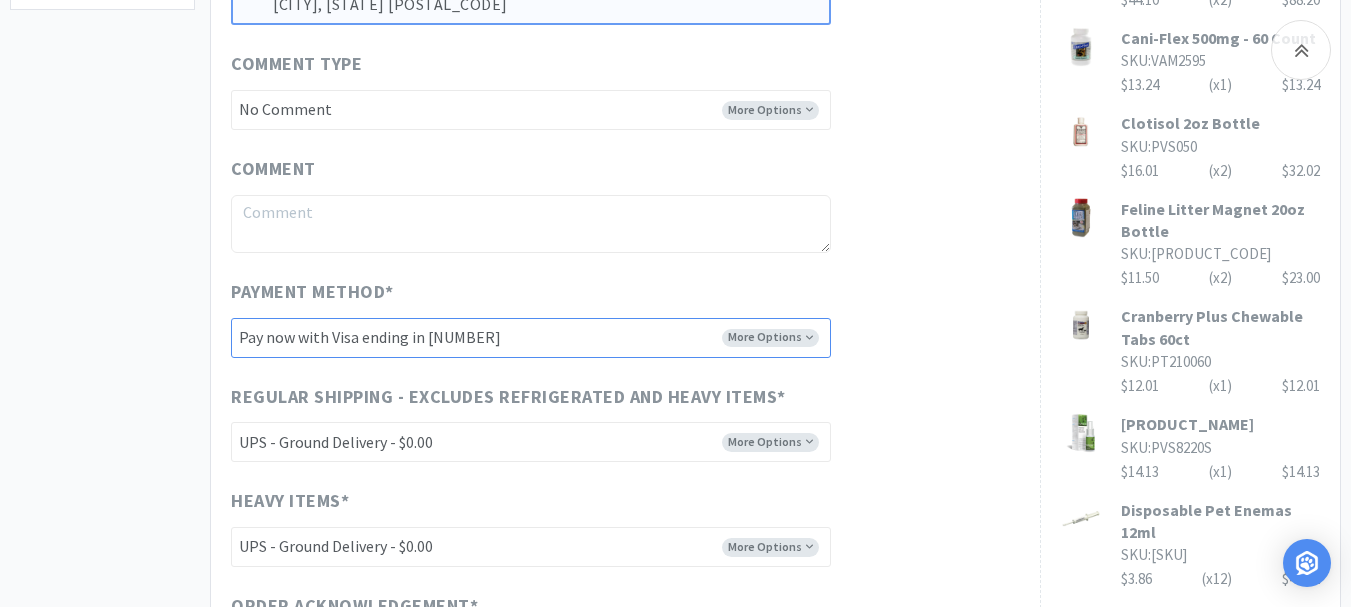 click on "-------- Pay now with Visa ending in [CARD_LAST_4] Pay now with Visa ending in [CARD_LAST_4] Pay now with Visa ending in [CARD_LAST_4] Pay now with a new credit card" at bounding box center [531, 338] 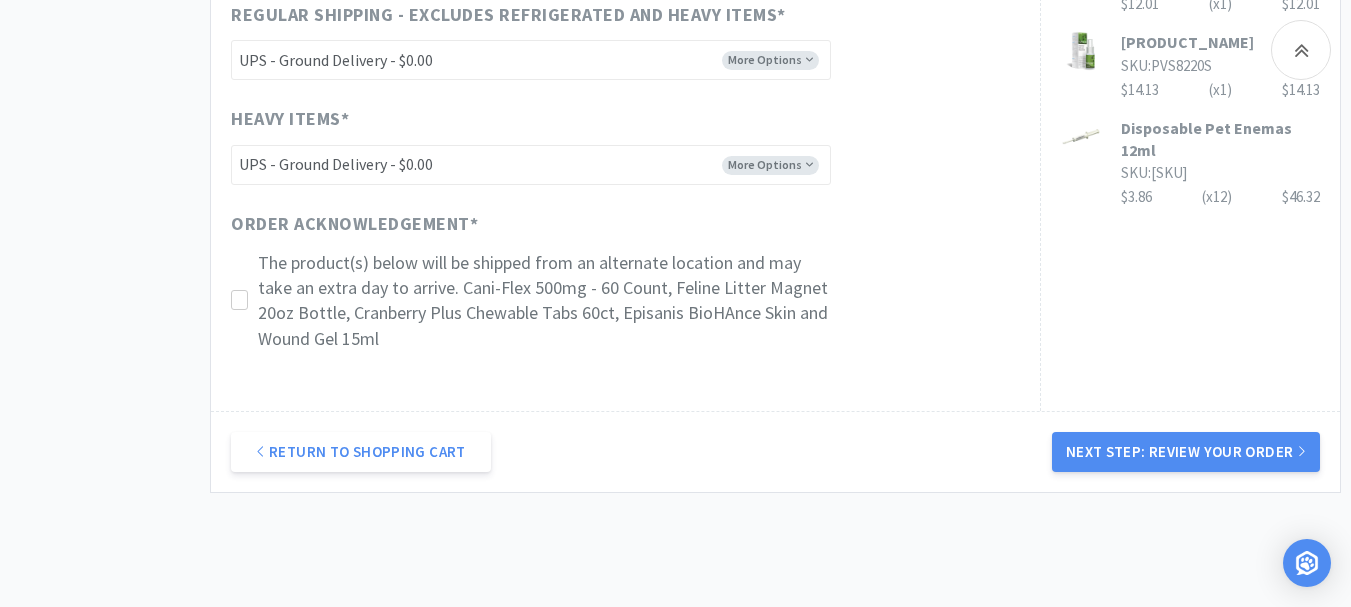 scroll, scrollTop: 1300, scrollLeft: 0, axis: vertical 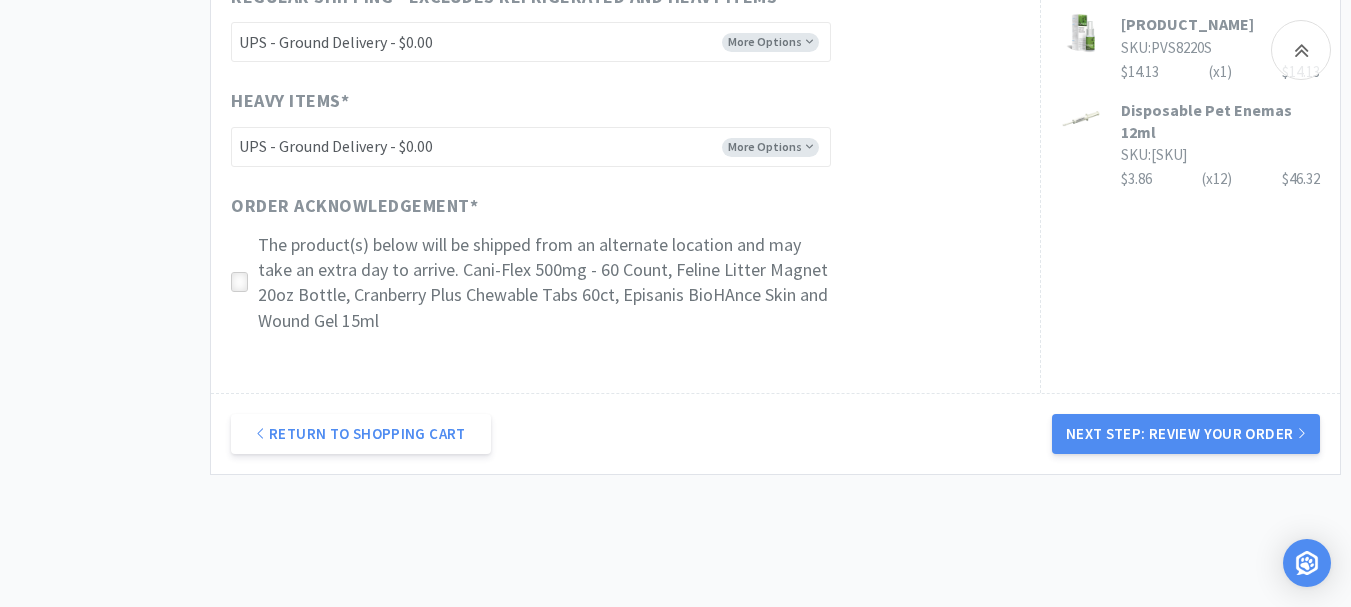 click at bounding box center [239, 282] 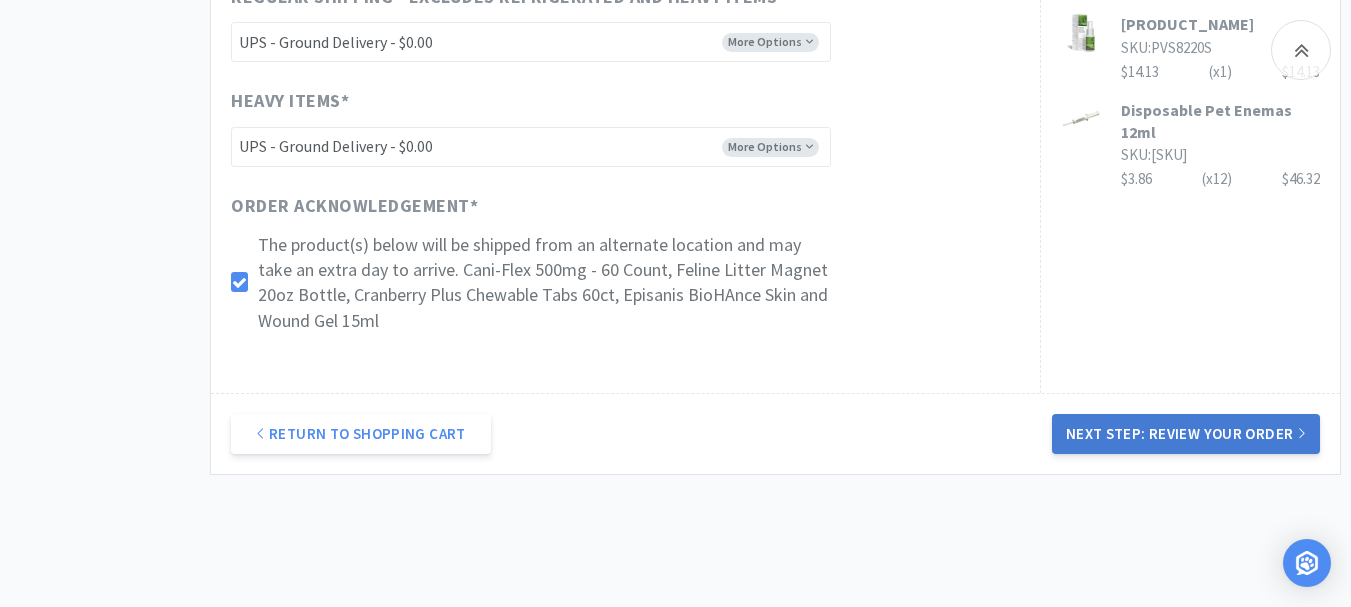 click on "Next Step: Review Your Order" at bounding box center [1186, 434] 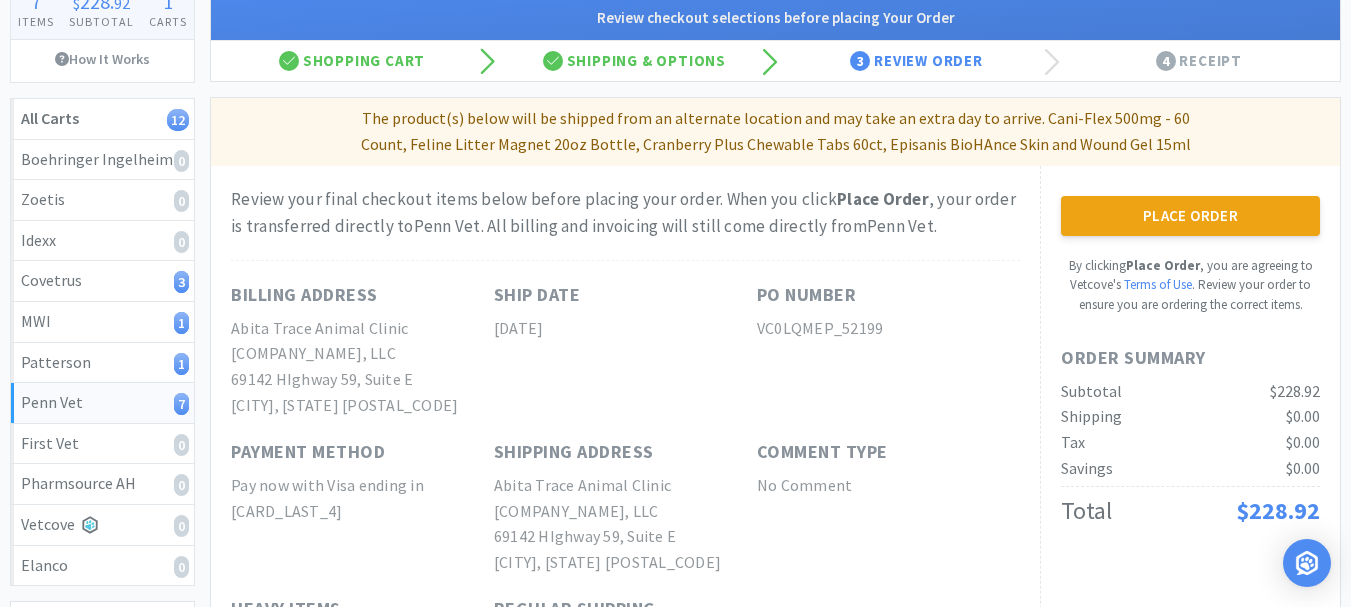 scroll, scrollTop: 200, scrollLeft: 0, axis: vertical 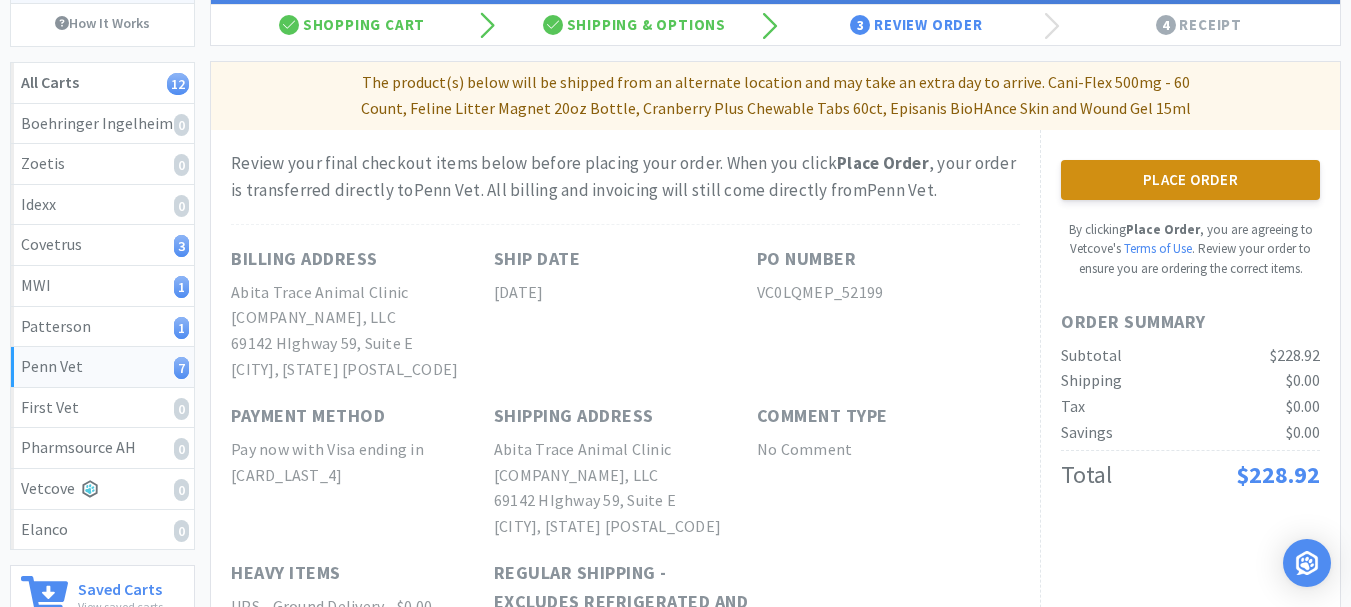click on "Place Order" at bounding box center (1190, 180) 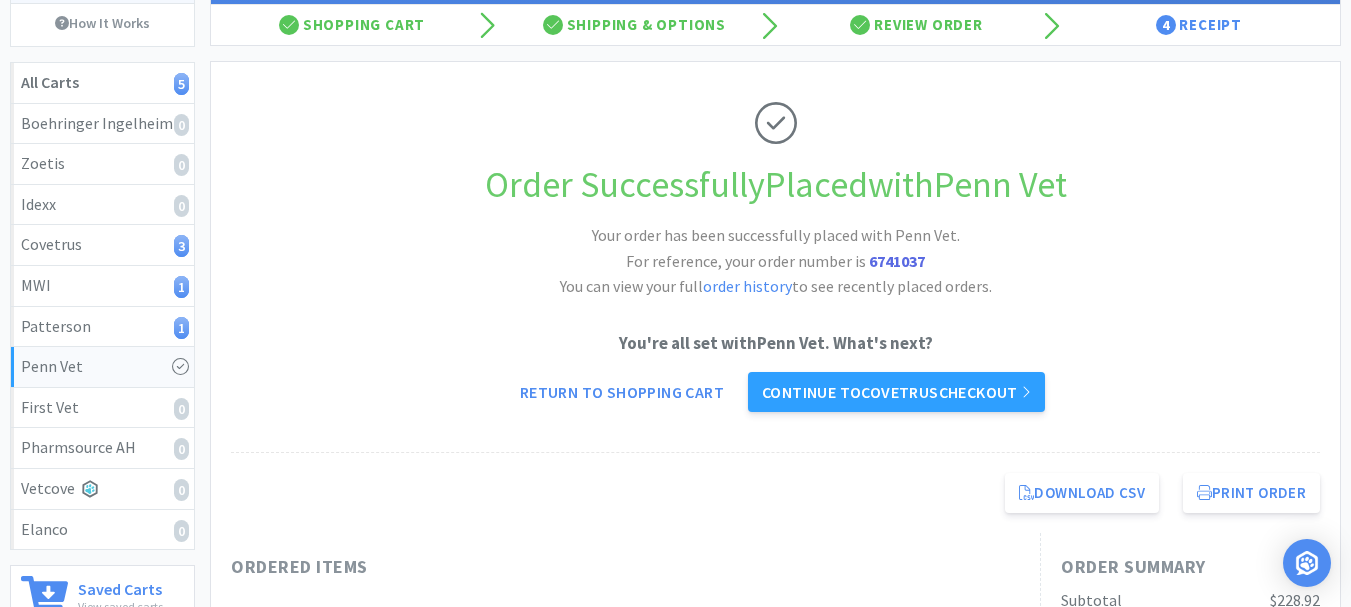 click on "6741037" at bounding box center [897, 261] 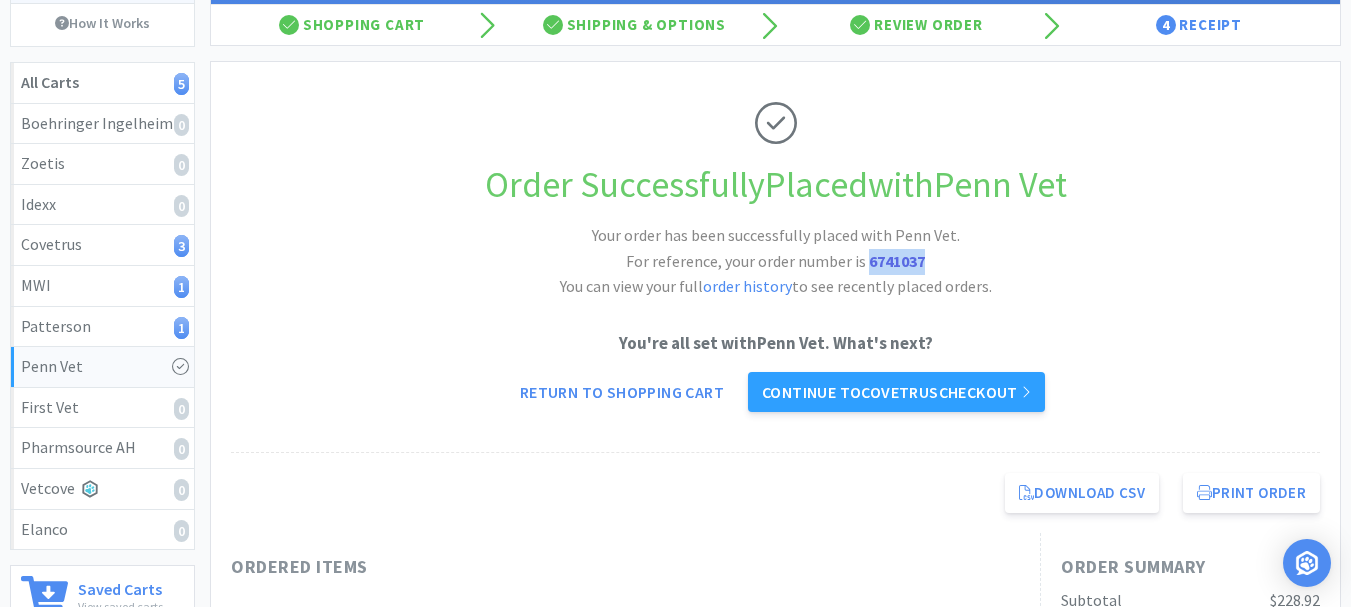 click on "6741037" at bounding box center (897, 261) 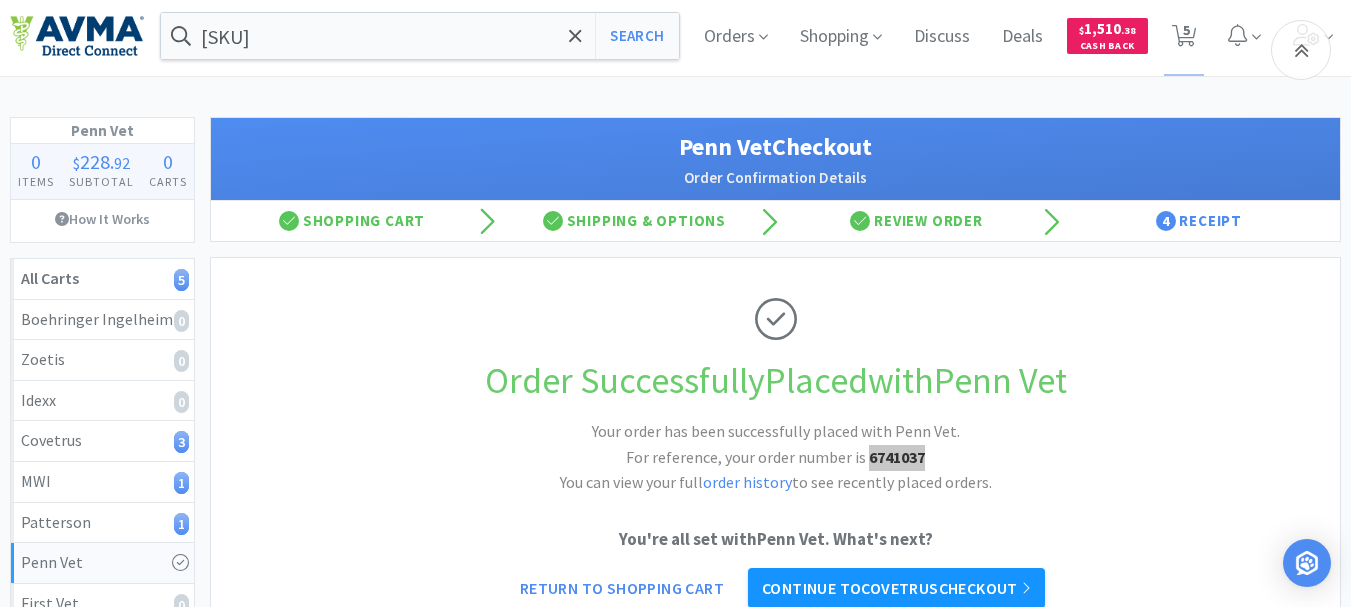 scroll, scrollTop: 0, scrollLeft: 0, axis: both 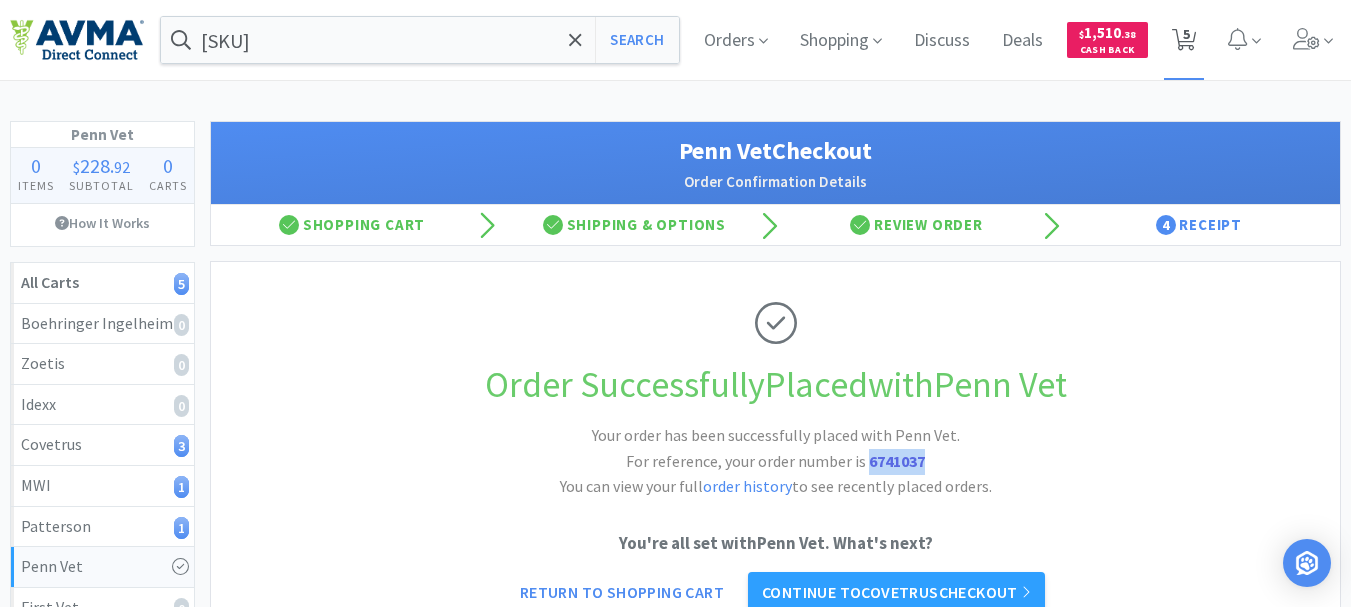 click 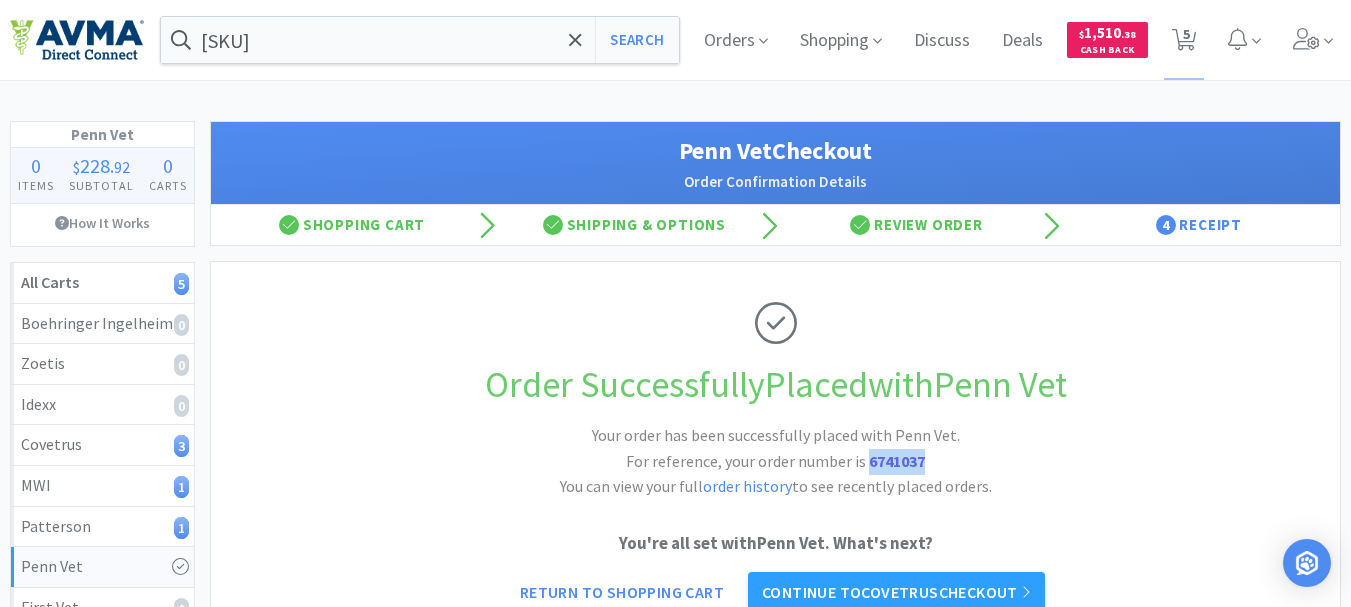 select on "1" 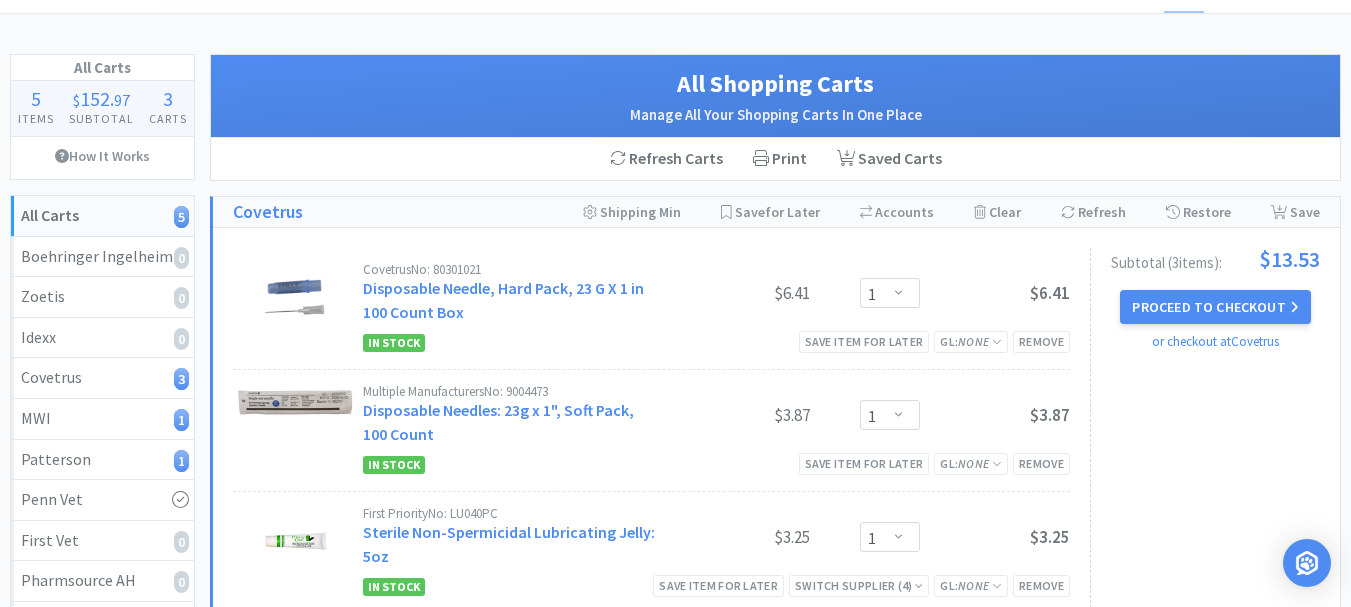 scroll, scrollTop: 200, scrollLeft: 0, axis: vertical 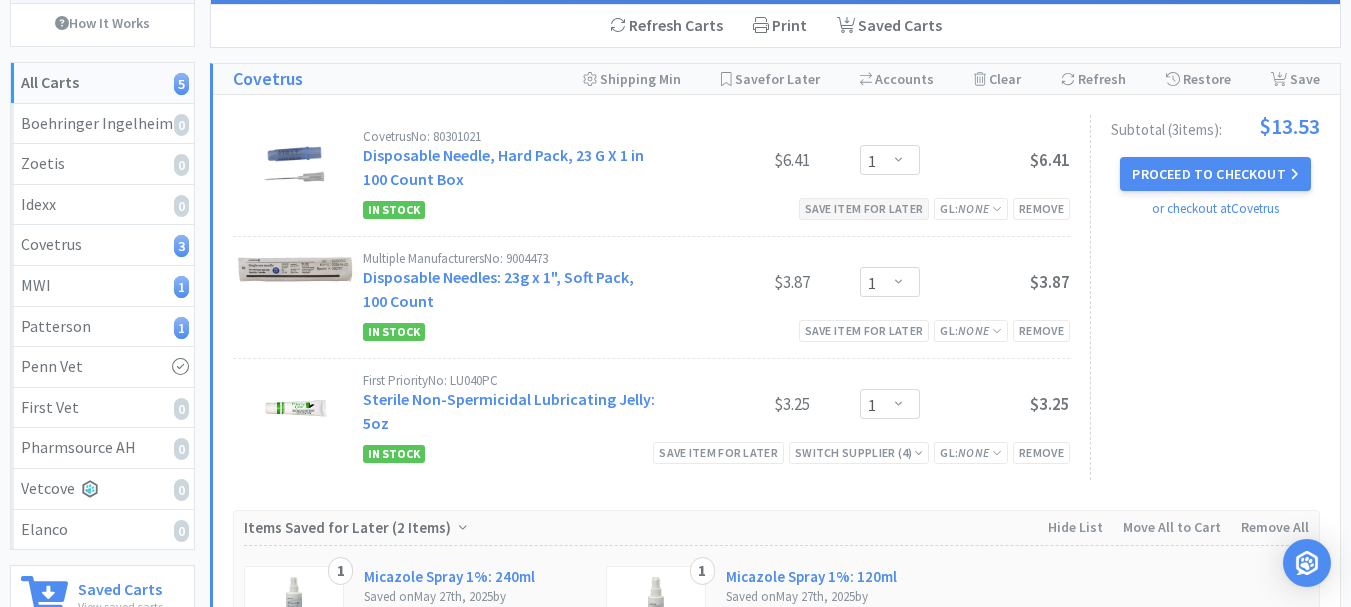 click on "Save item for later" at bounding box center (864, 208) 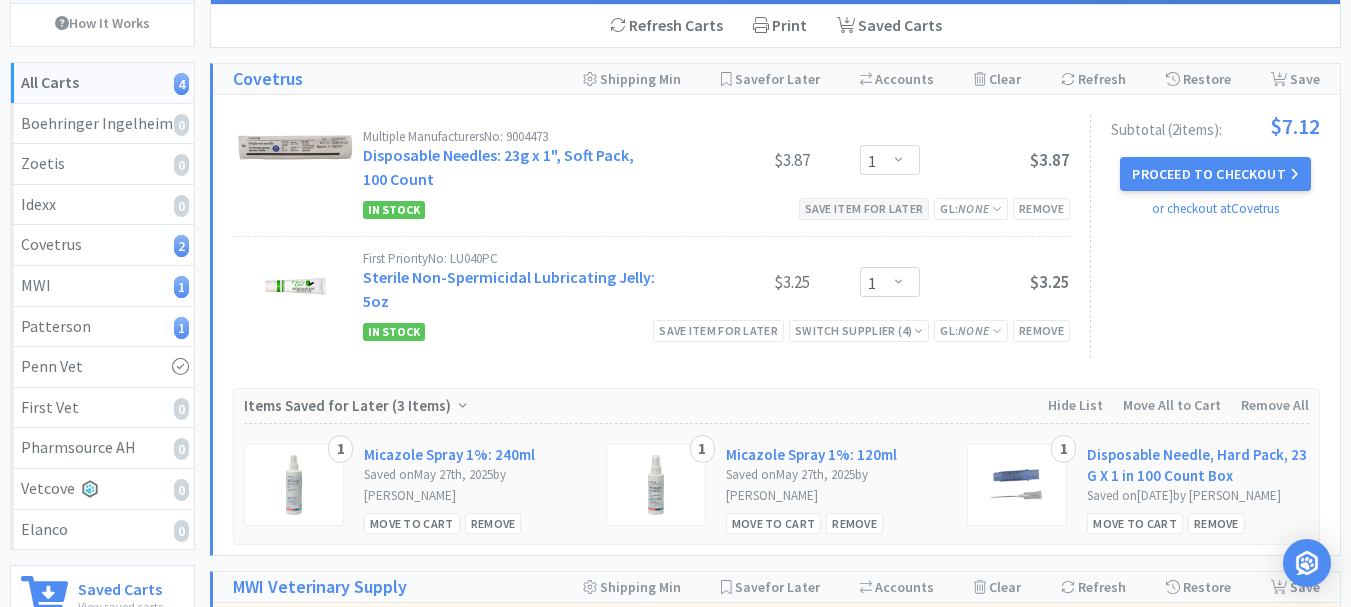 click on "Save item for later" at bounding box center (864, 208) 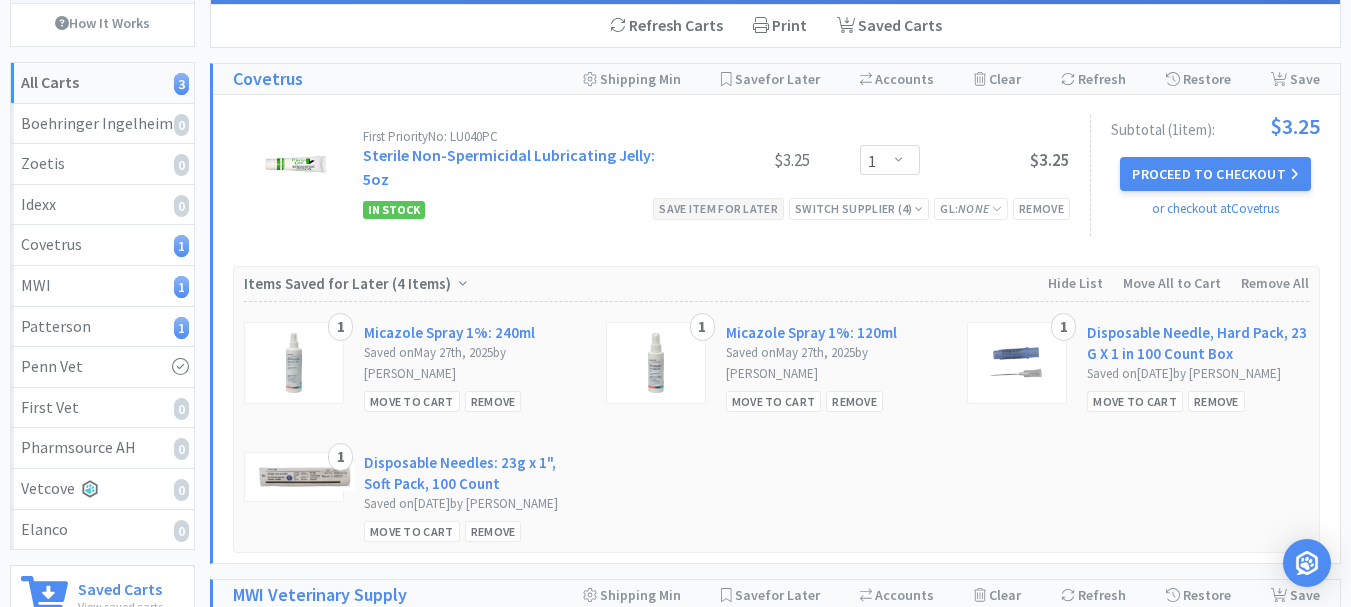 click on "Switch Supplier ( 4 )" at bounding box center (859, 208) 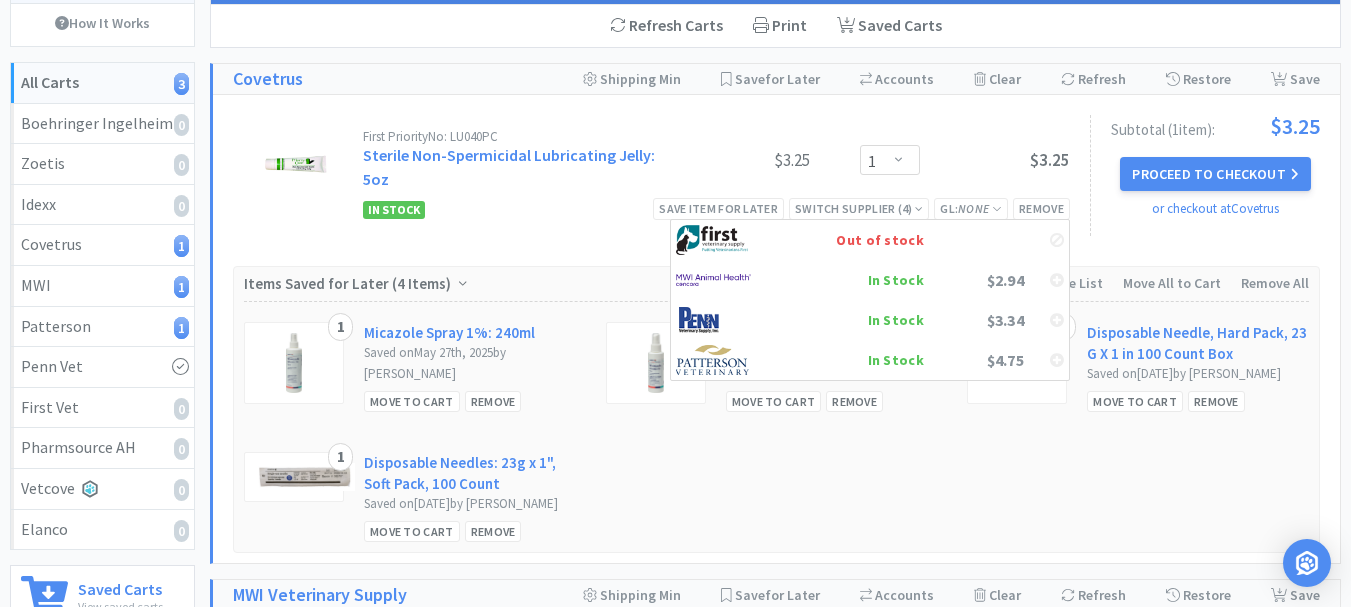 click on "First Priority No: [NUMBER] Sterile Non-Spermicidal Lubricating Jelly: 5oz $3.25 Enter Quantity 1 2 3 4 5 6 7 8 9 10 11 12 13 14 15 16 17 18 19 20 Enter Quantity $3.25 In Stock Save item for later Switch Supplier ( 4 ) Out of stock In Stock $2.94 In Stock $3.34 In Stock $4.75 GL: None Remove" at bounding box center (651, 175) 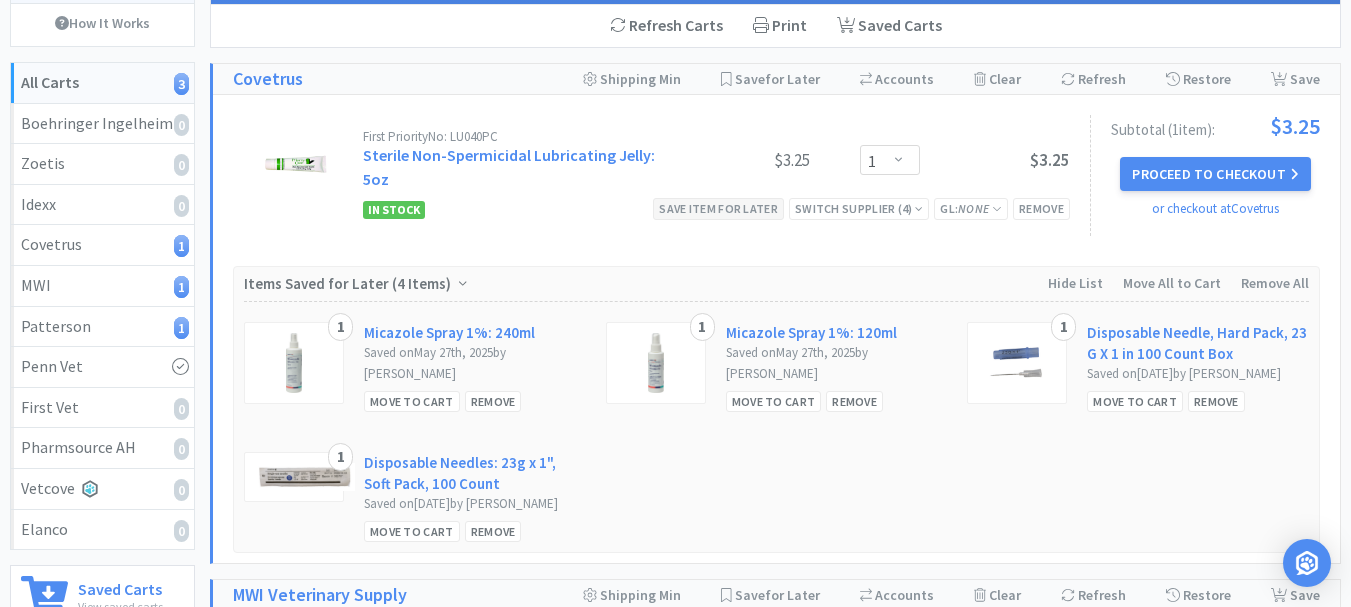 click on "Save item for later" at bounding box center (718, 208) 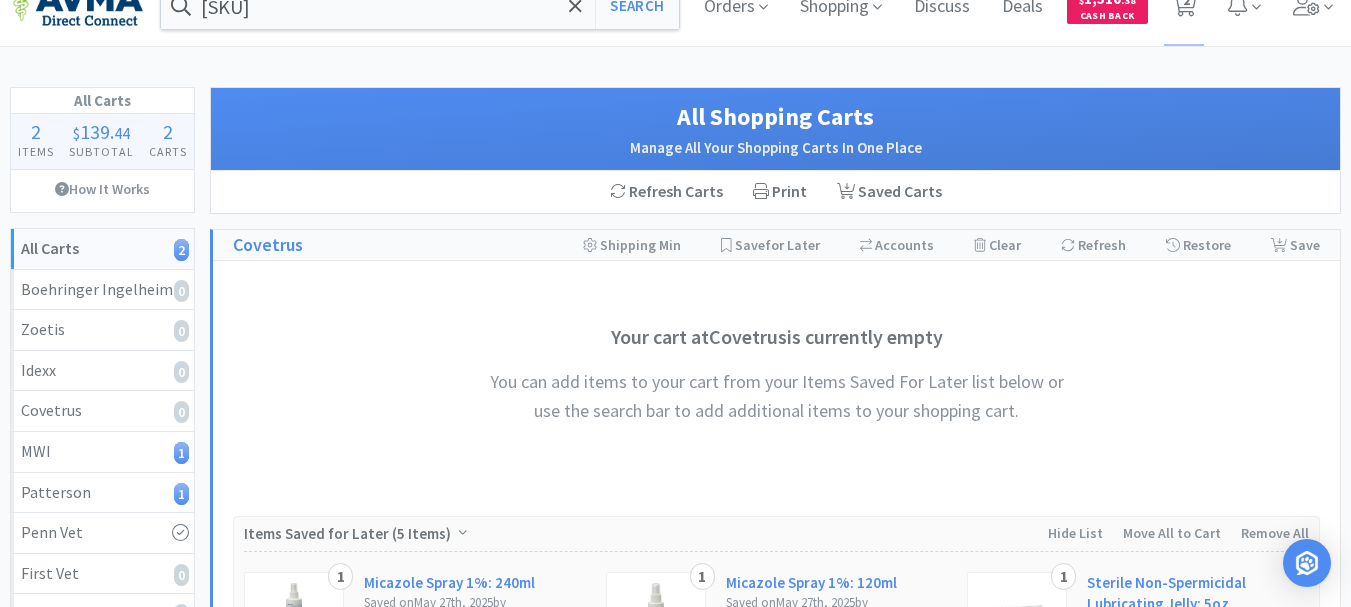scroll, scrollTop: 0, scrollLeft: 0, axis: both 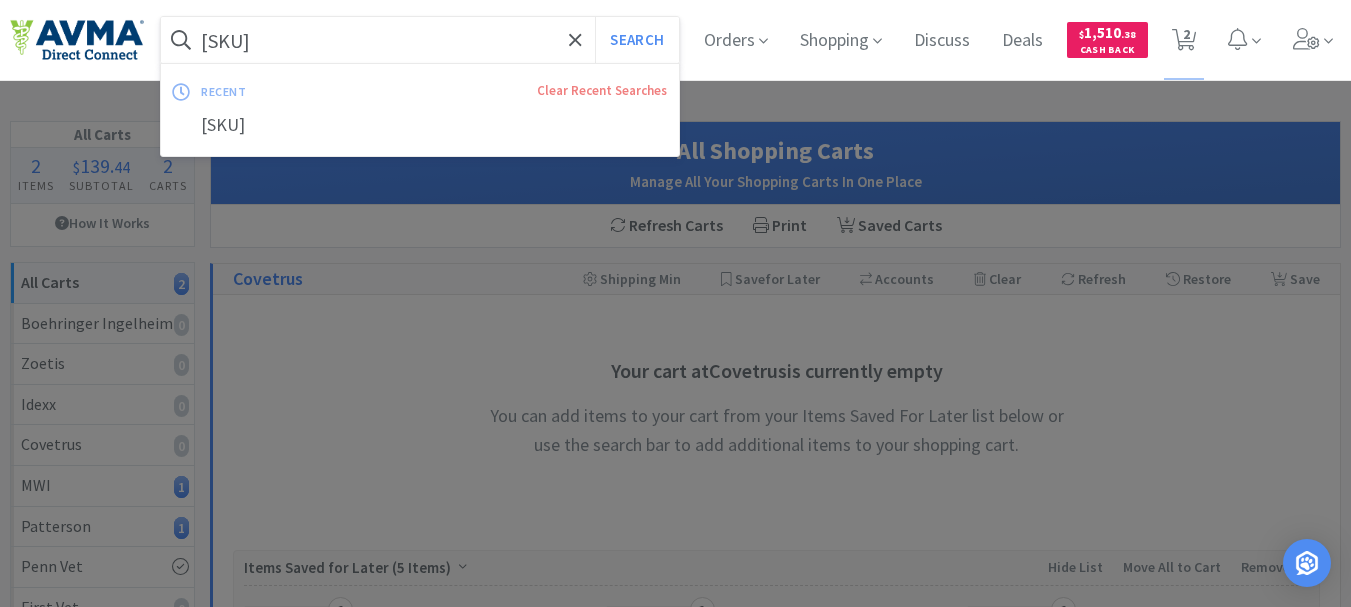 click on "[SKU]" at bounding box center [420, 40] 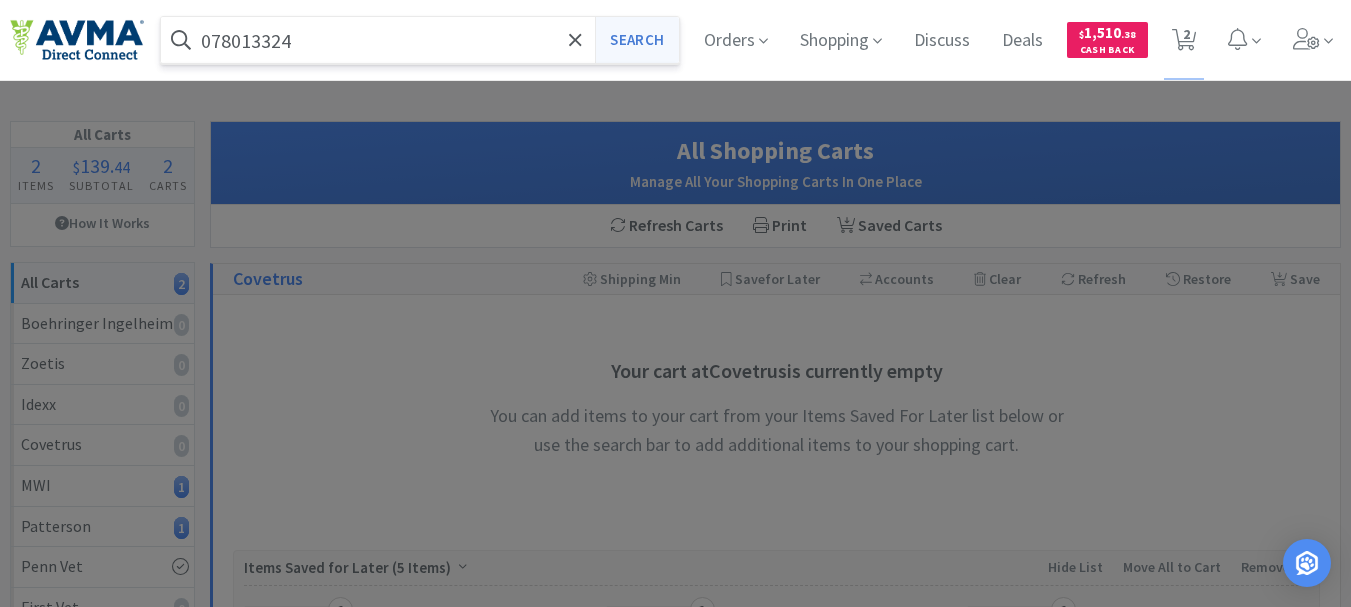 type on "078013324" 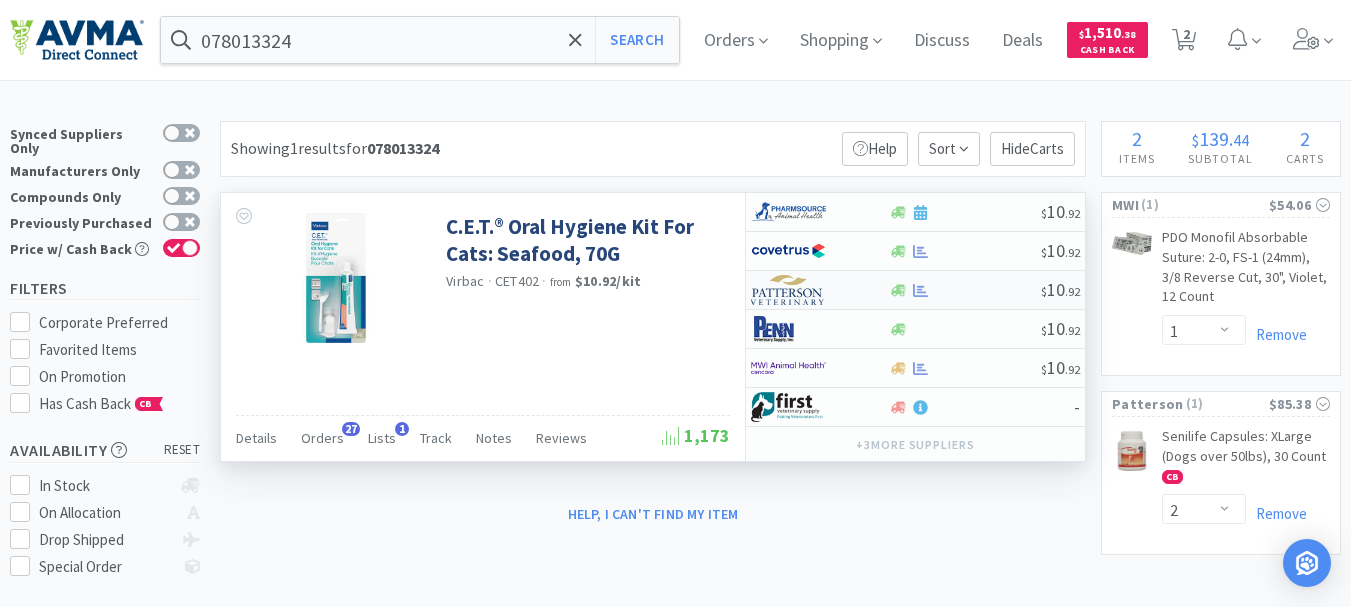 click at bounding box center (788, 290) 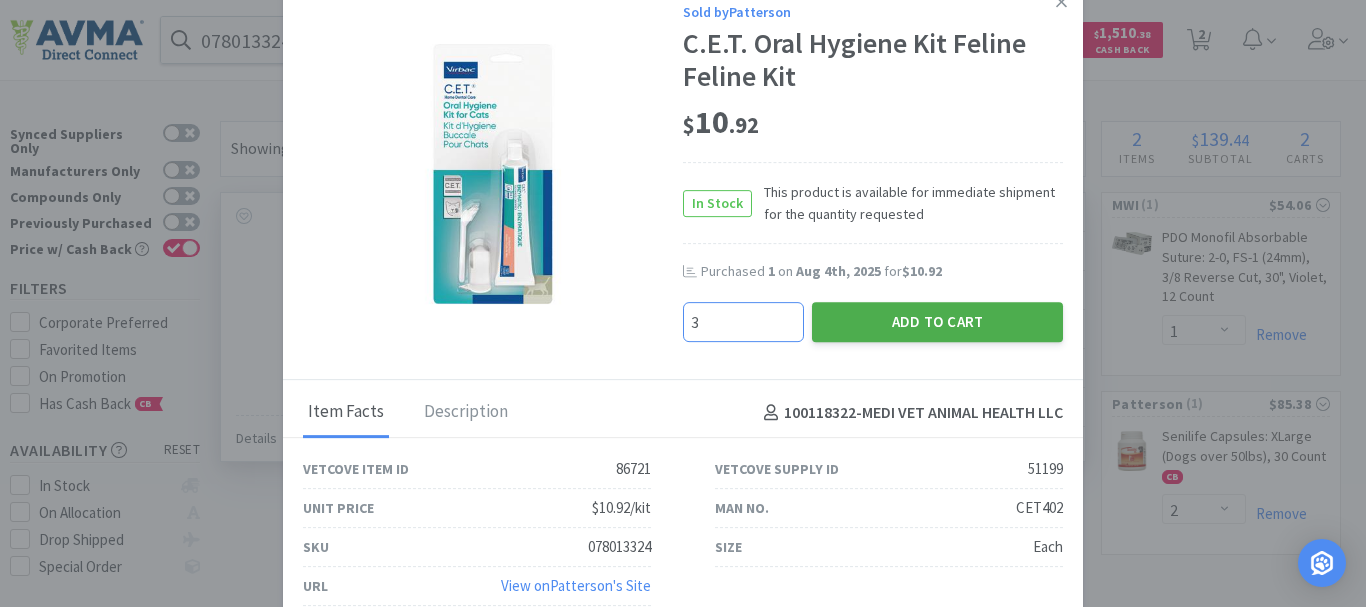 type on "3" 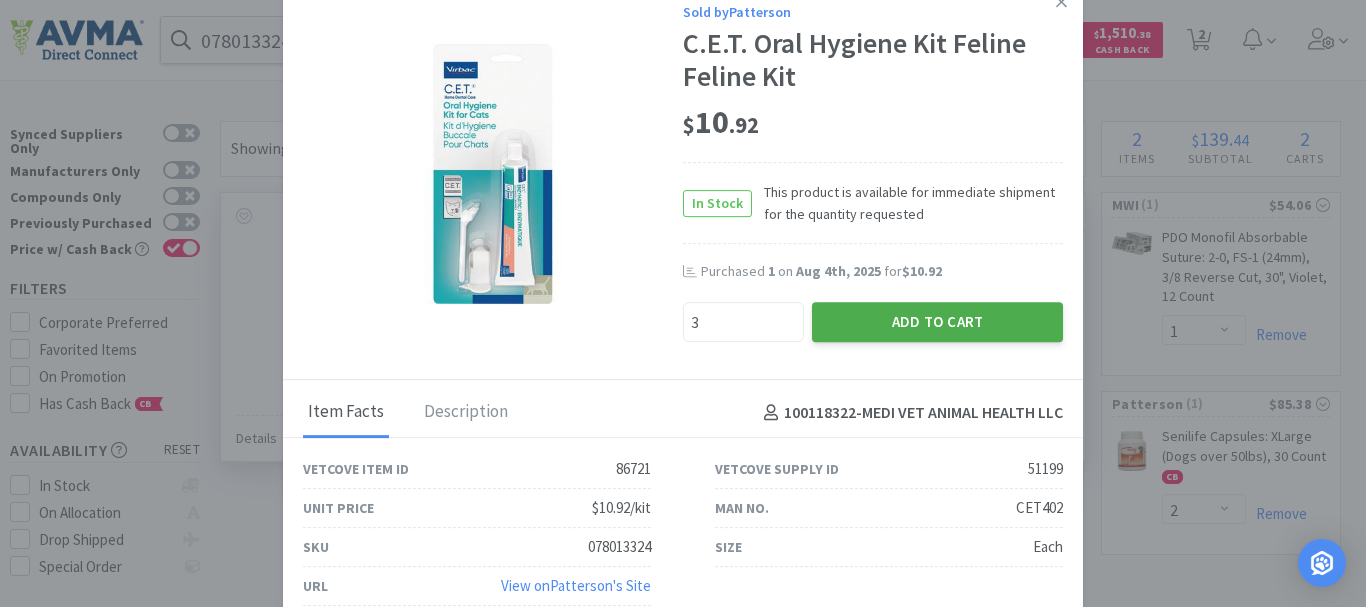 click on "Add to Cart" at bounding box center (937, 322) 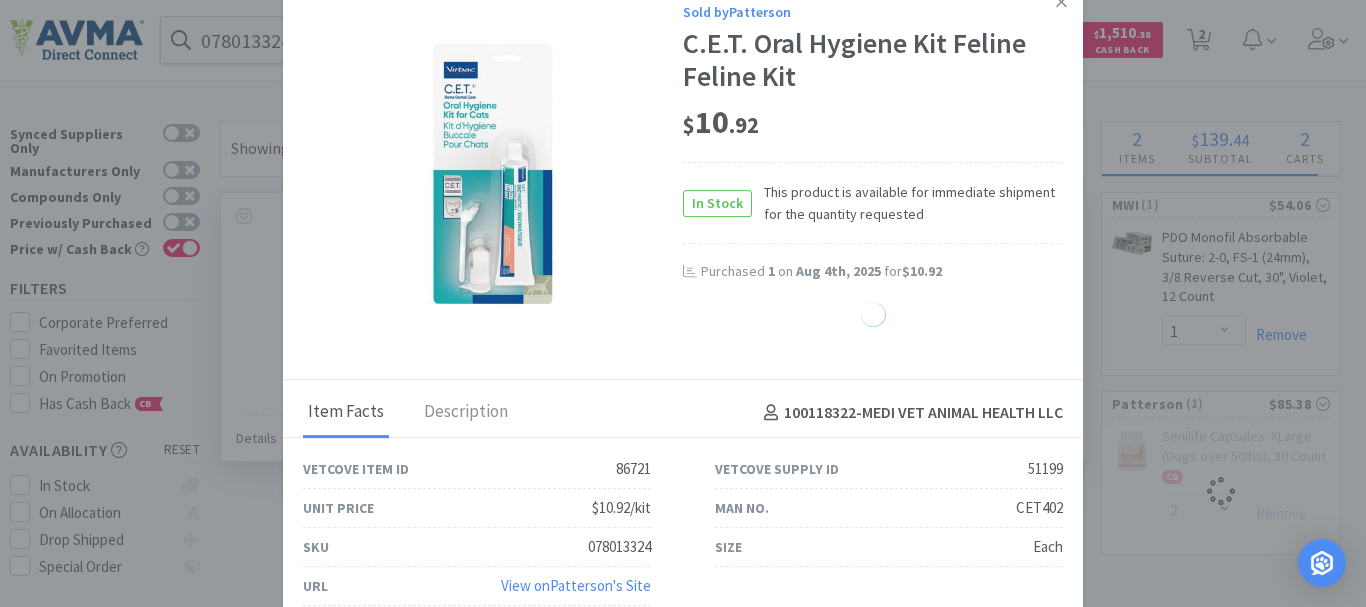 select on "3" 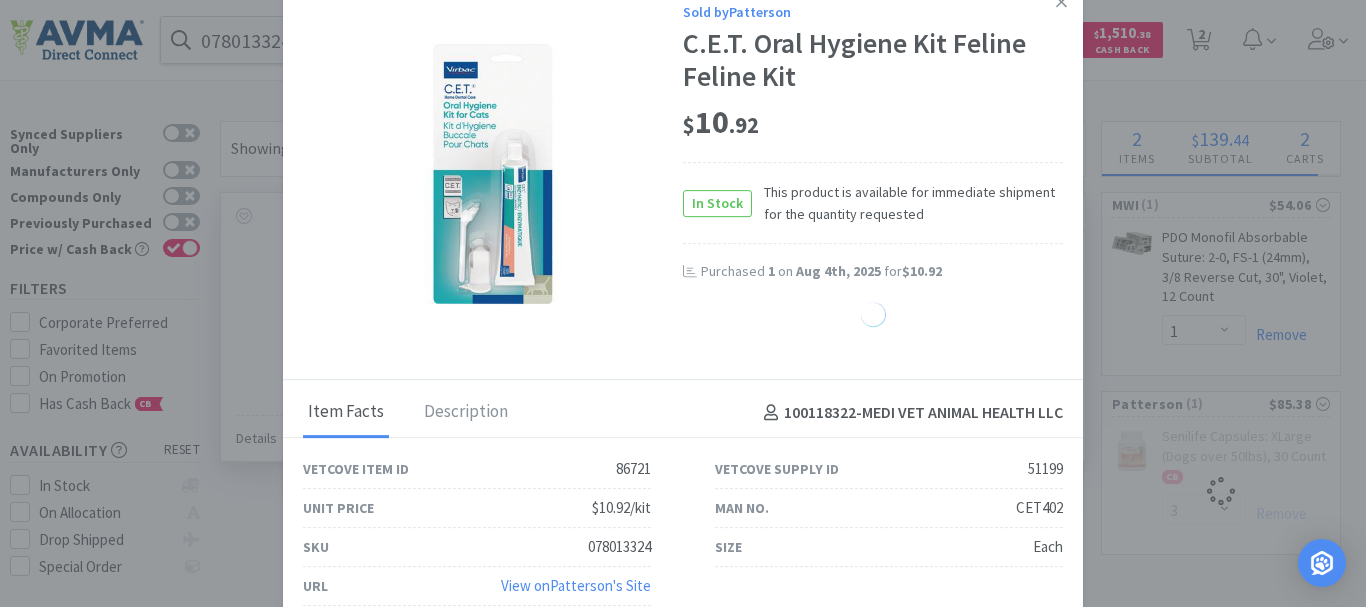 select on "2" 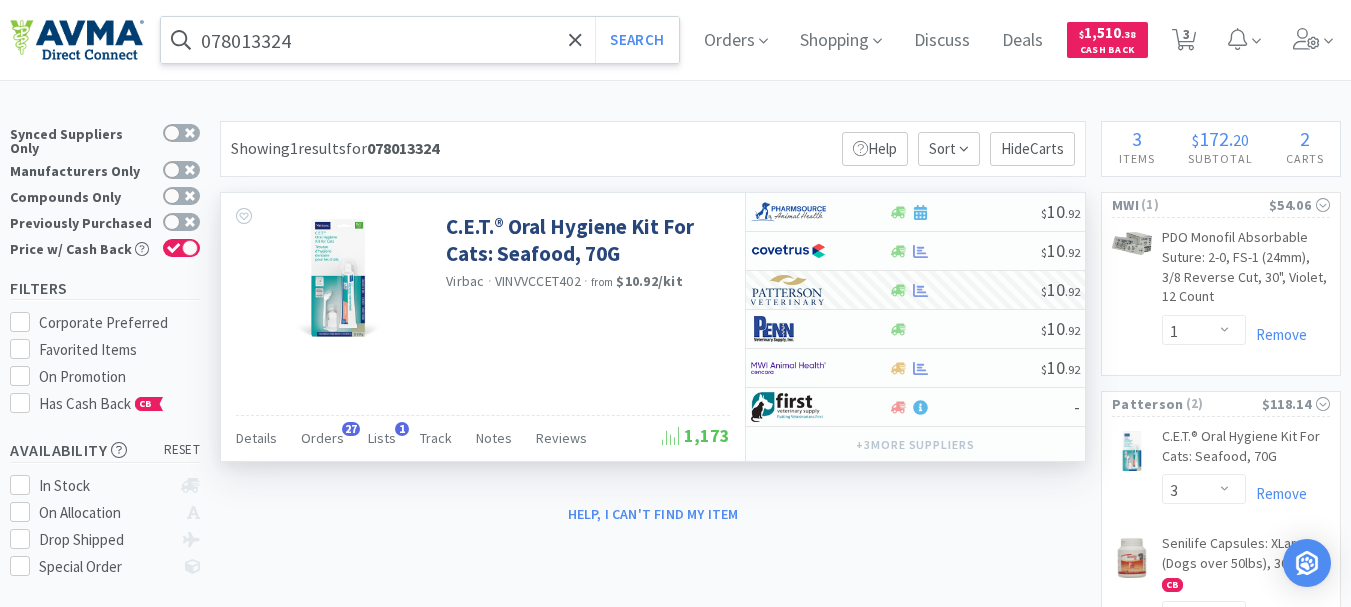 click on "078013324" at bounding box center (420, 40) 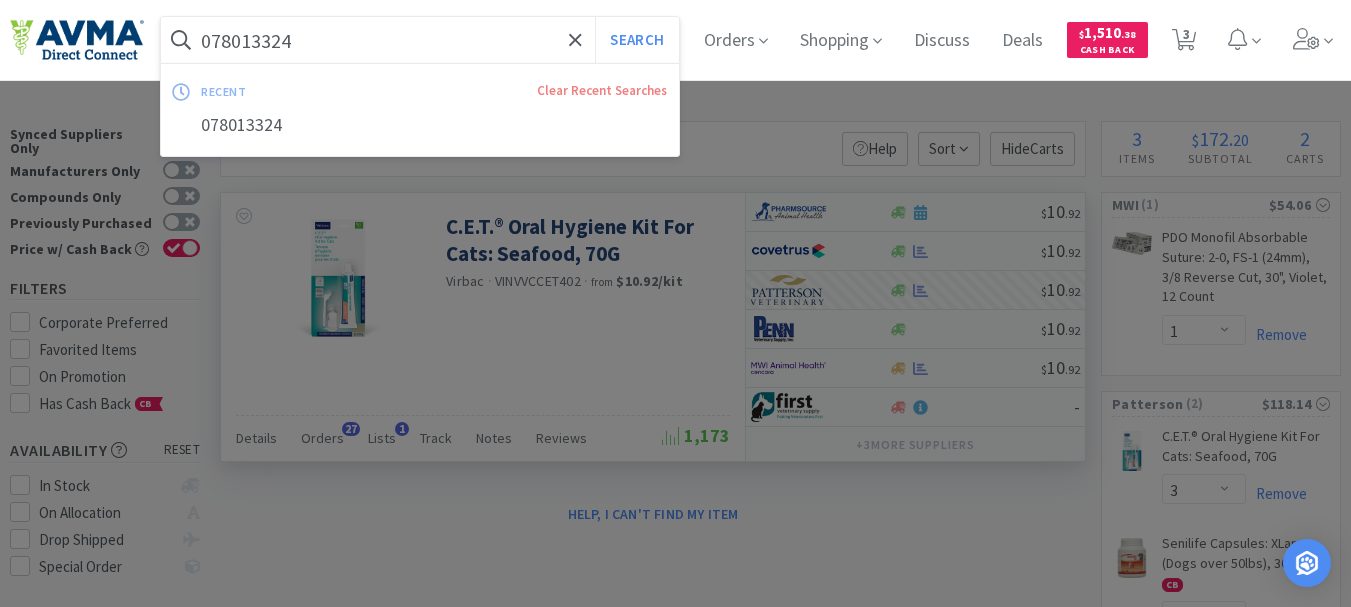 paste on "16" 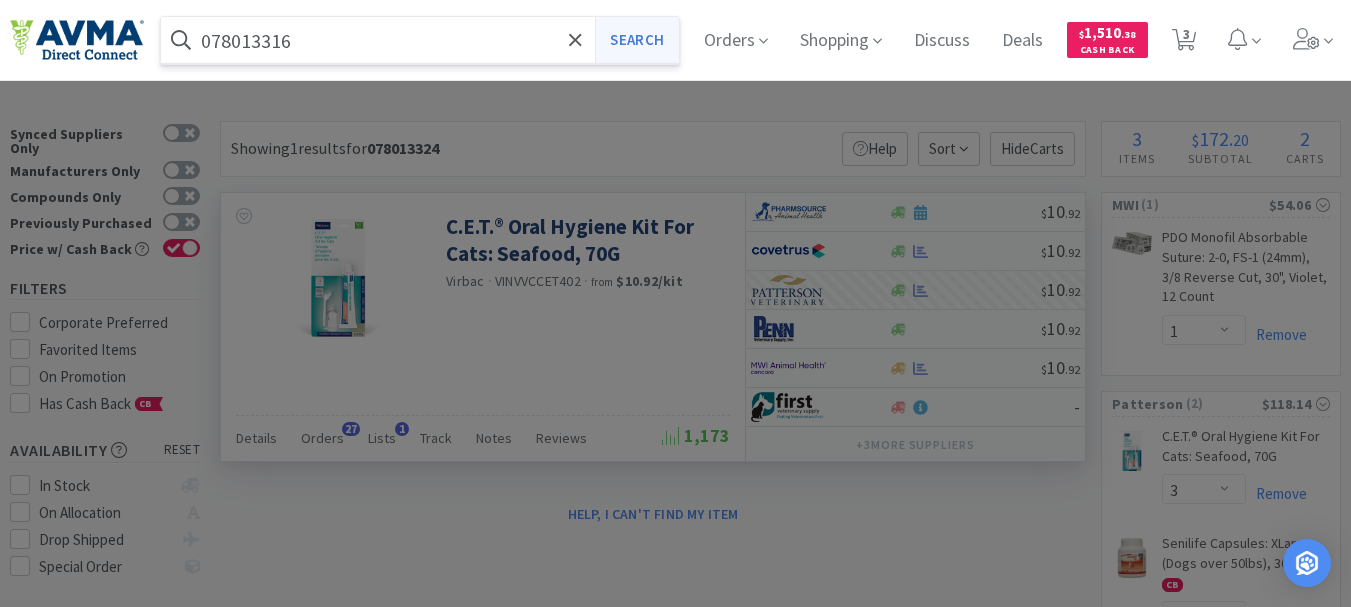 type on "078013316" 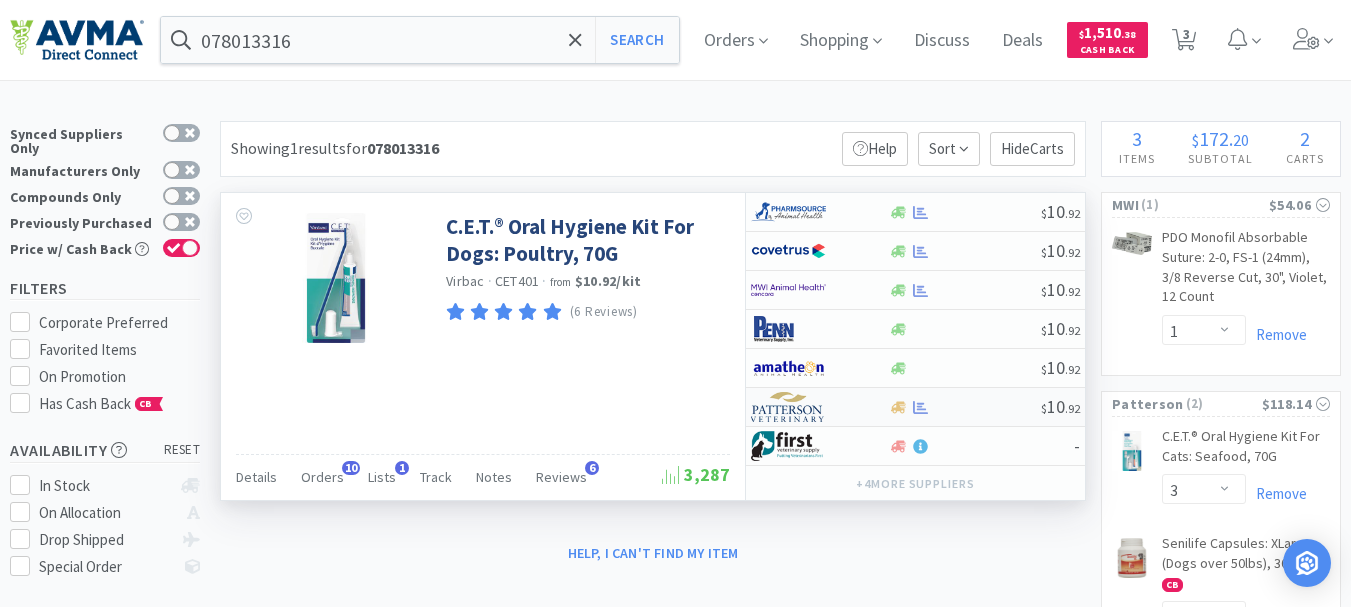 click at bounding box center (788, 407) 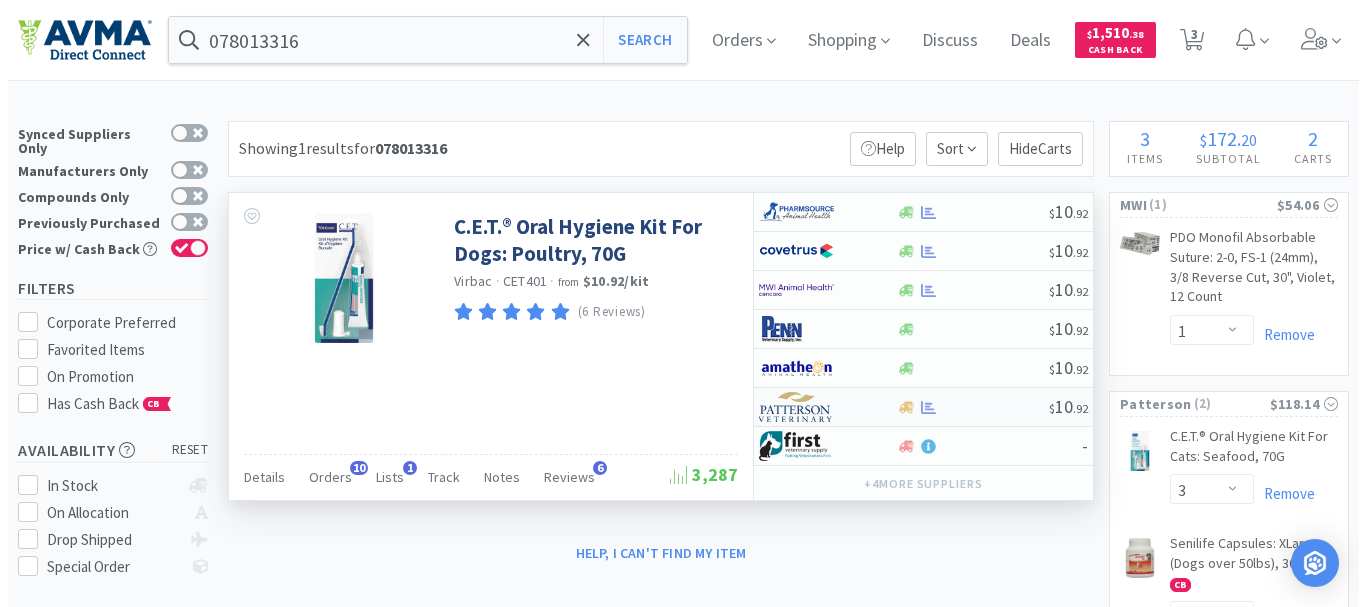 select on "1" 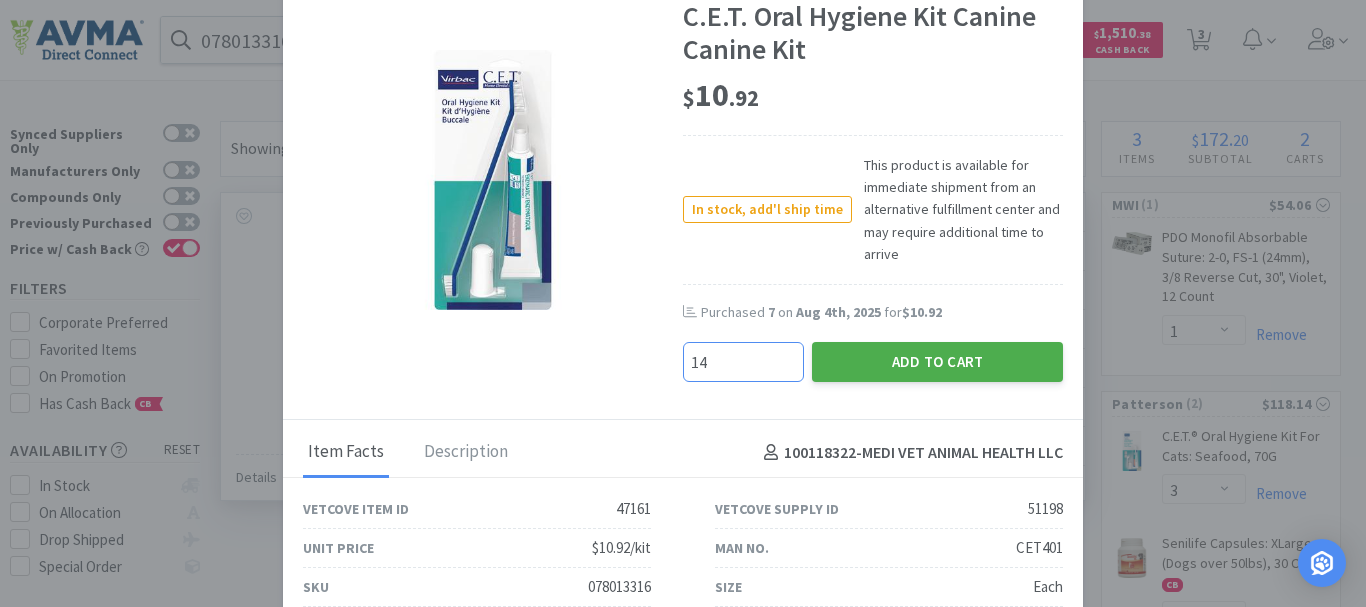 type on "14" 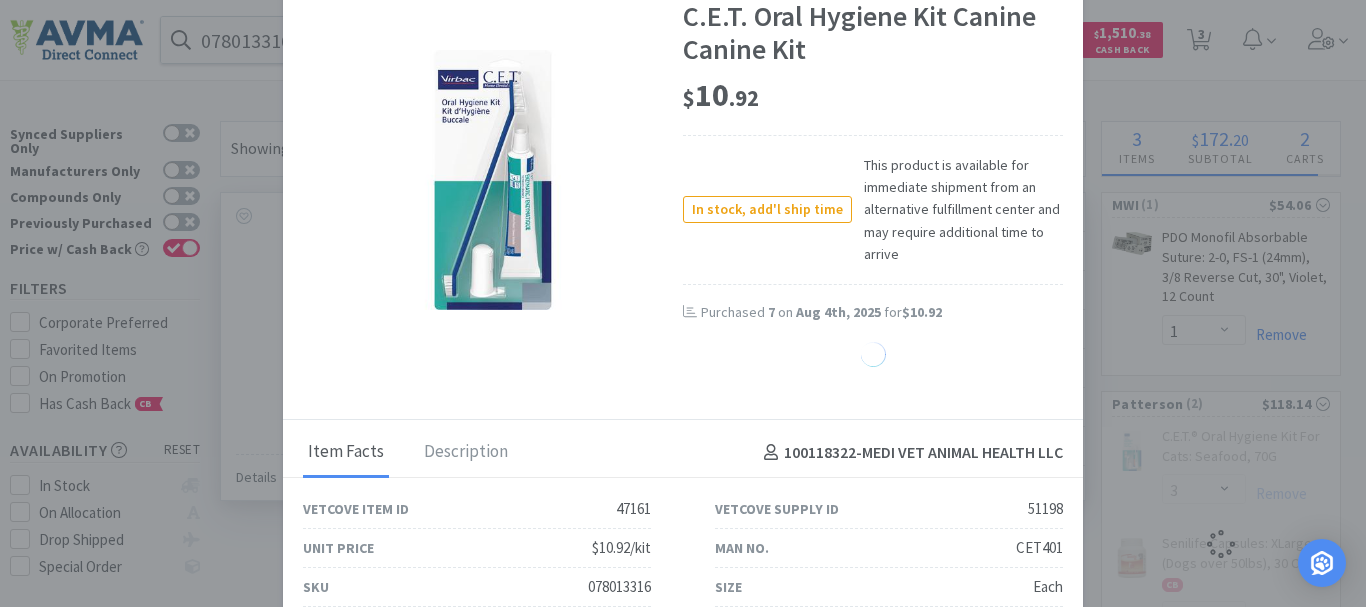 select on "14" 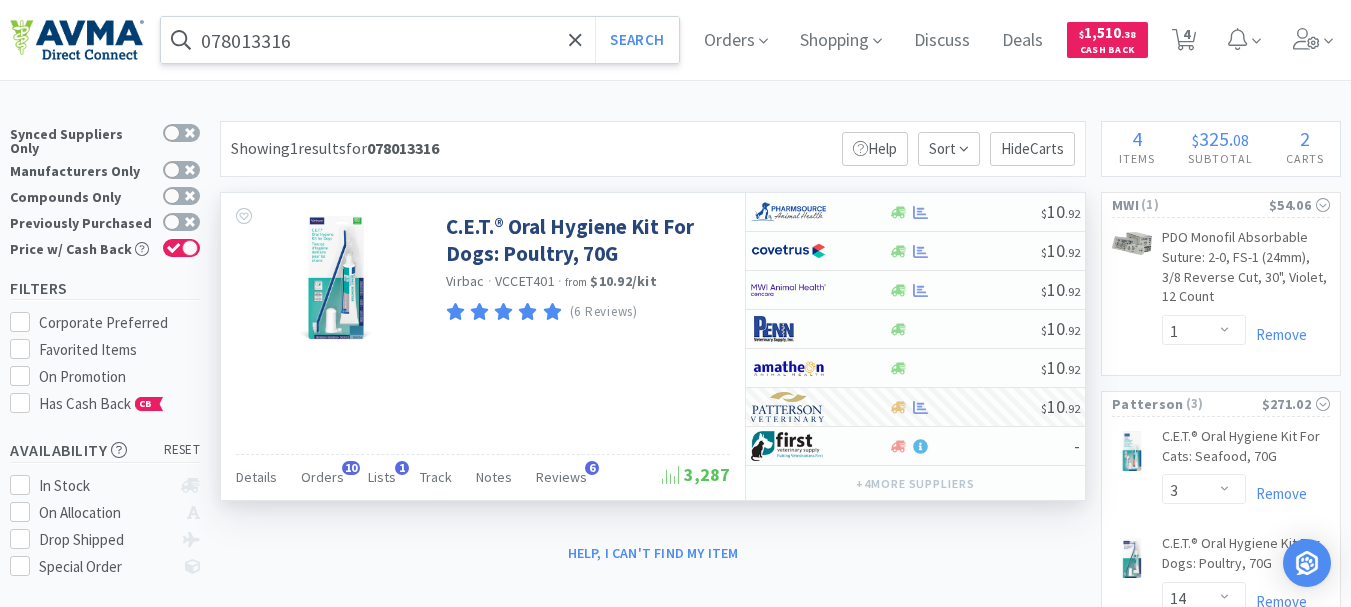 click on "078013316" at bounding box center [420, 40] 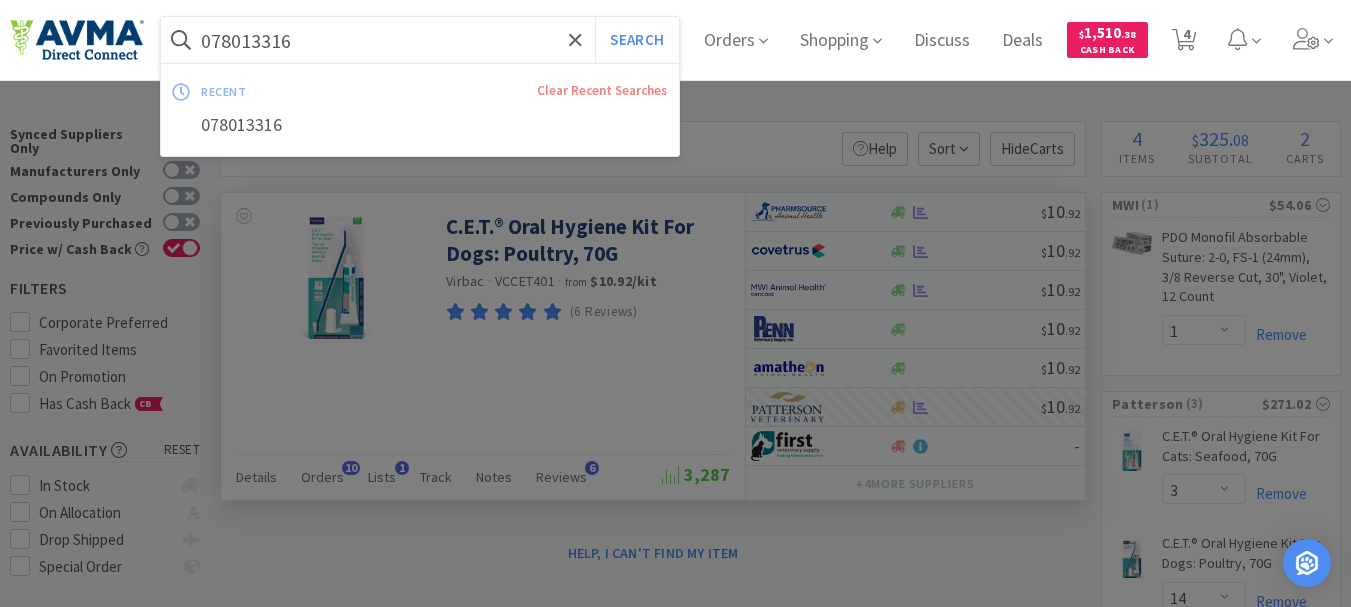 paste on "225" 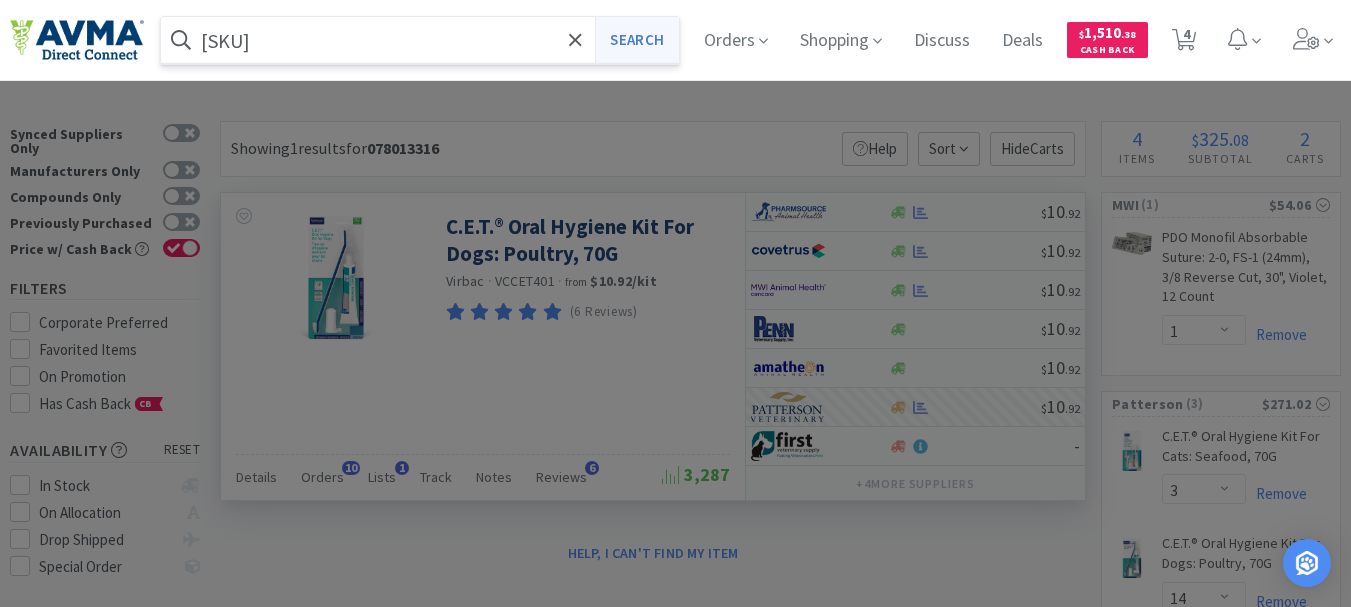 type on "[SKU]" 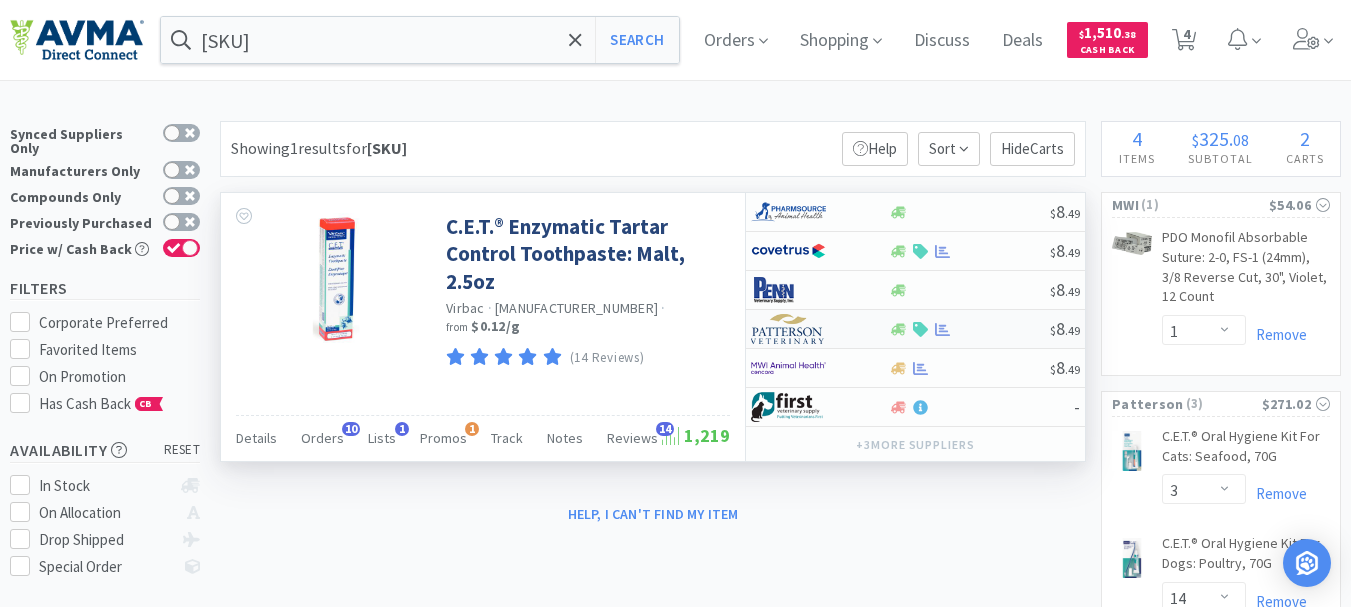 click at bounding box center [788, 329] 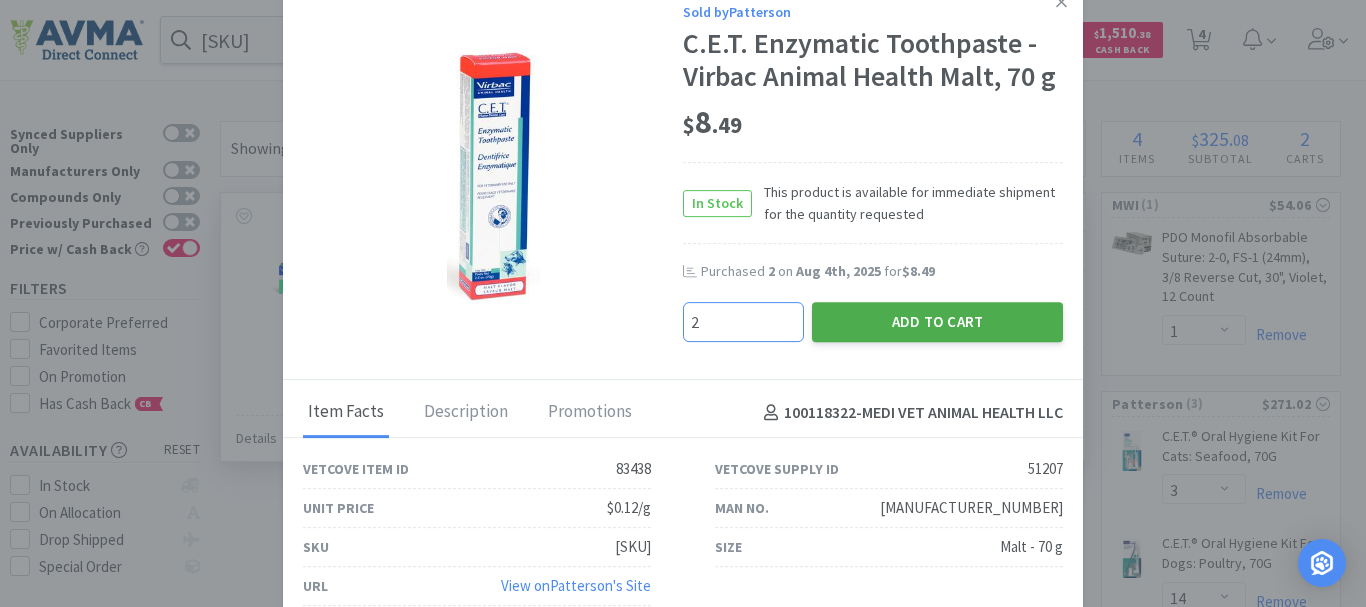 type on "2" 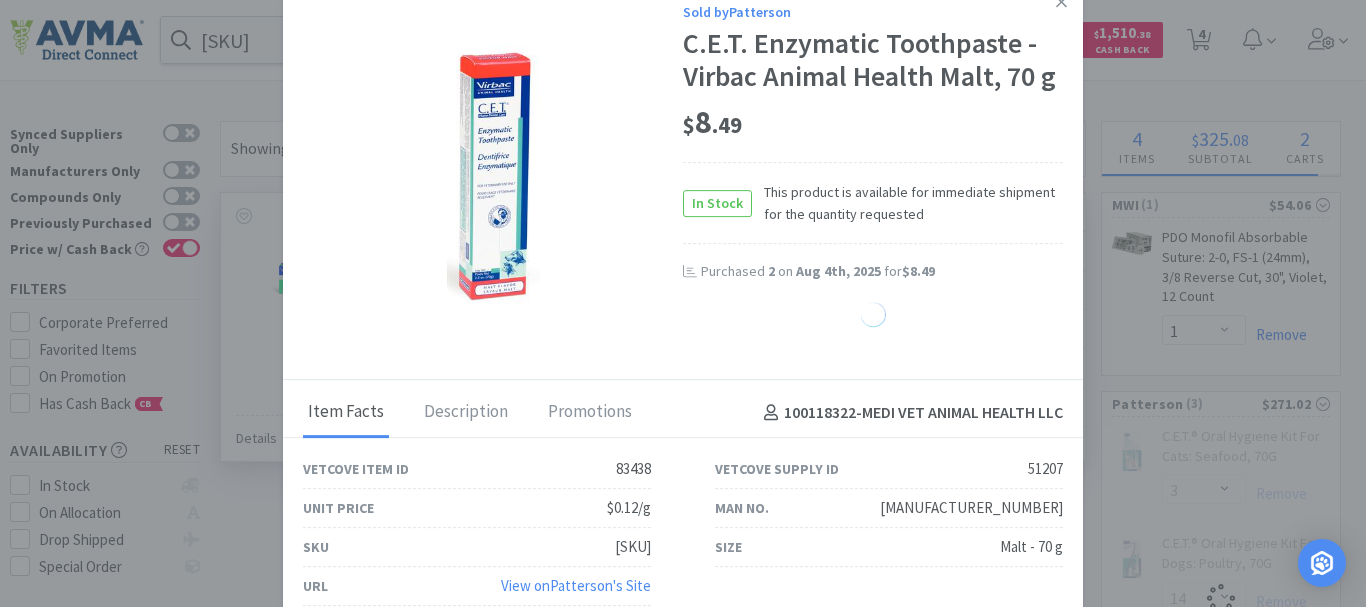 select on "2" 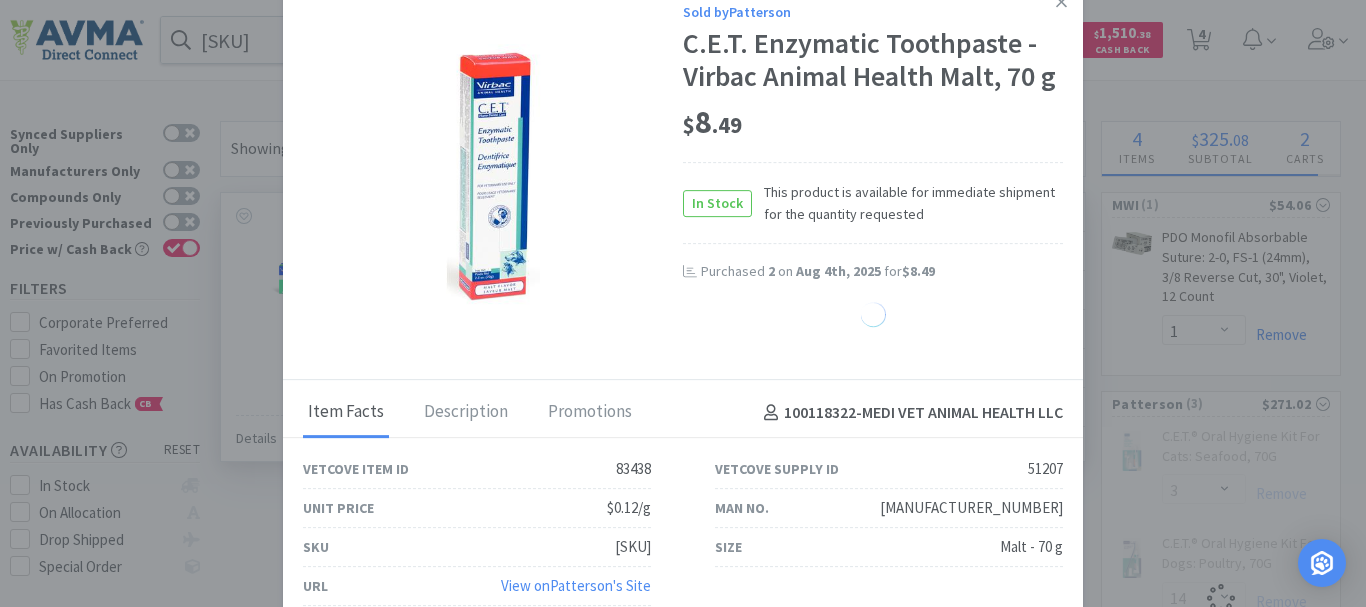 select on "3" 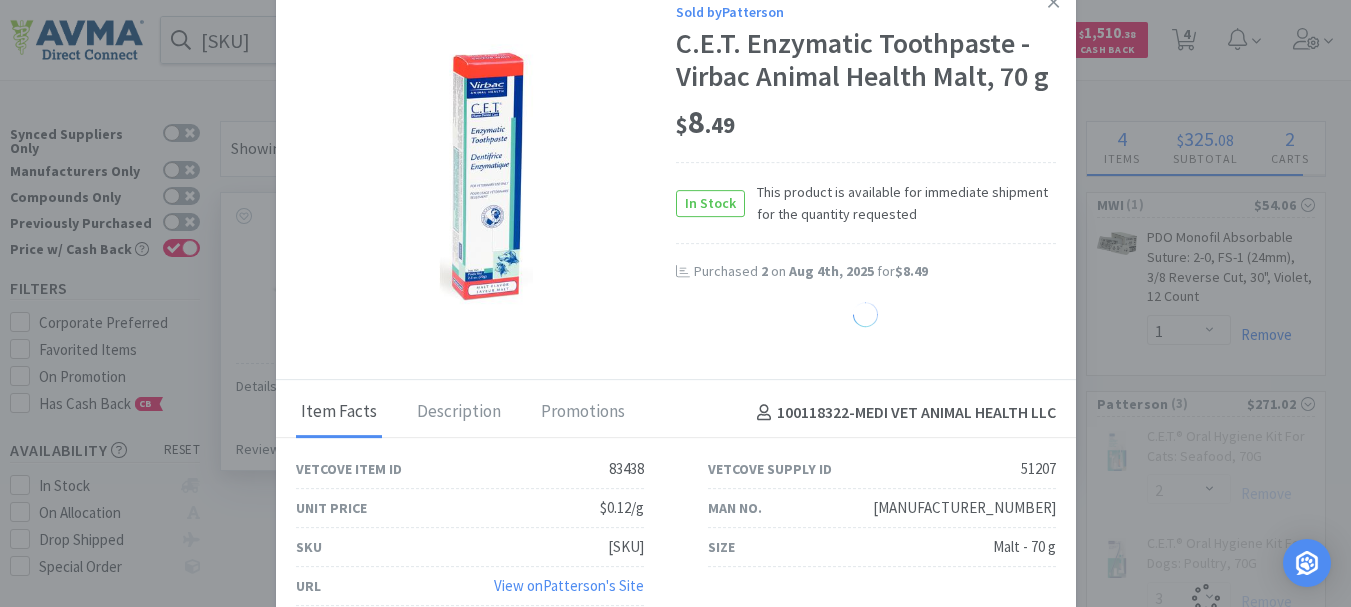 select on "2" 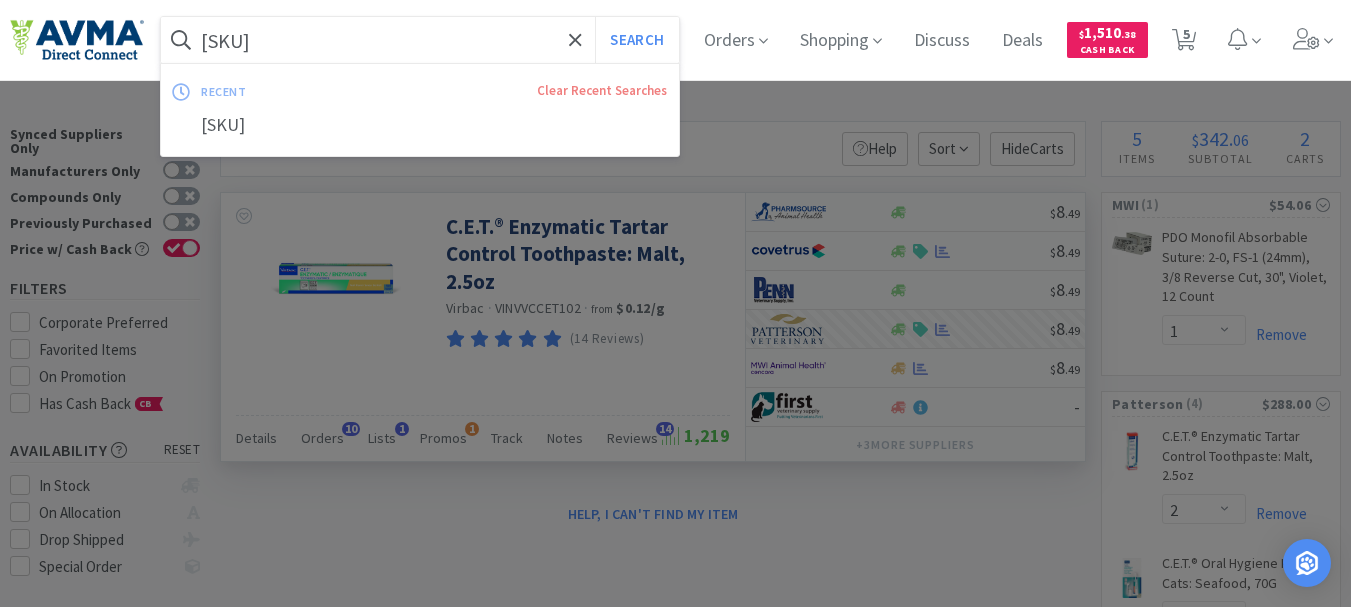 click on "[SKU]" at bounding box center [420, 40] 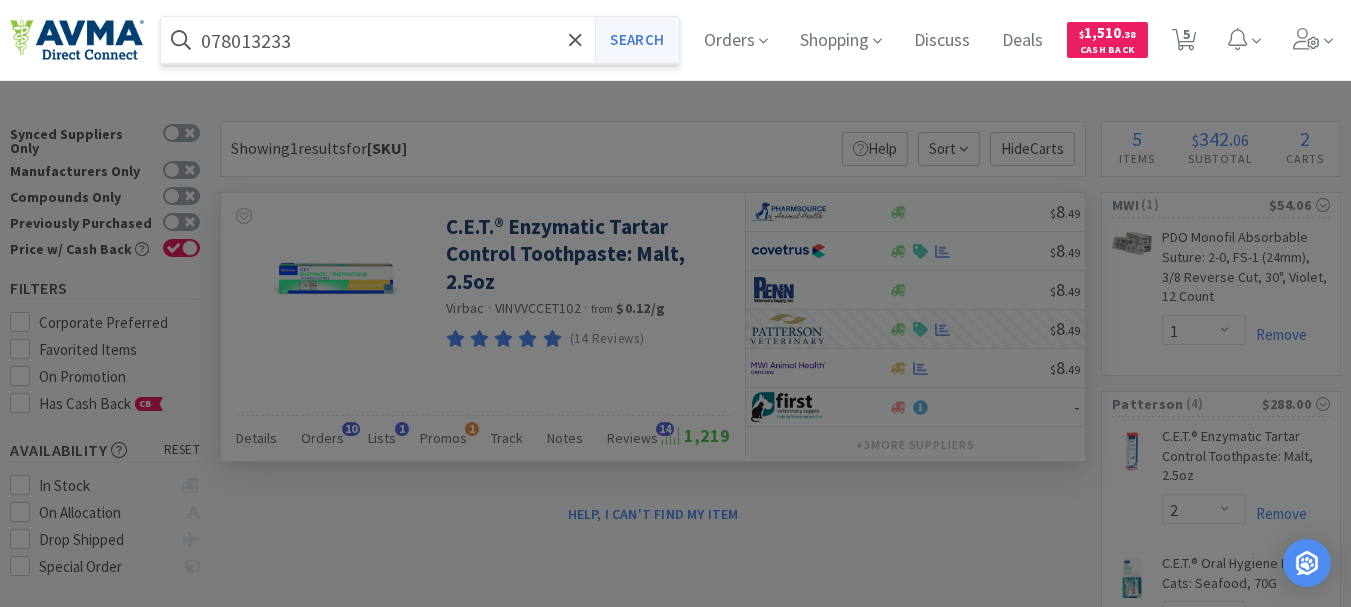 type on "078013233" 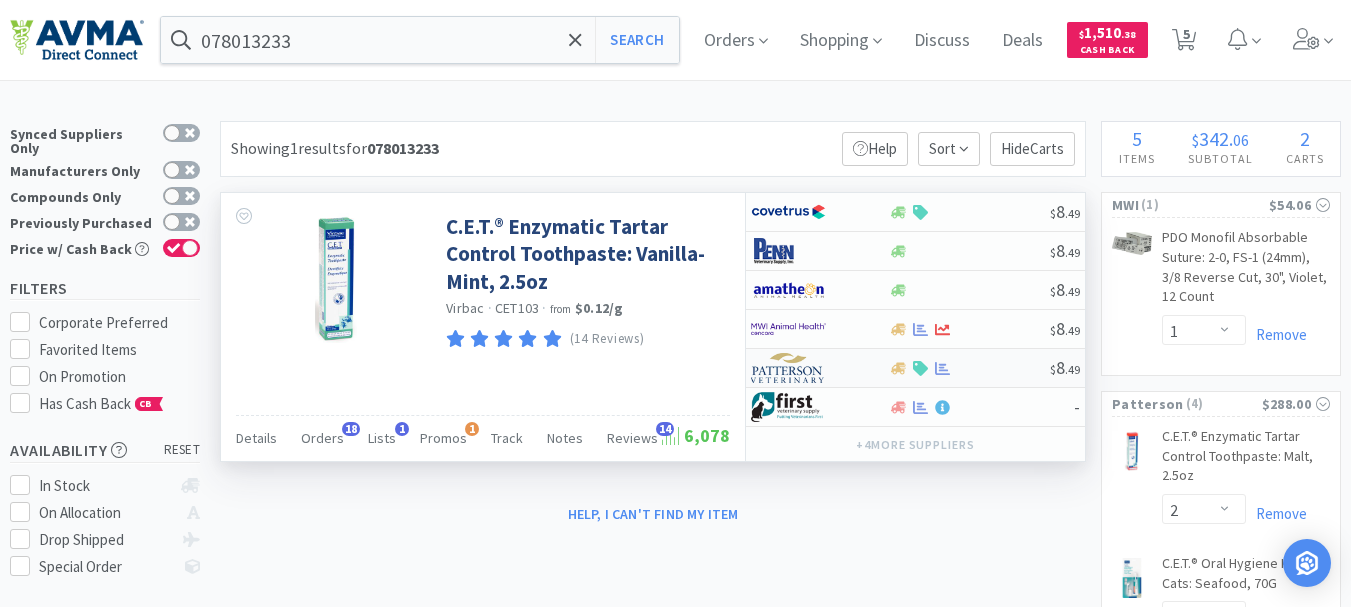 click at bounding box center (788, 368) 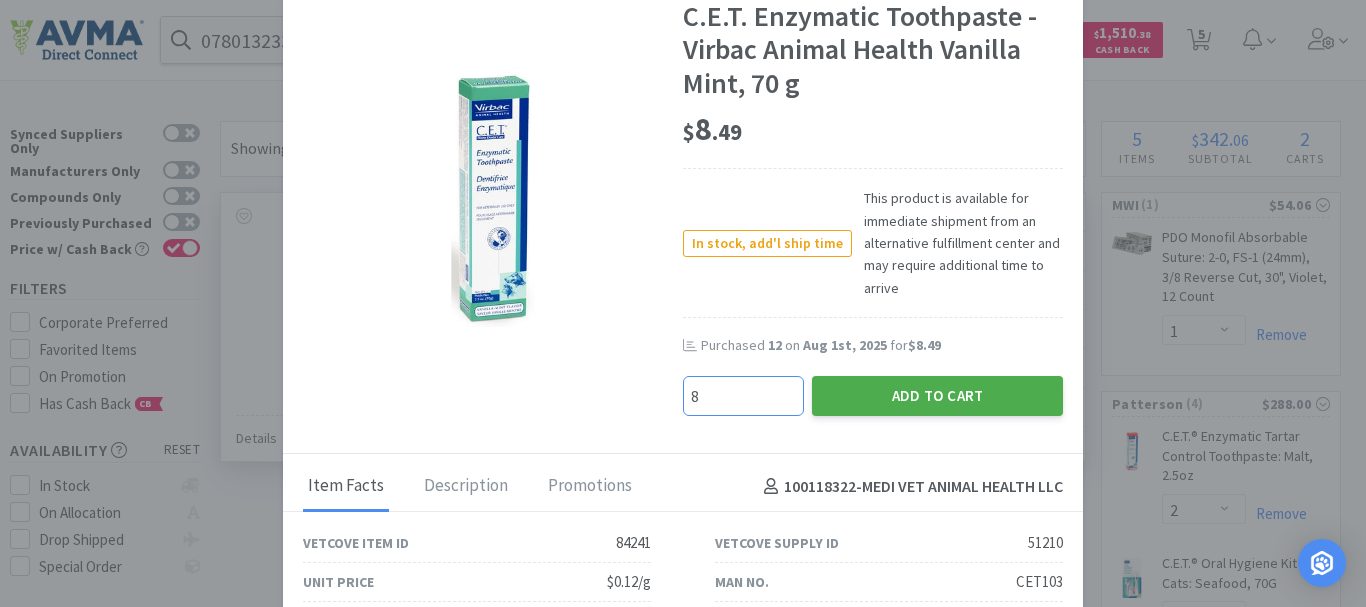 type on "8" 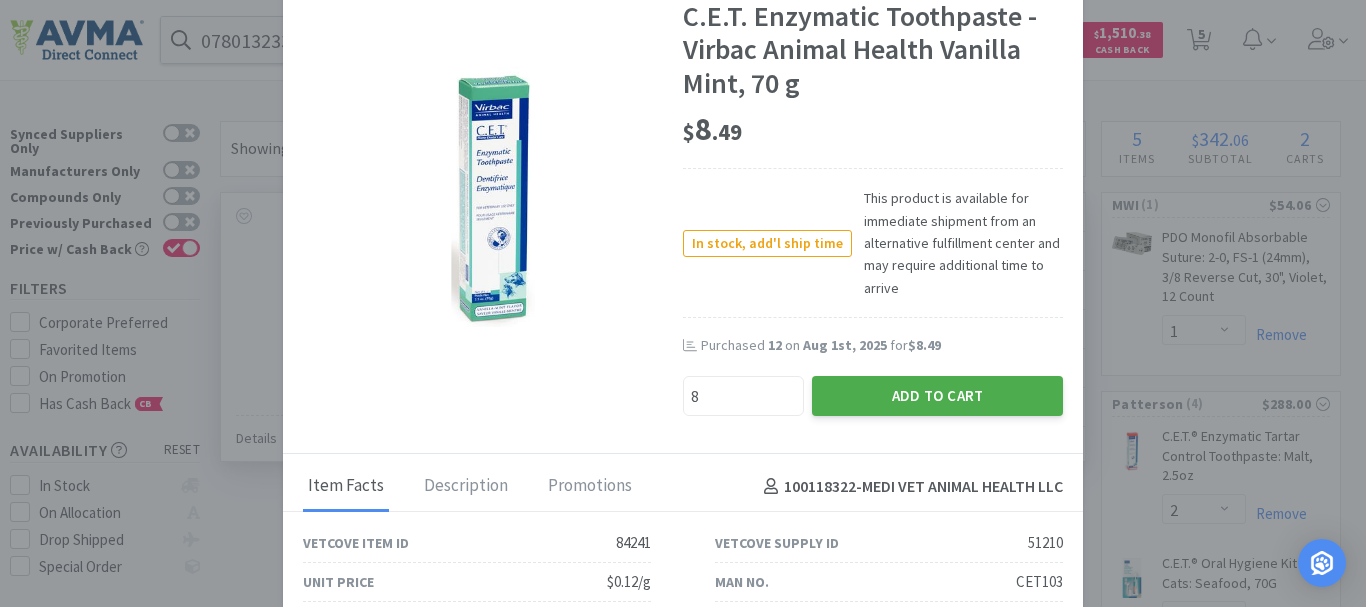 click on "Add to Cart" at bounding box center [937, 396] 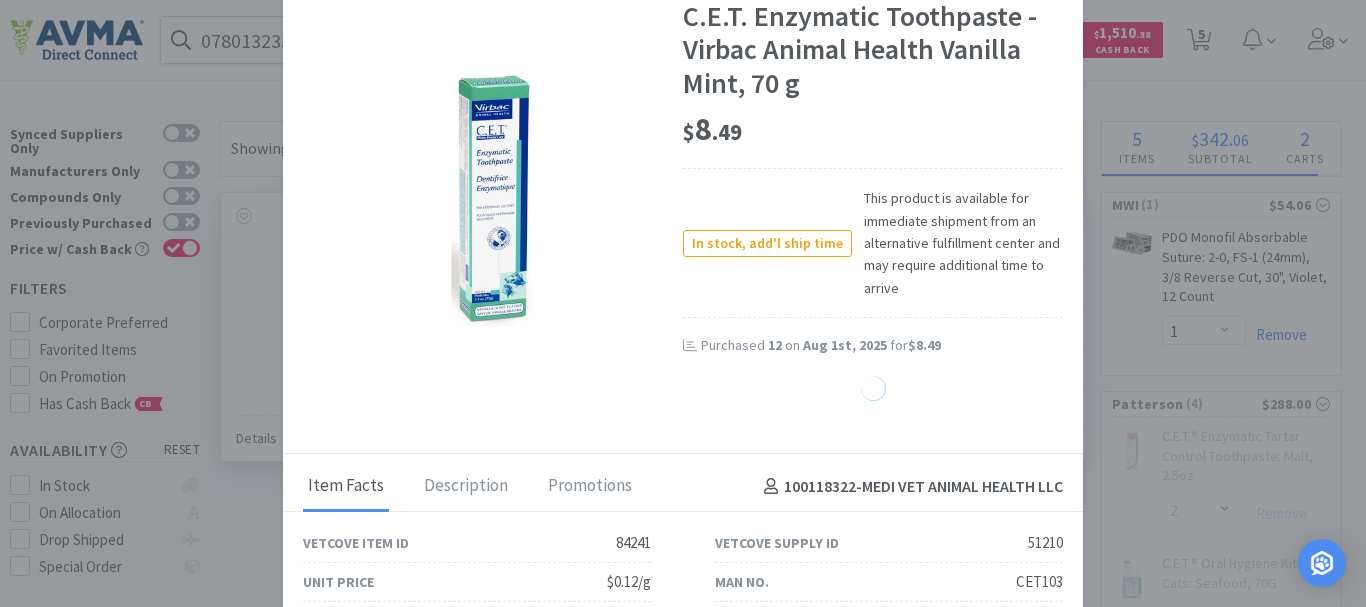 select on "8" 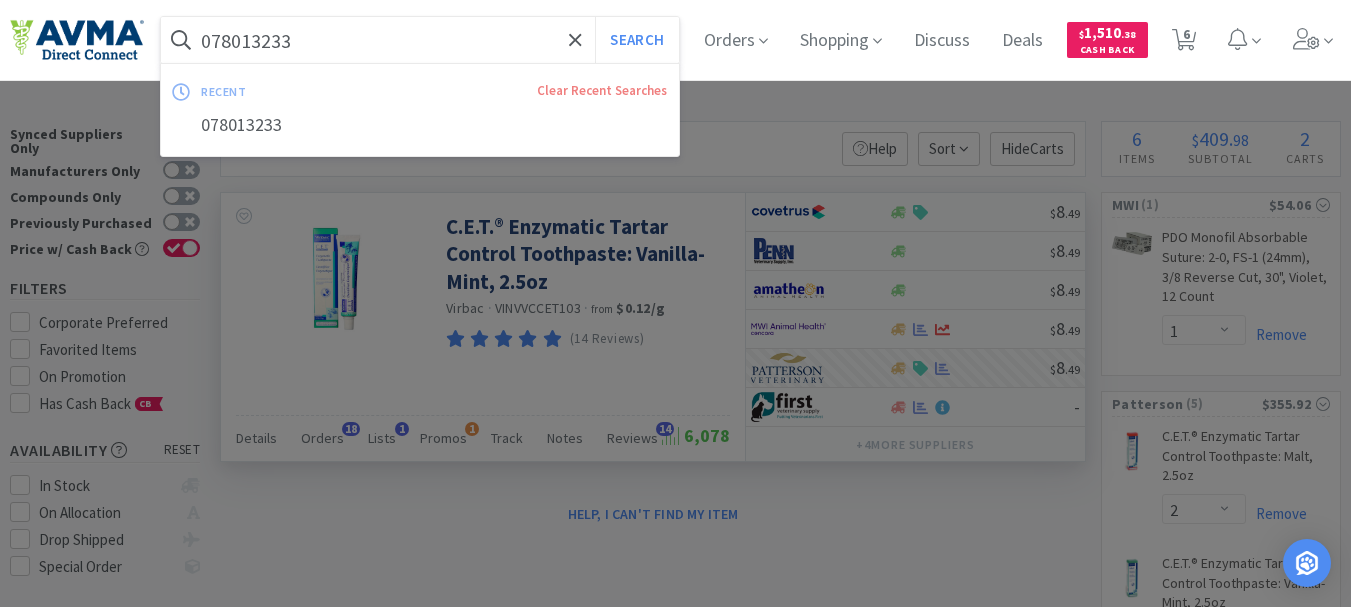 click on "078013233" at bounding box center [420, 40] 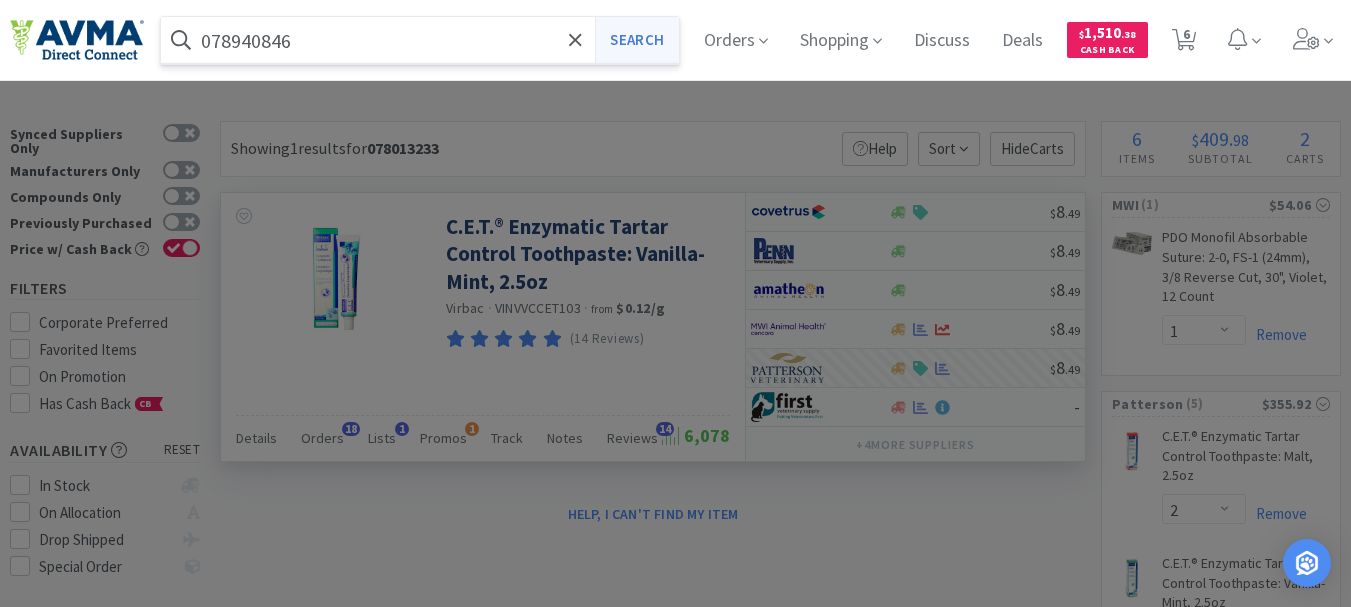 type on "078940846" 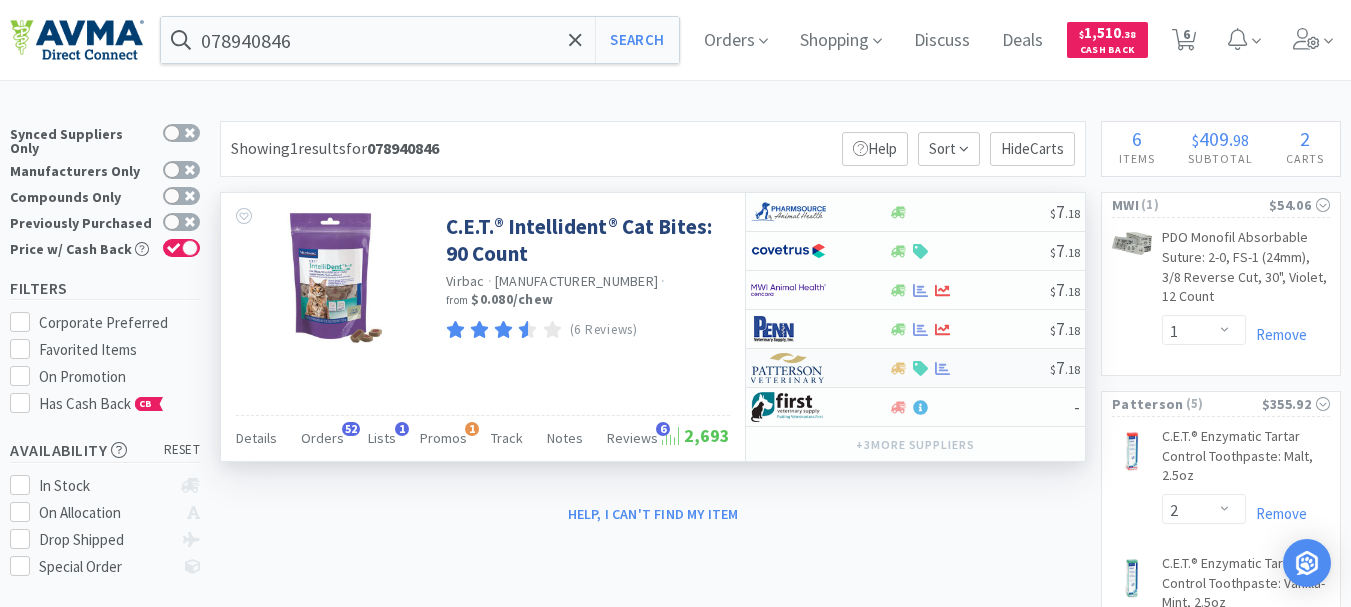 click at bounding box center [788, 368] 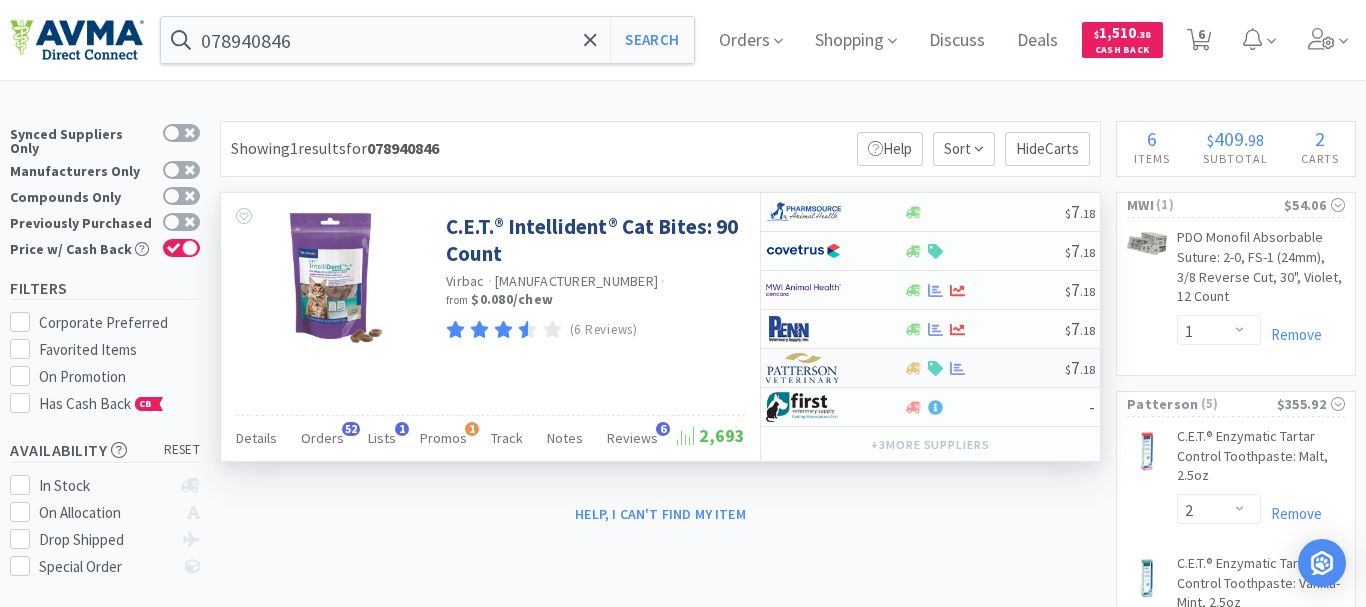 select on "1" 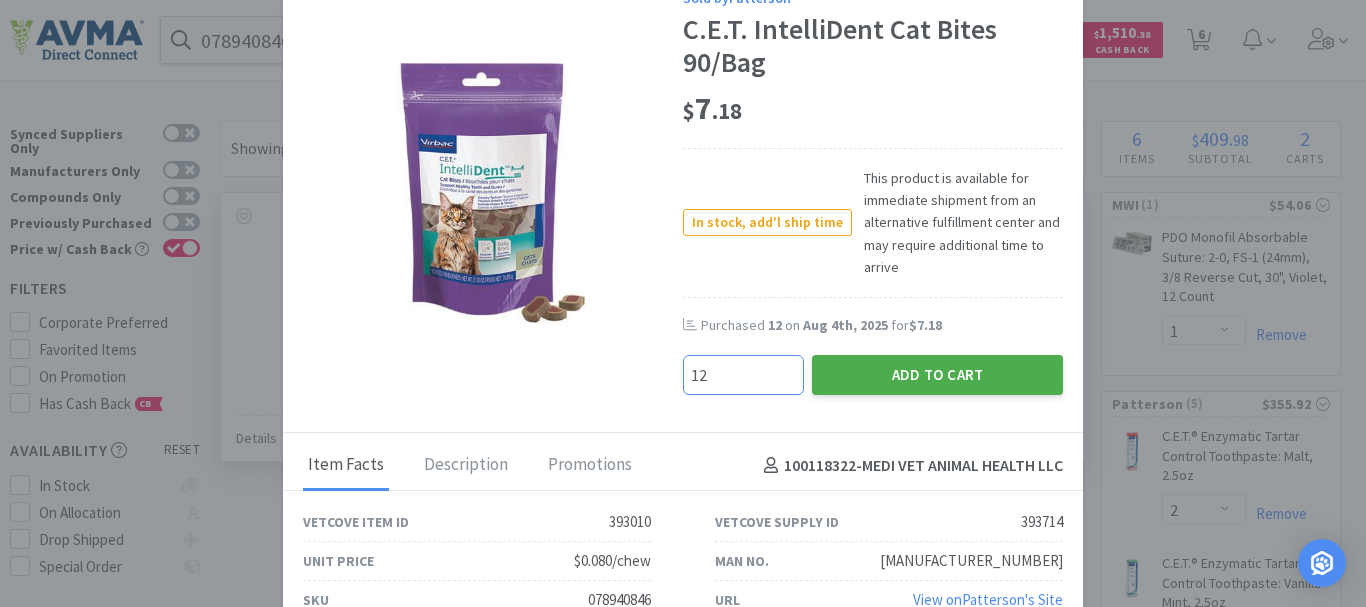 type on "12" 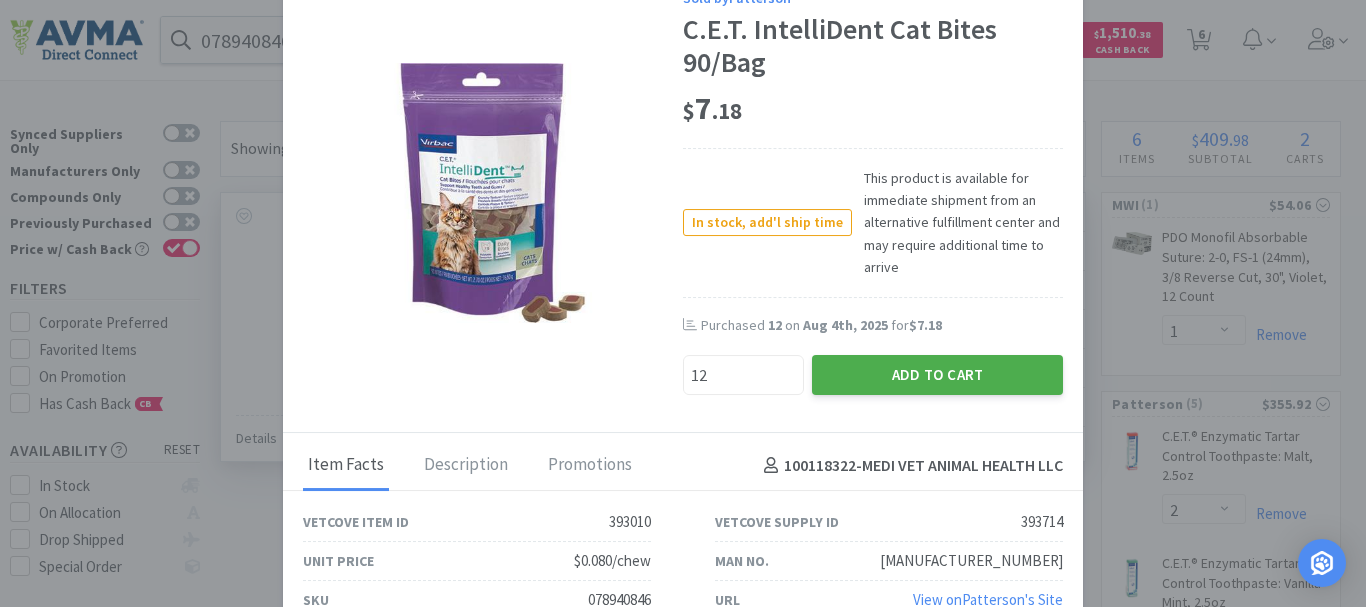 click on "Add to Cart" at bounding box center [937, 375] 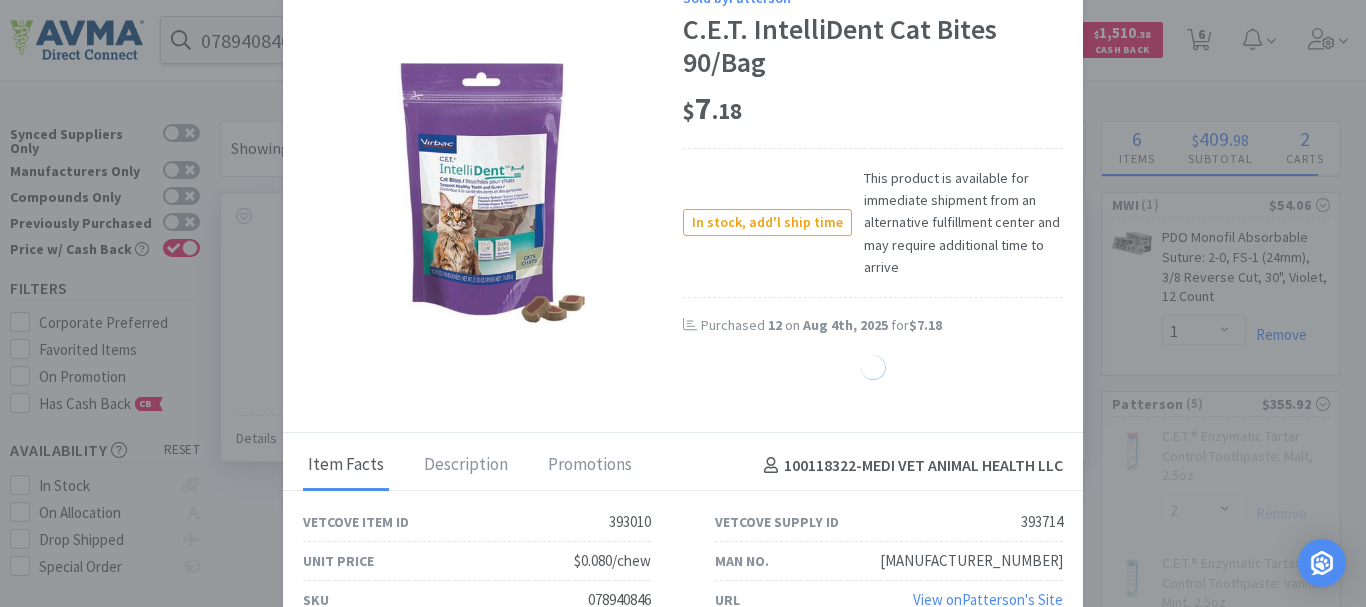 select on "12" 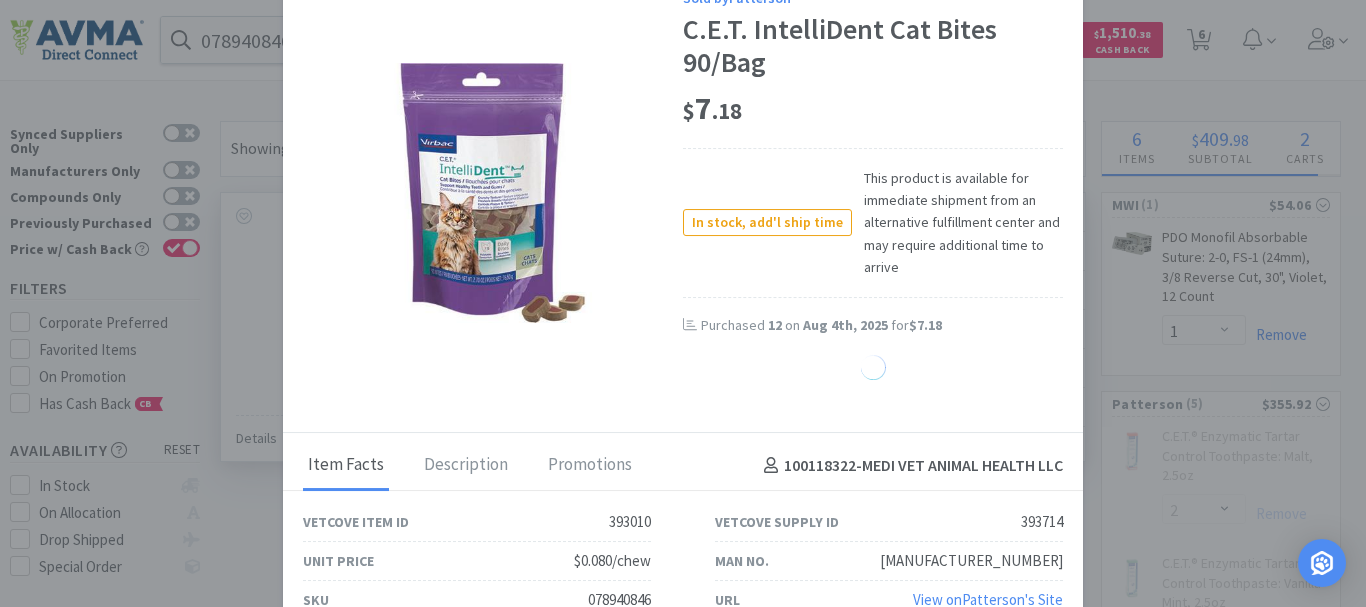 select on "3" 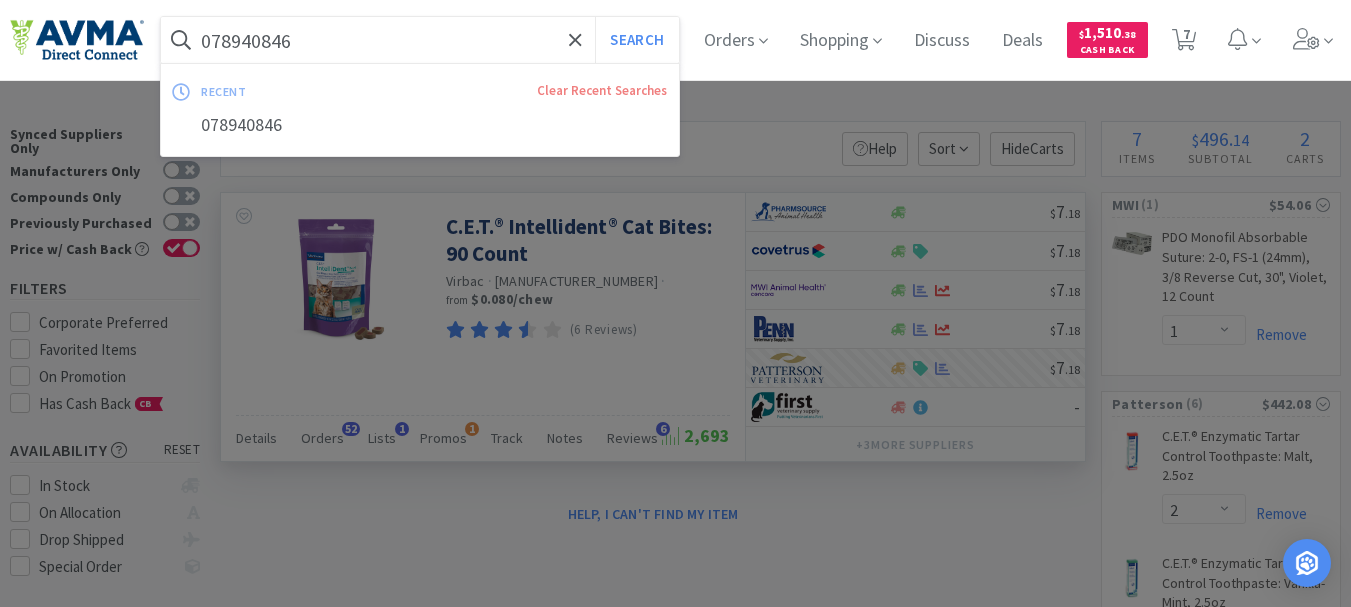 click on "078940846" at bounding box center (420, 40) 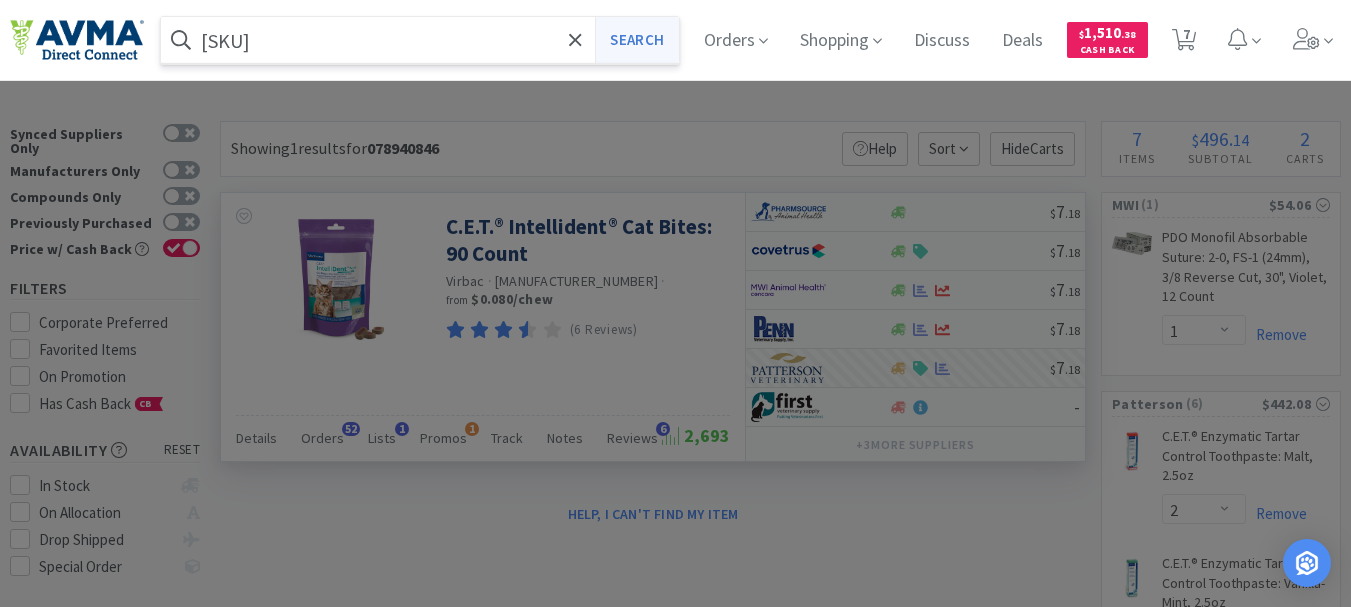 type on "[SKU]" 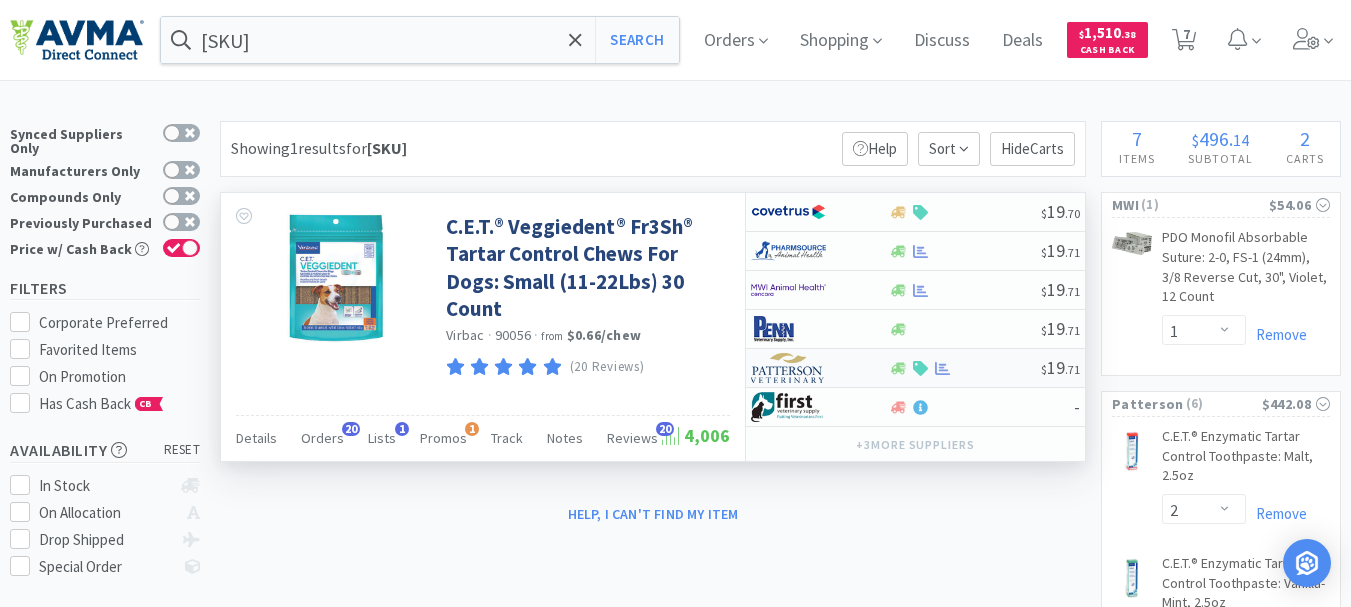 click at bounding box center (788, 368) 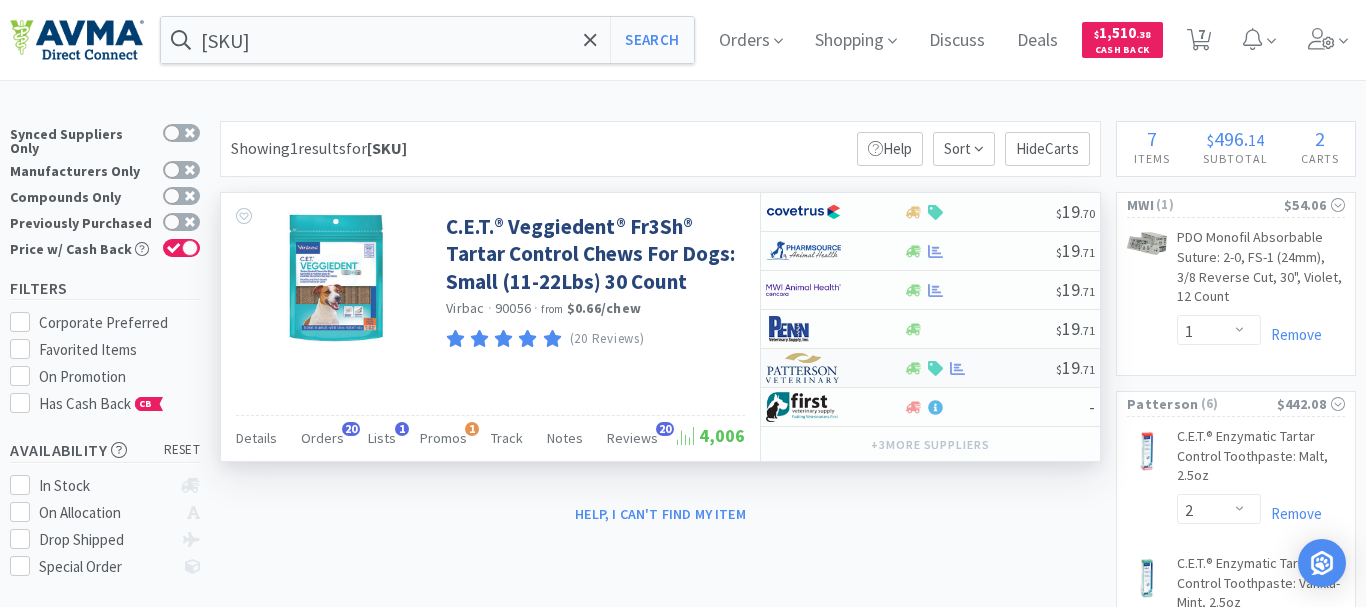 select on "1" 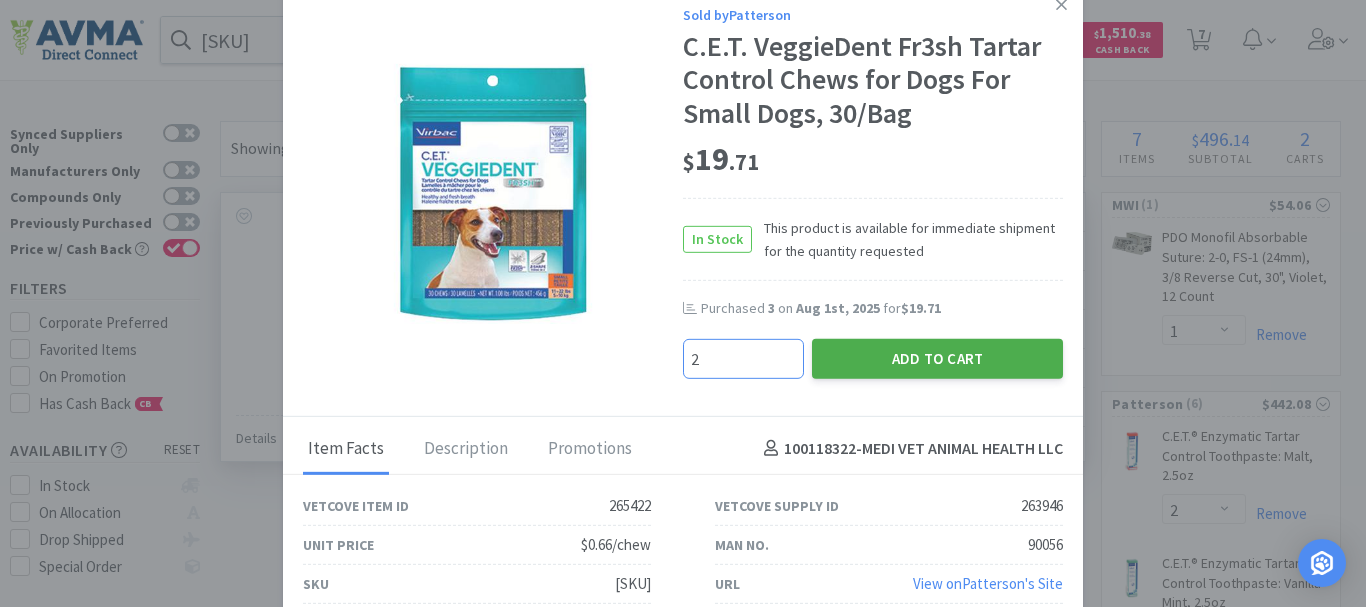 type on "2" 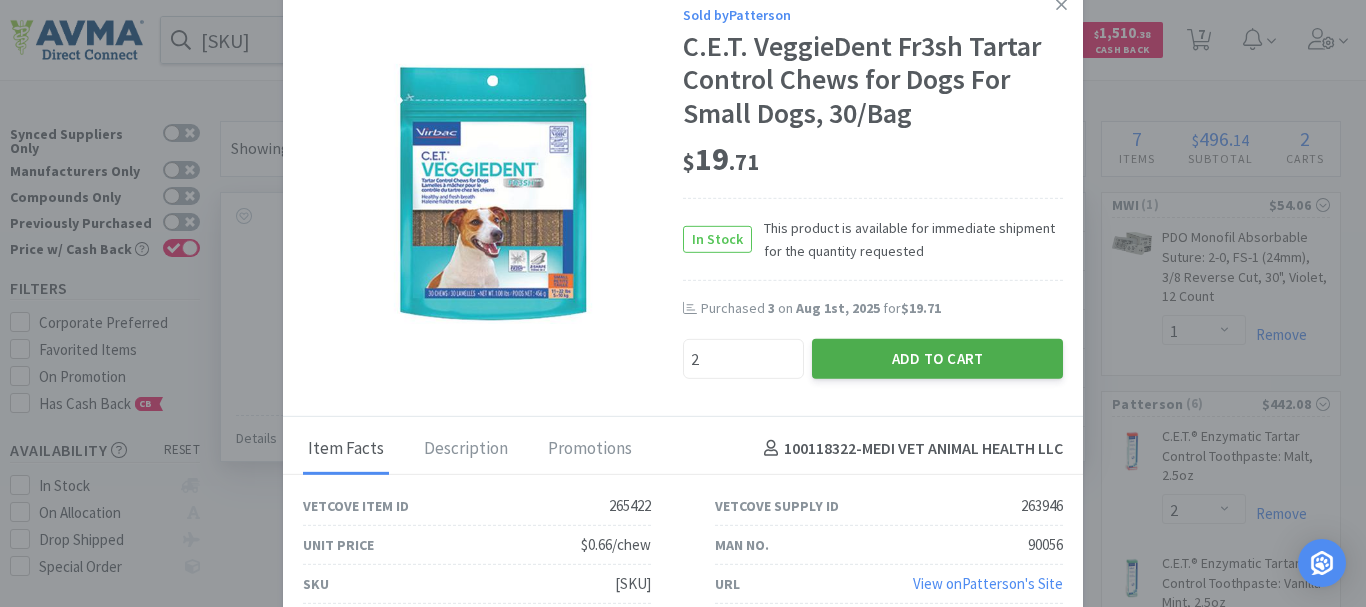click on "Add to Cart" at bounding box center [937, 358] 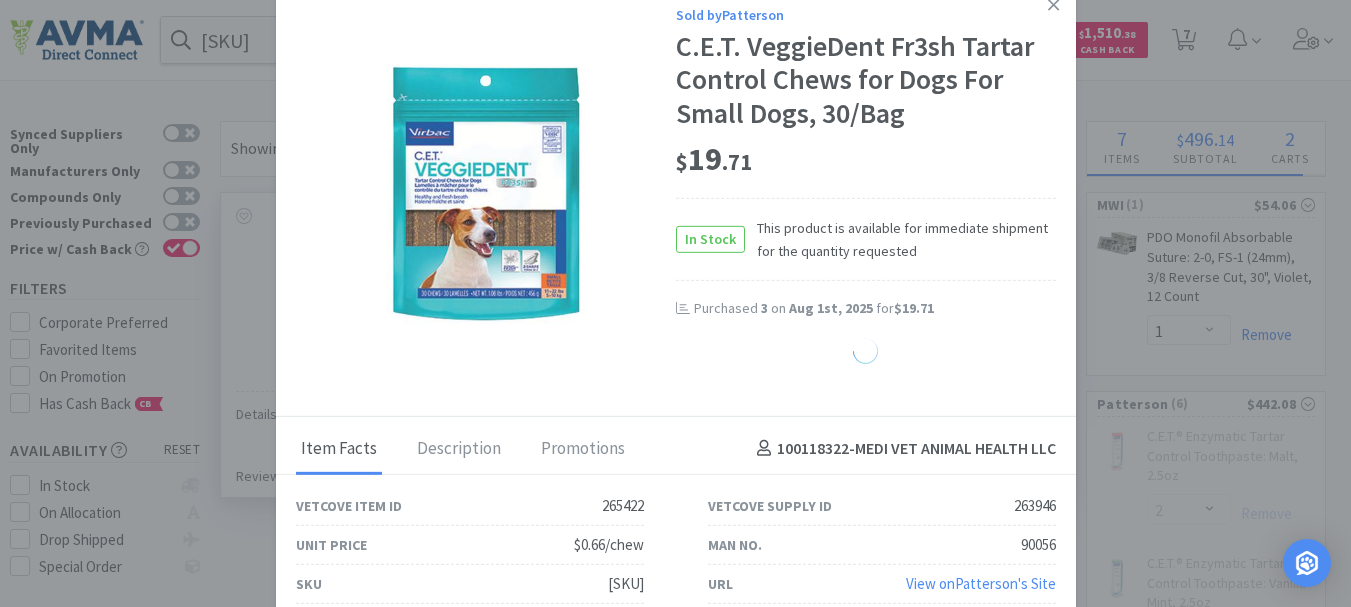 select on "2" 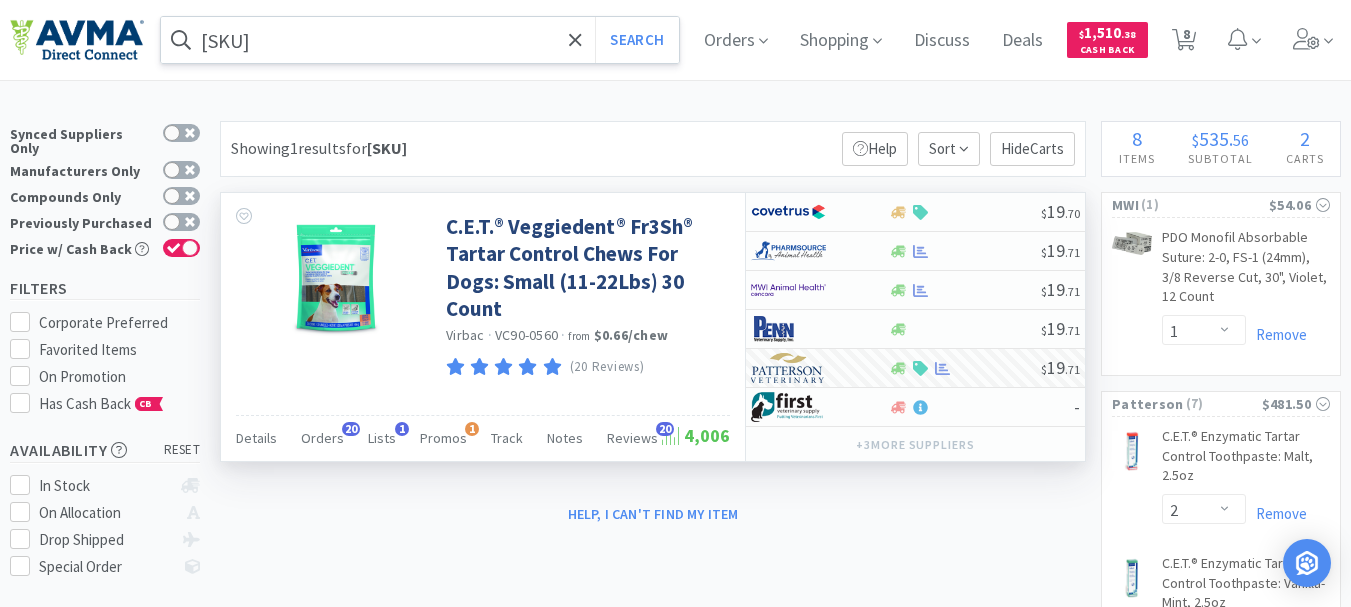 click on "[SKU]" at bounding box center [420, 40] 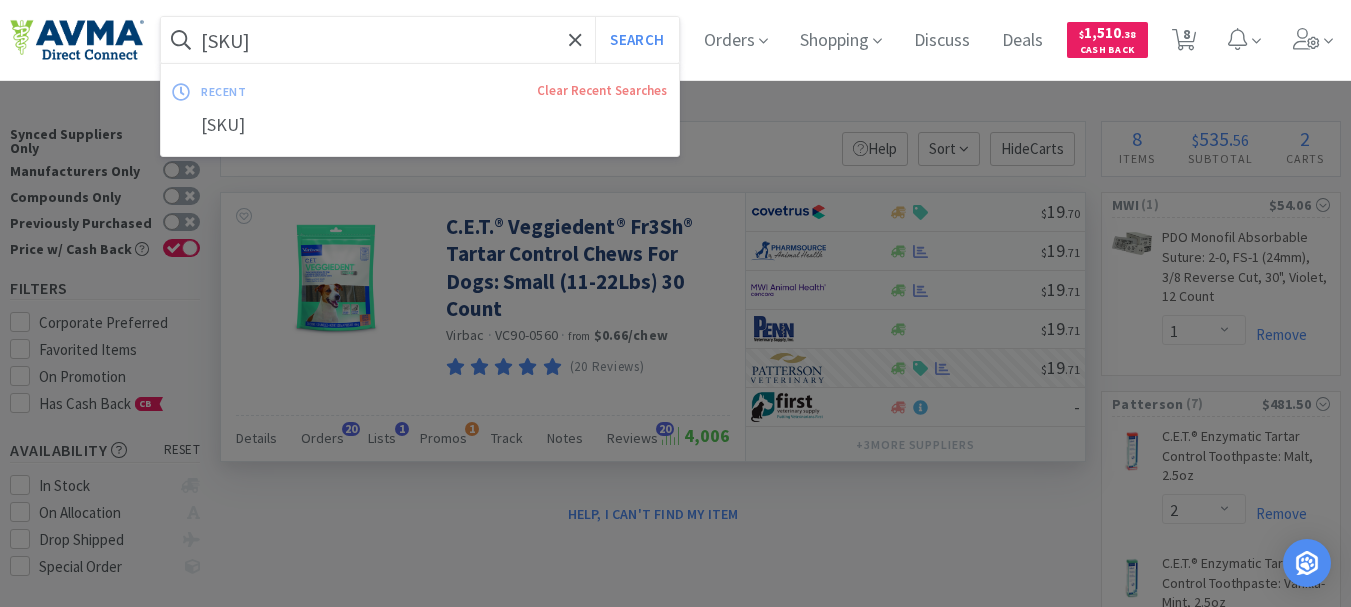 paste on "818017" 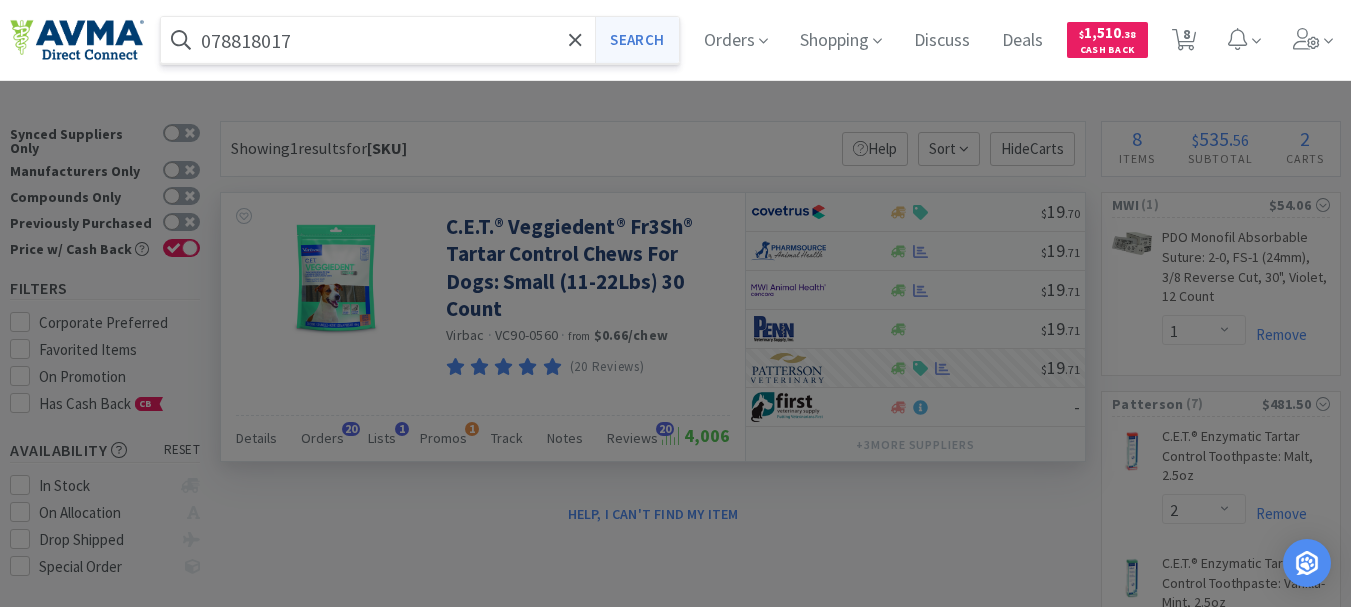 click on "Search" at bounding box center [636, 40] 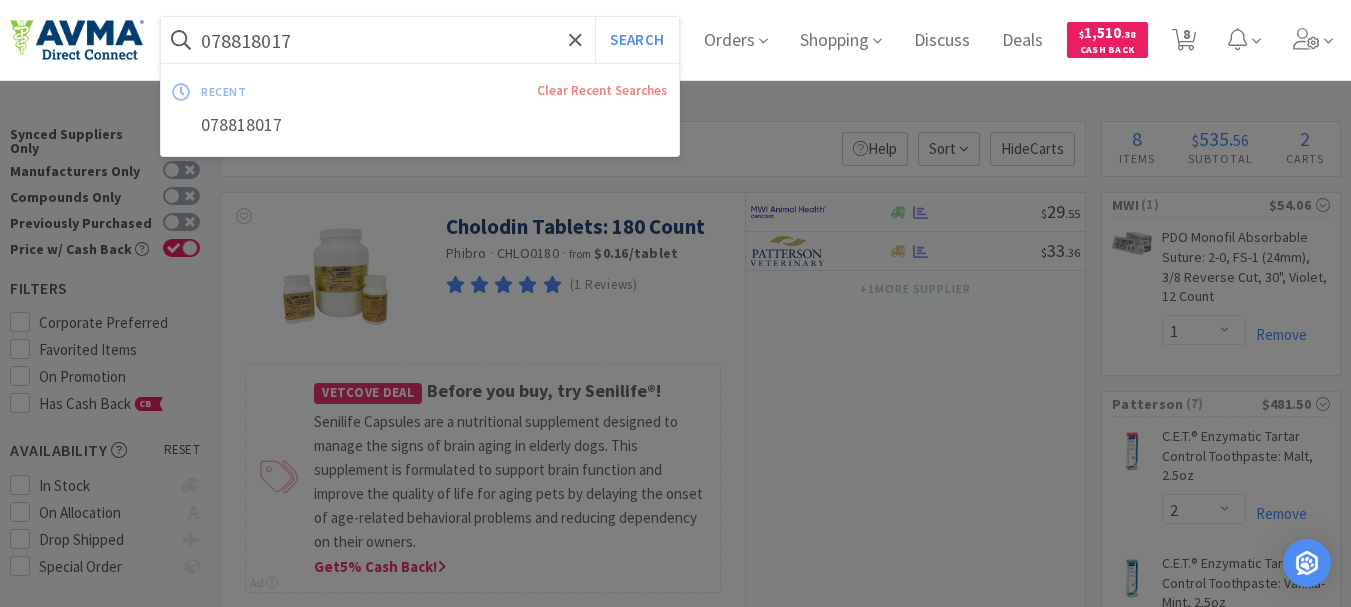 click on "078818017" at bounding box center (420, 40) 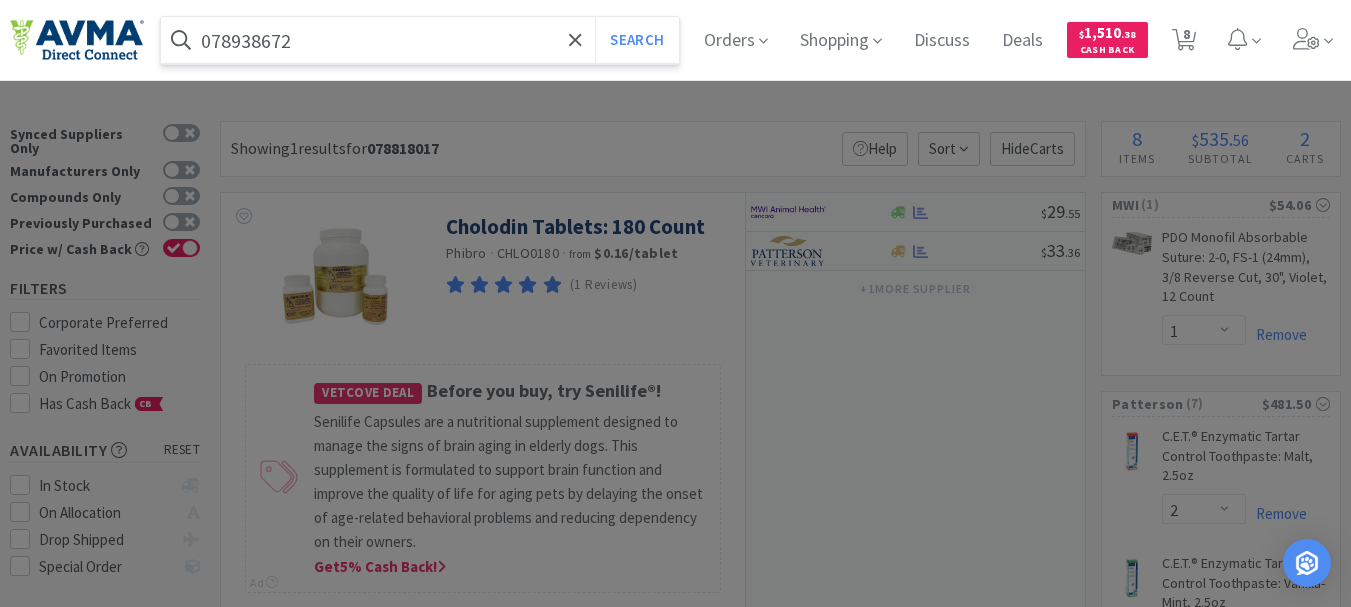 type on "078938672" 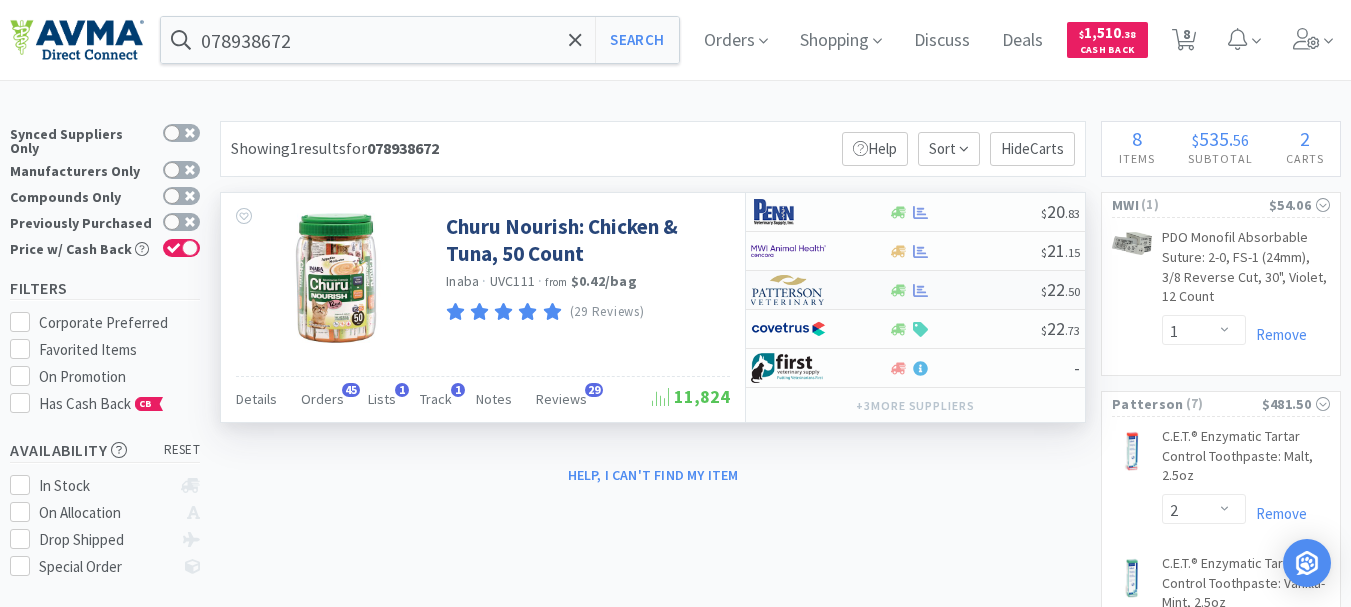 click at bounding box center [788, 290] 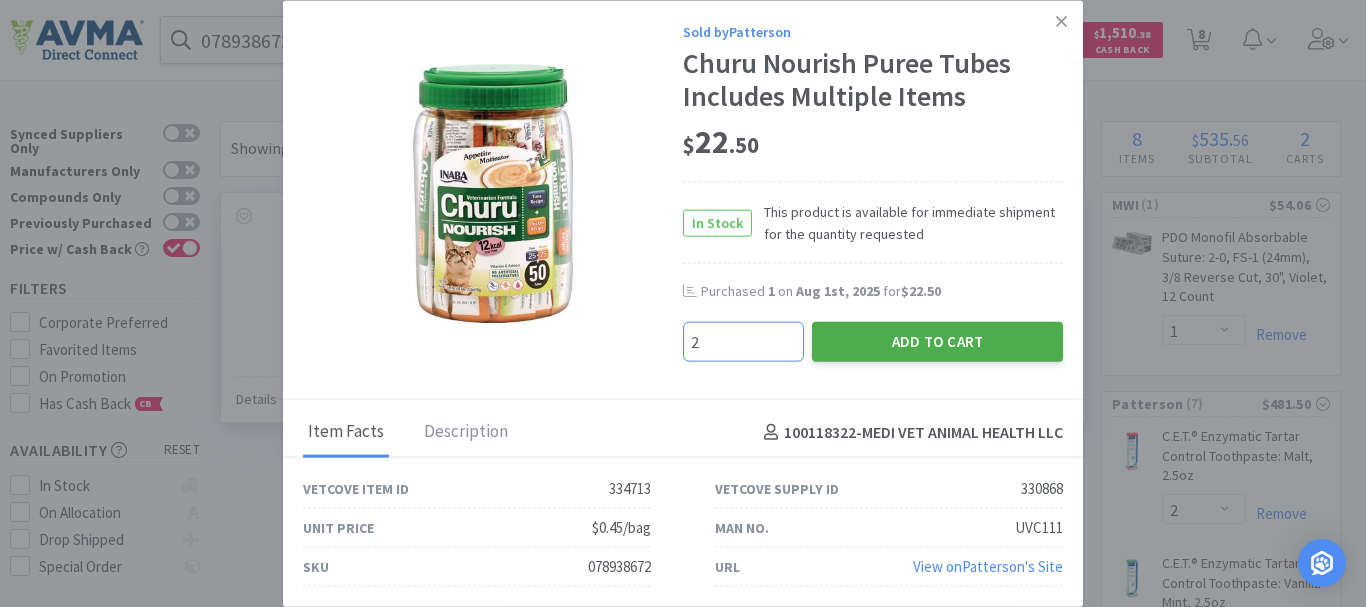 type on "2" 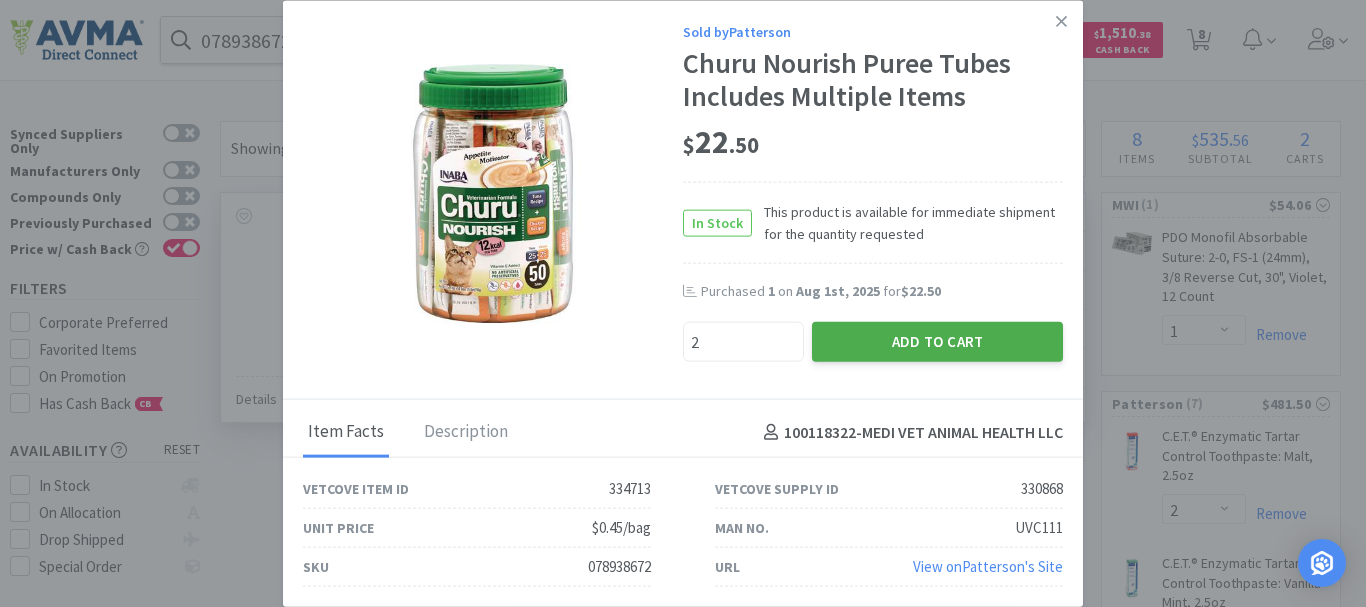 click on "Add to Cart" at bounding box center (937, 342) 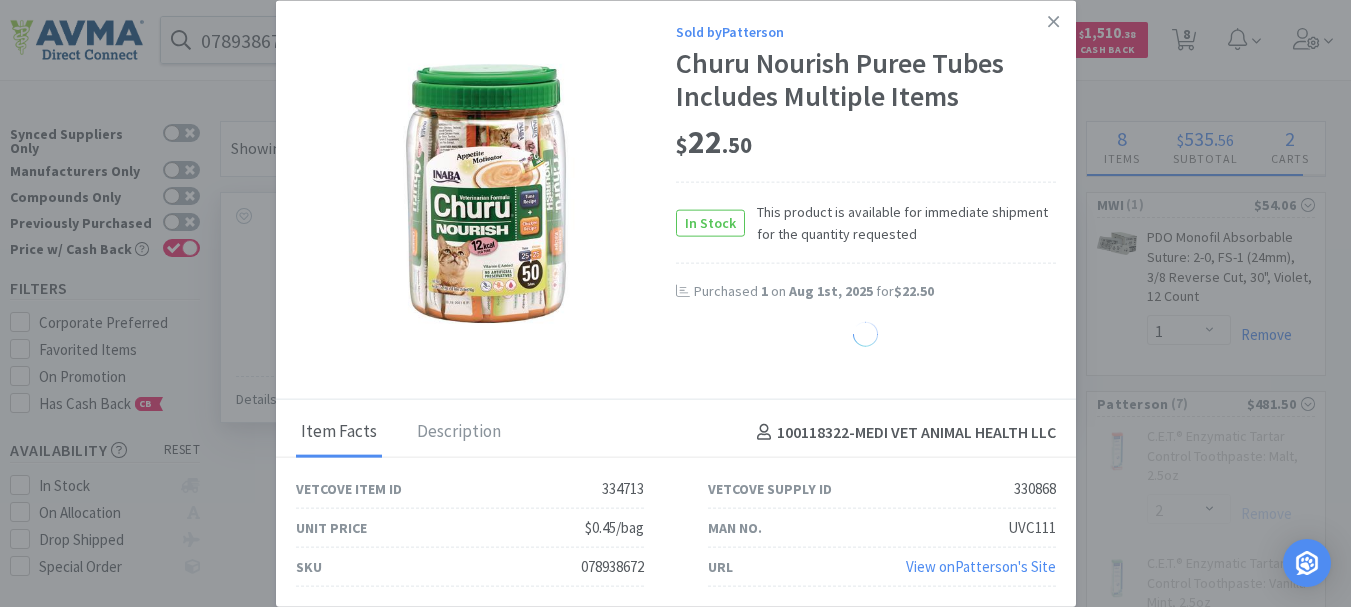 select on "2" 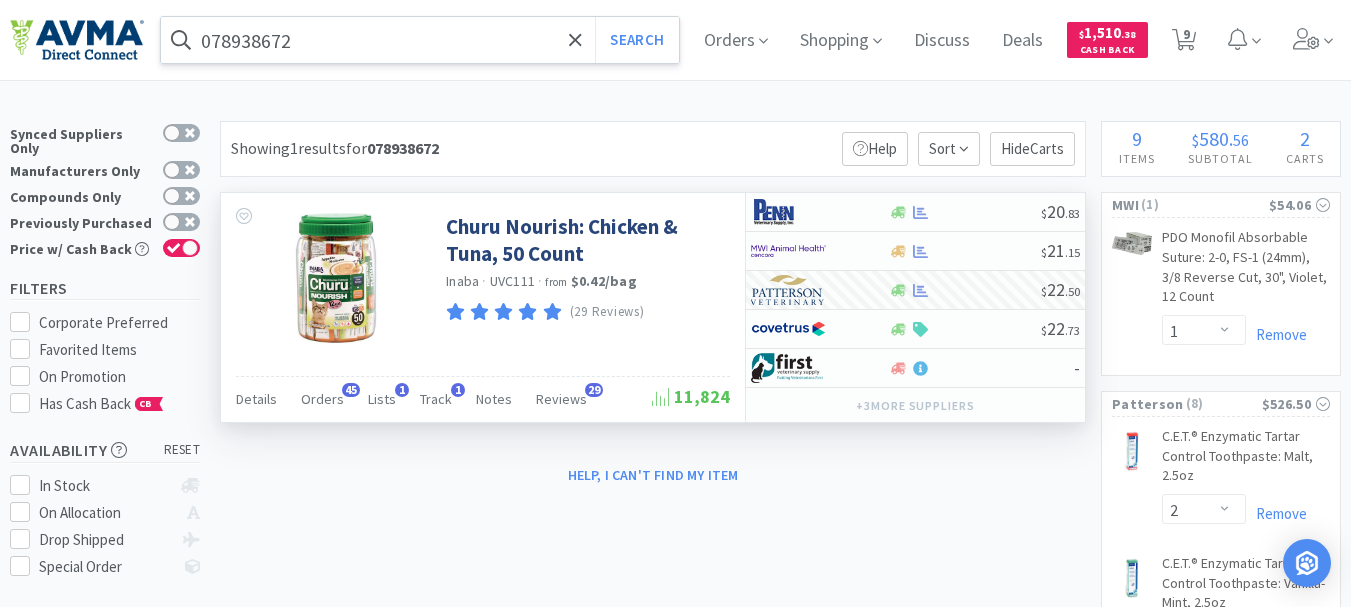click on "078938672" at bounding box center (420, 40) 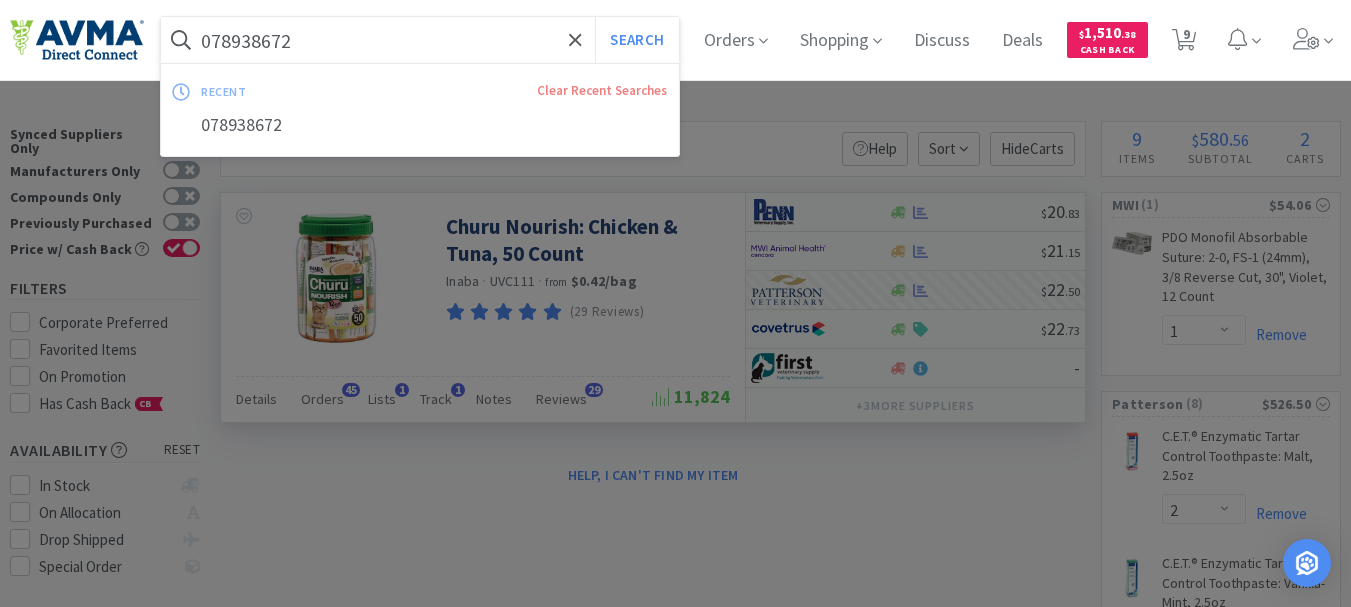 paste on "881671" 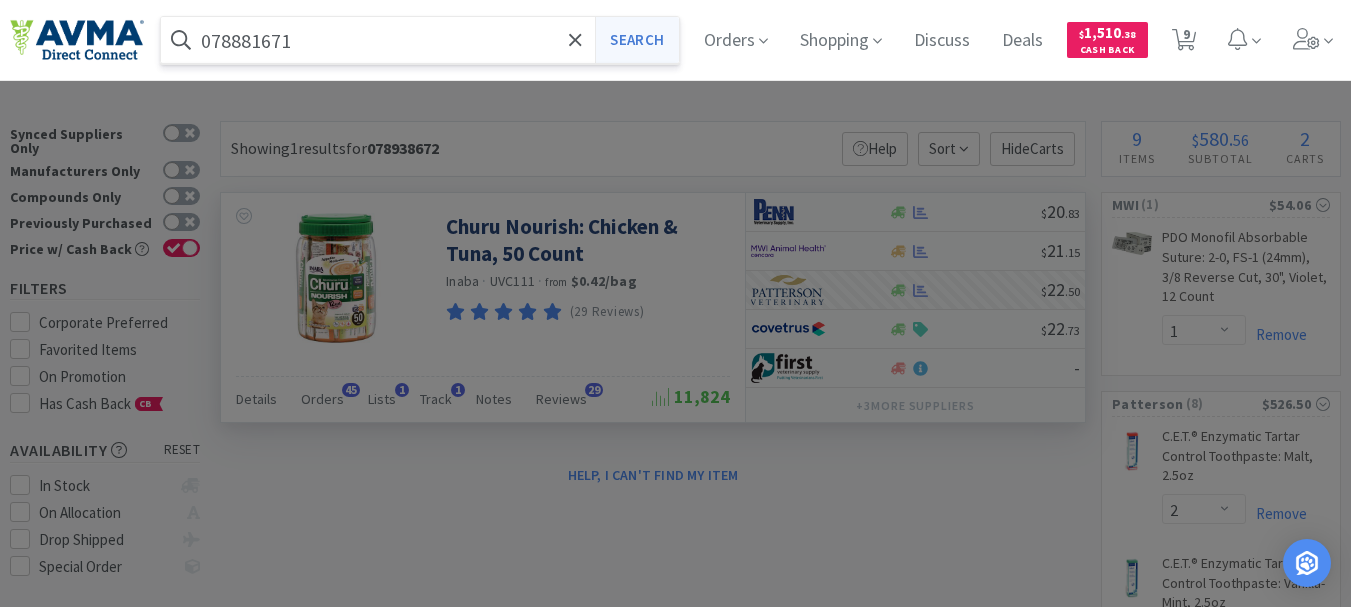 type on "078881671" 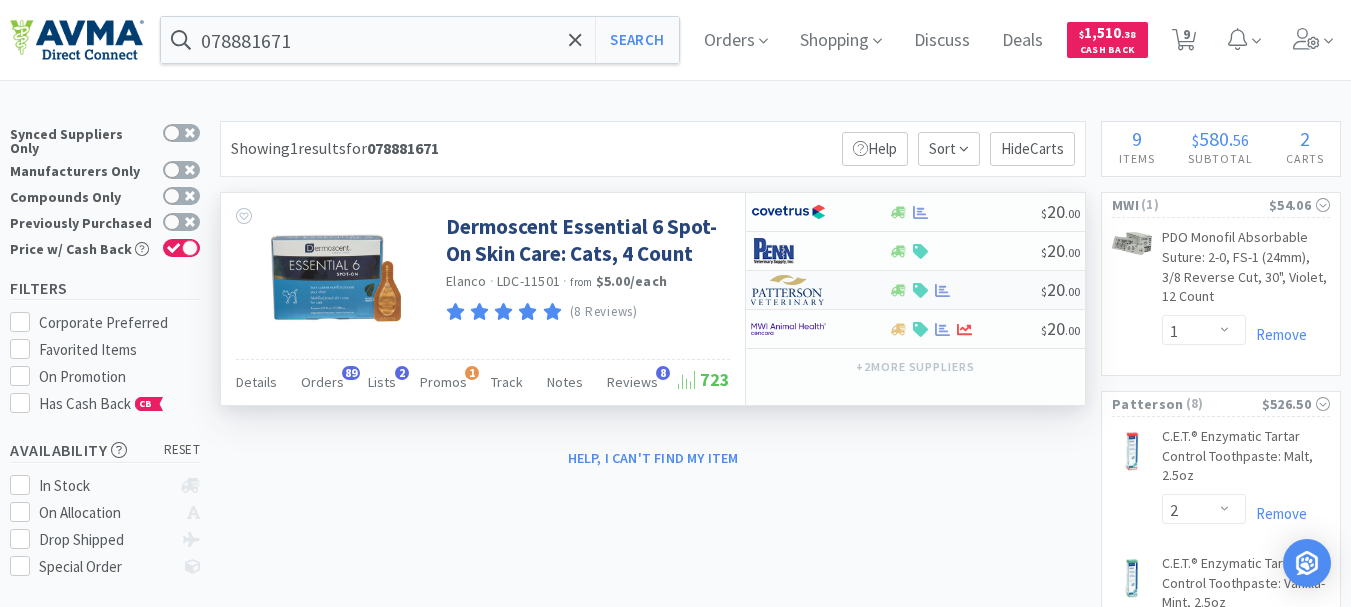 click at bounding box center [788, 290] 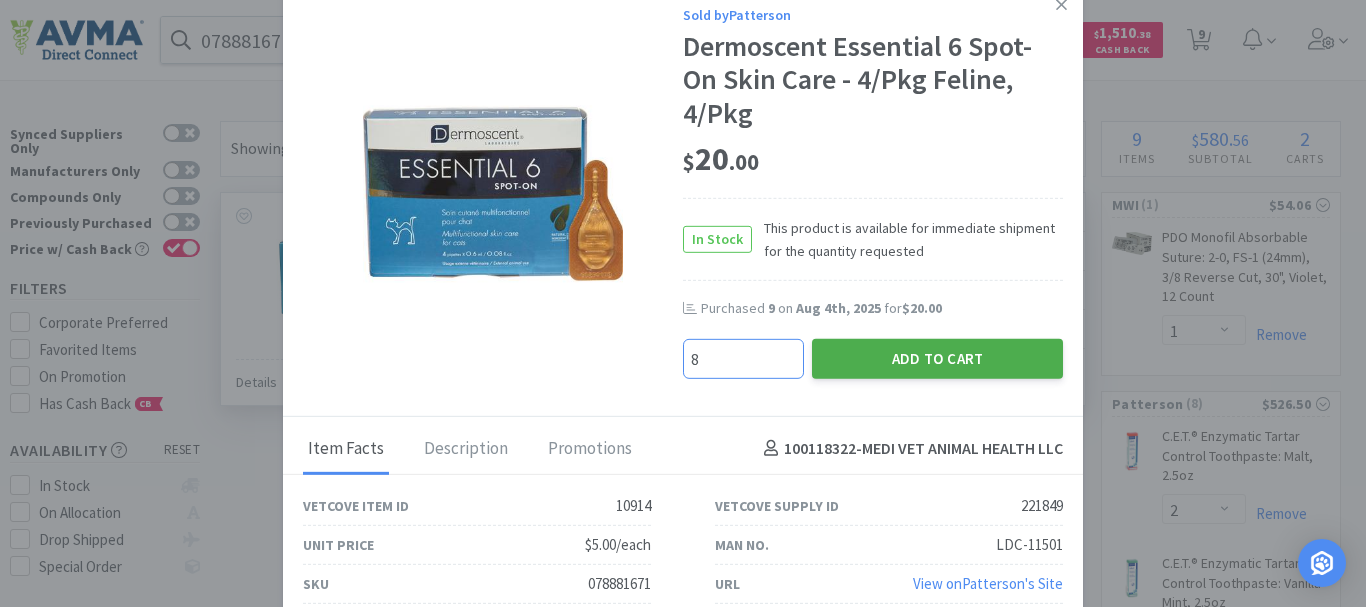 type on "8" 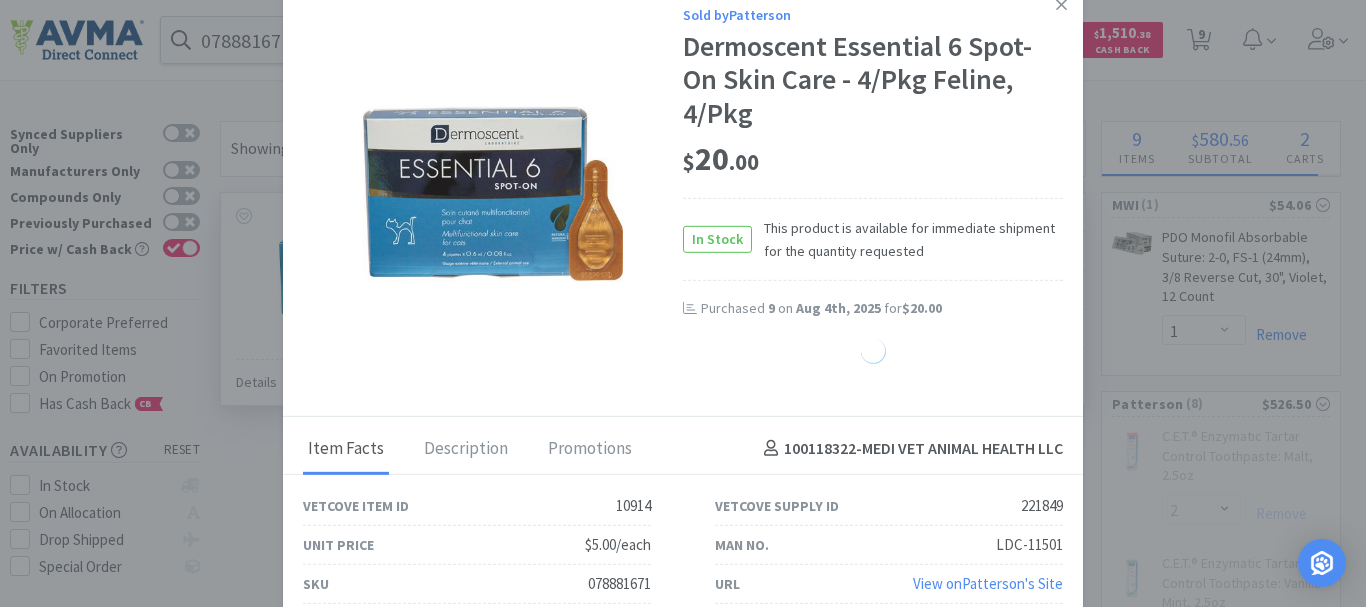 select on "8" 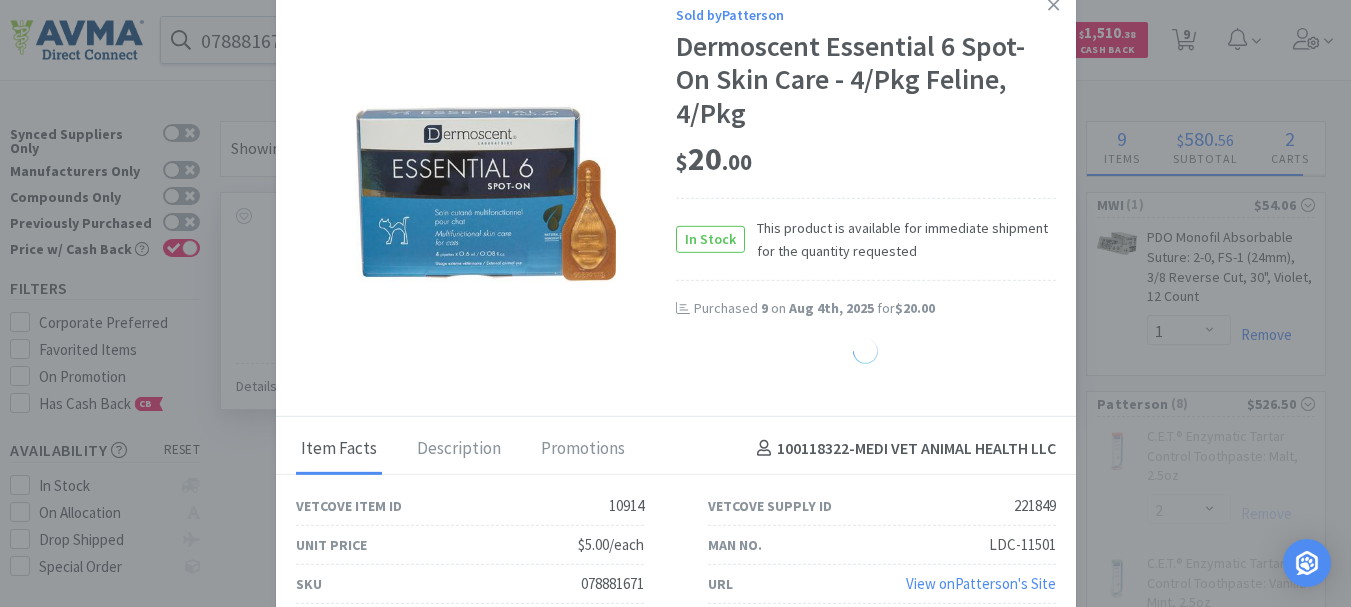 select on "2" 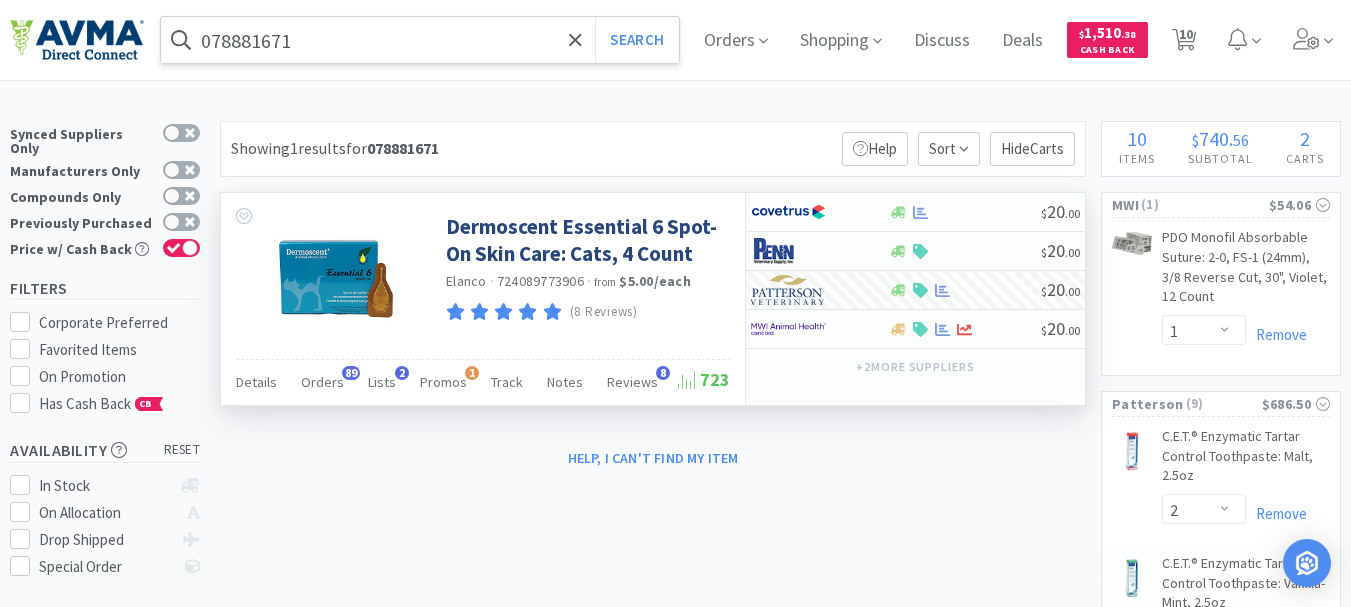 click on "078881671" at bounding box center [420, 40] 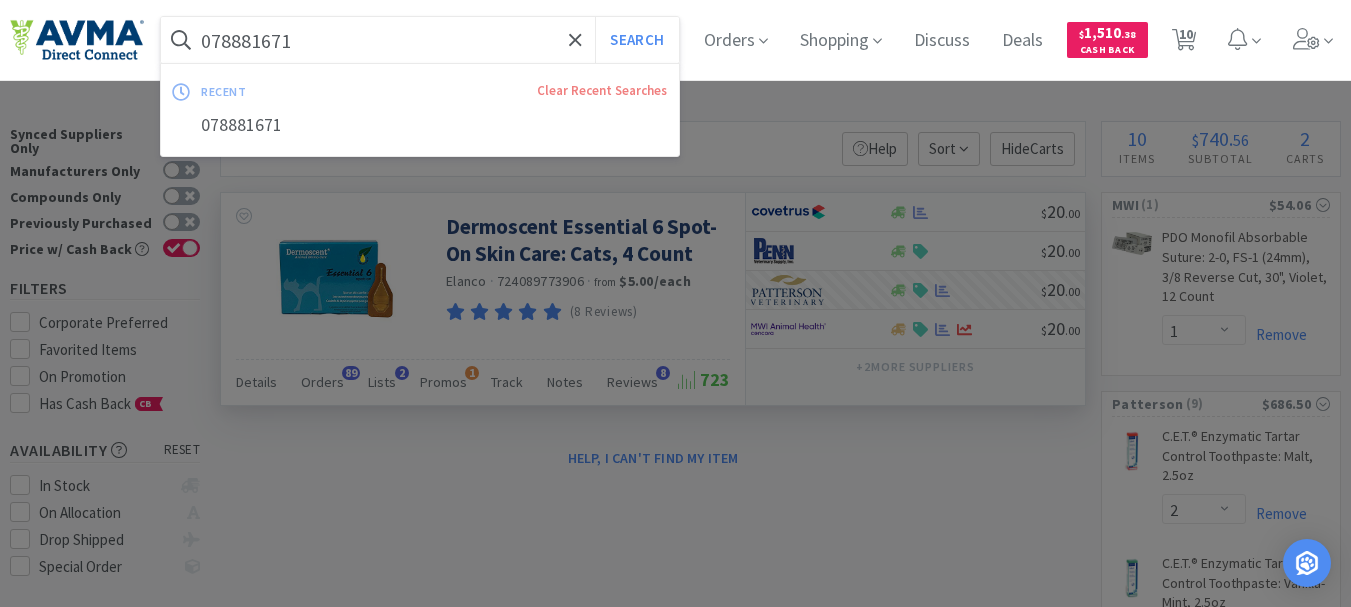 paste on "950717" 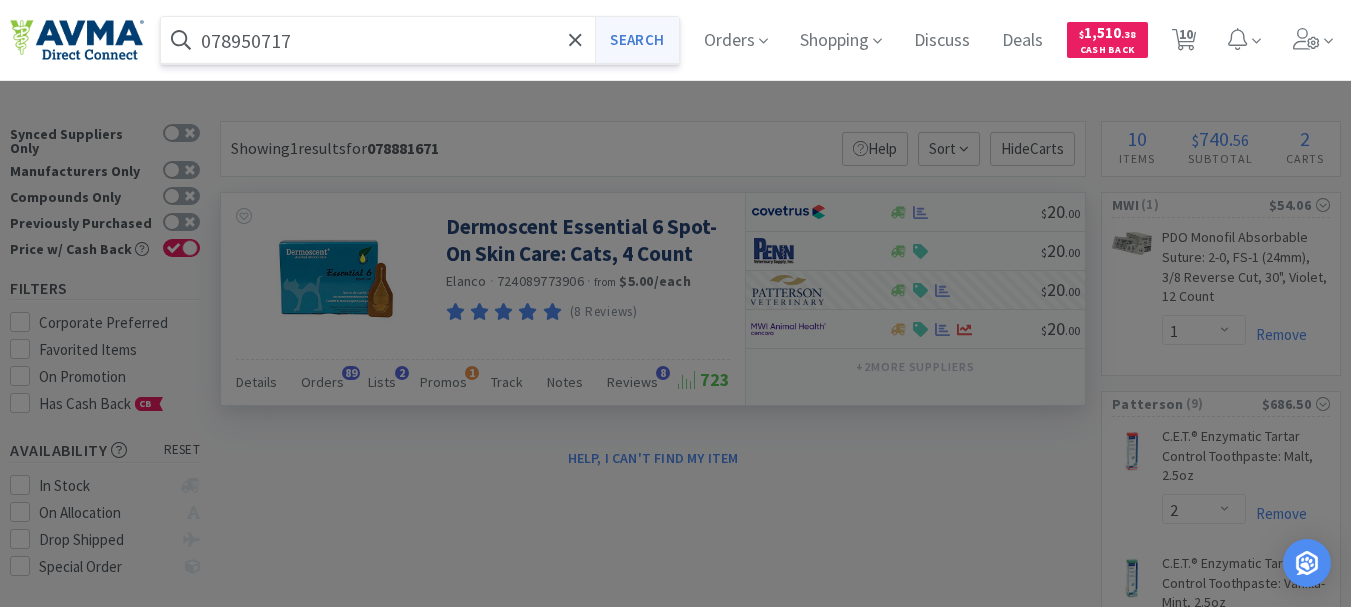 type on "078950717" 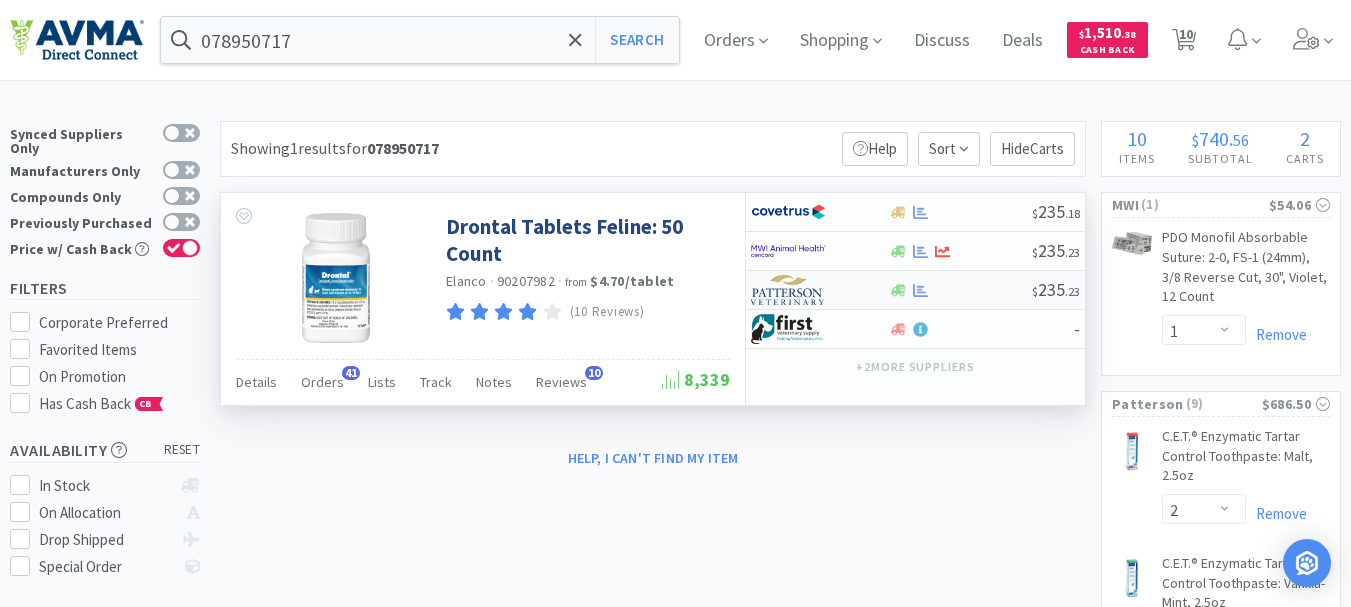 click at bounding box center (788, 290) 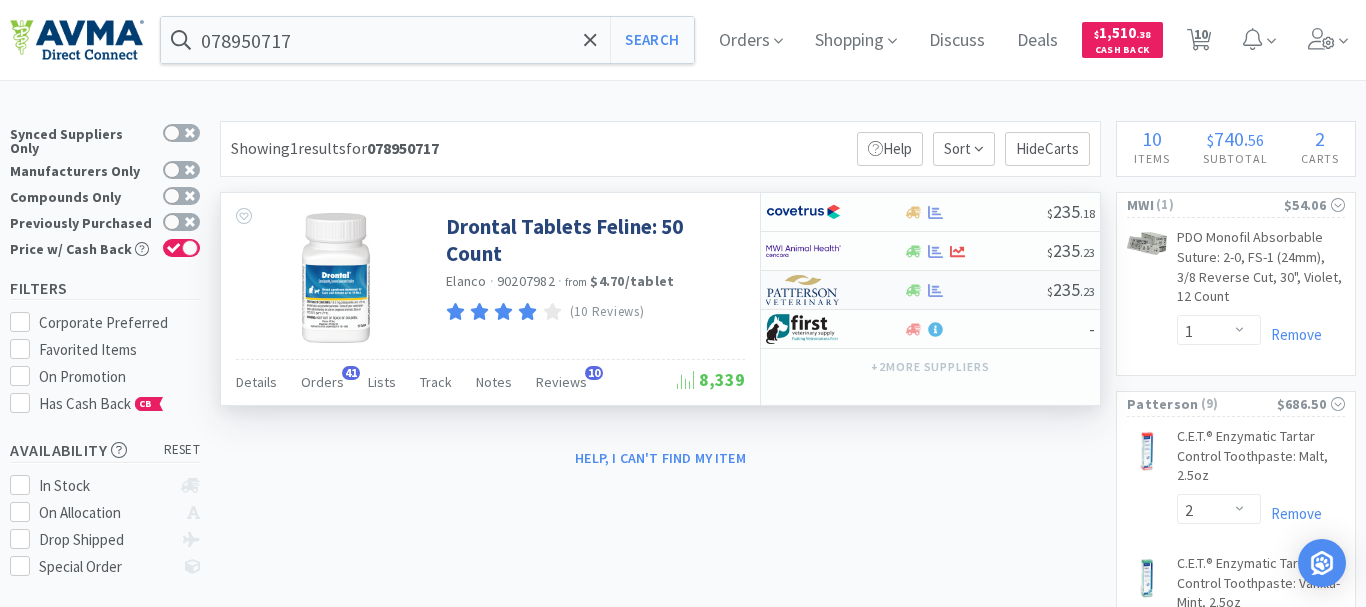 select on "1" 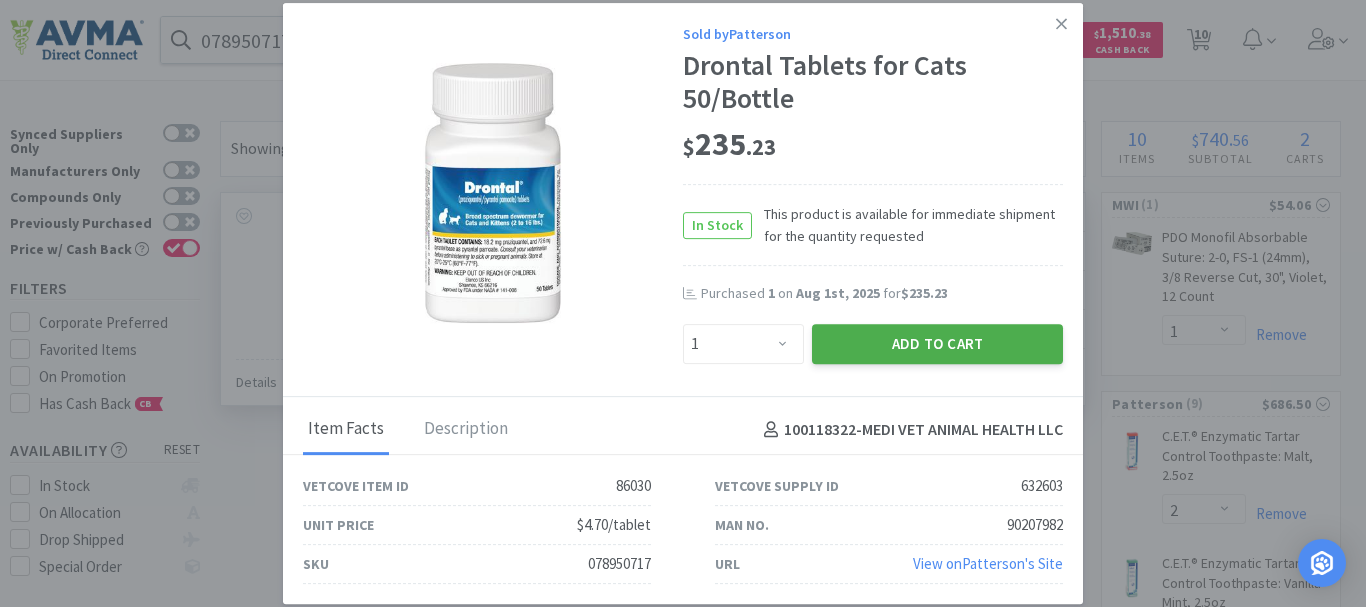 click on "Add to Cart" at bounding box center [937, 344] 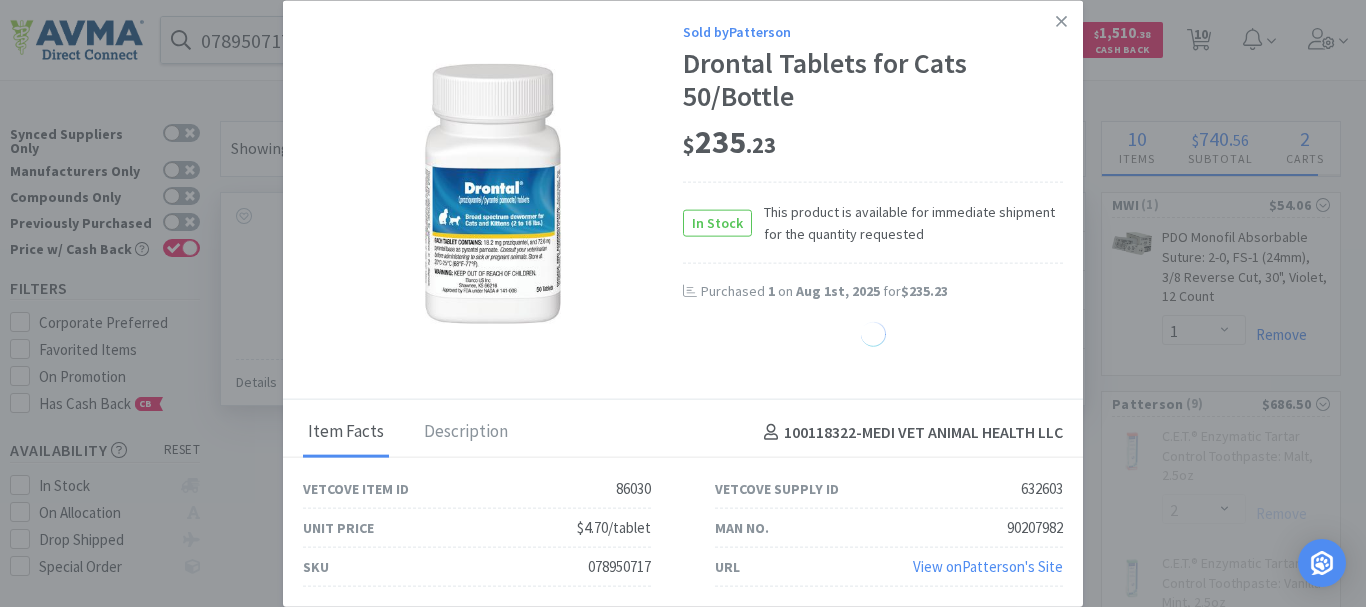 select on "1" 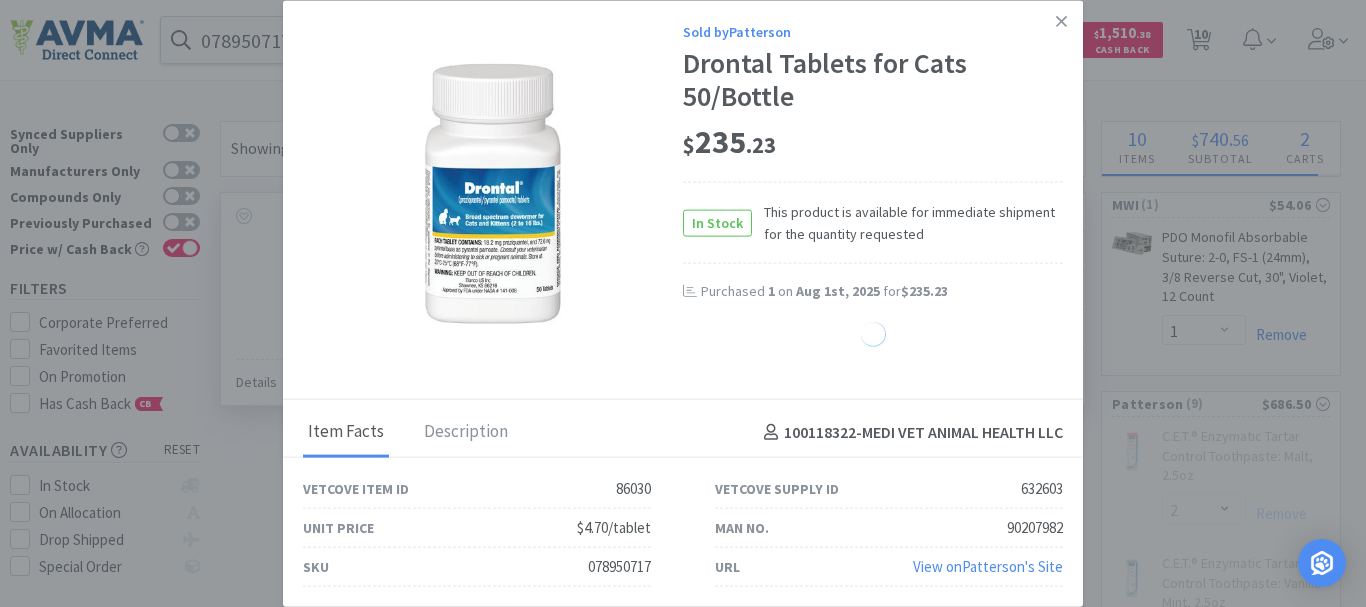 select on "2" 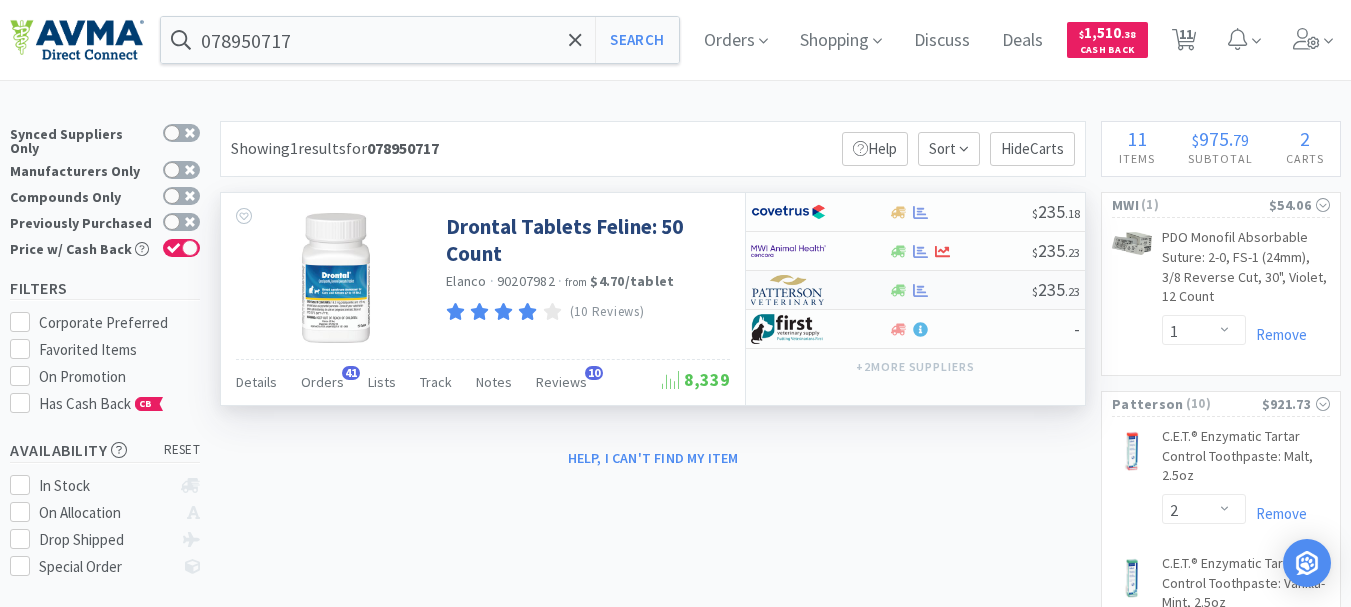 click at bounding box center [788, 290] 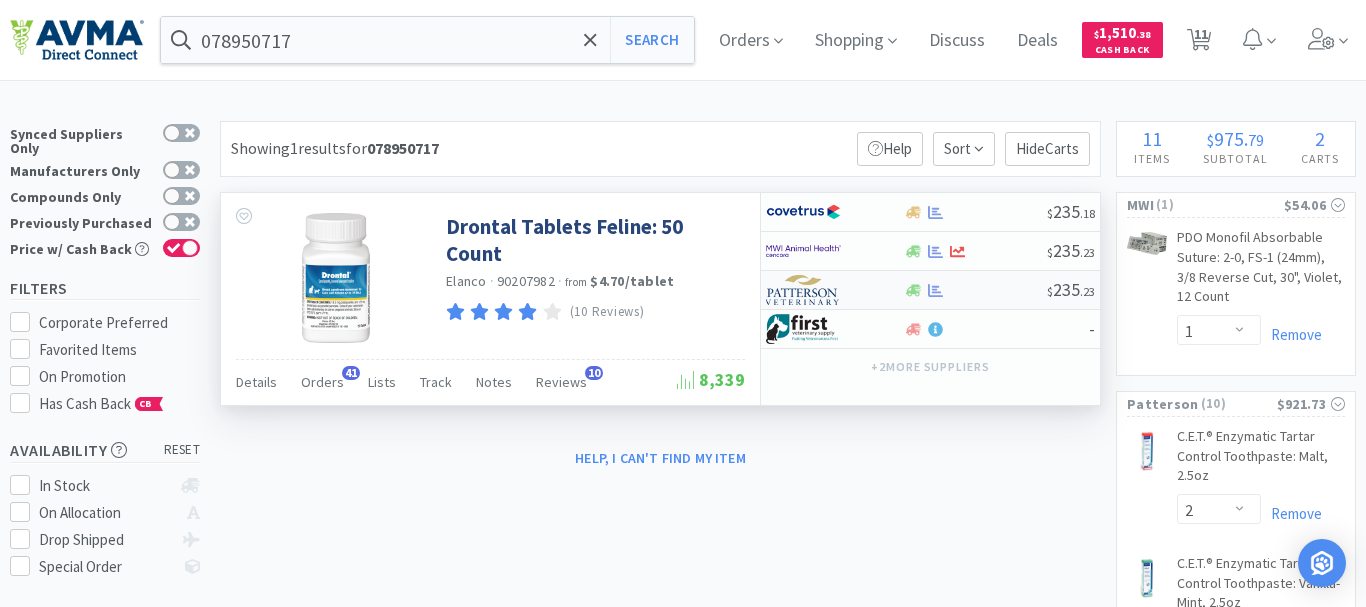 select on "1" 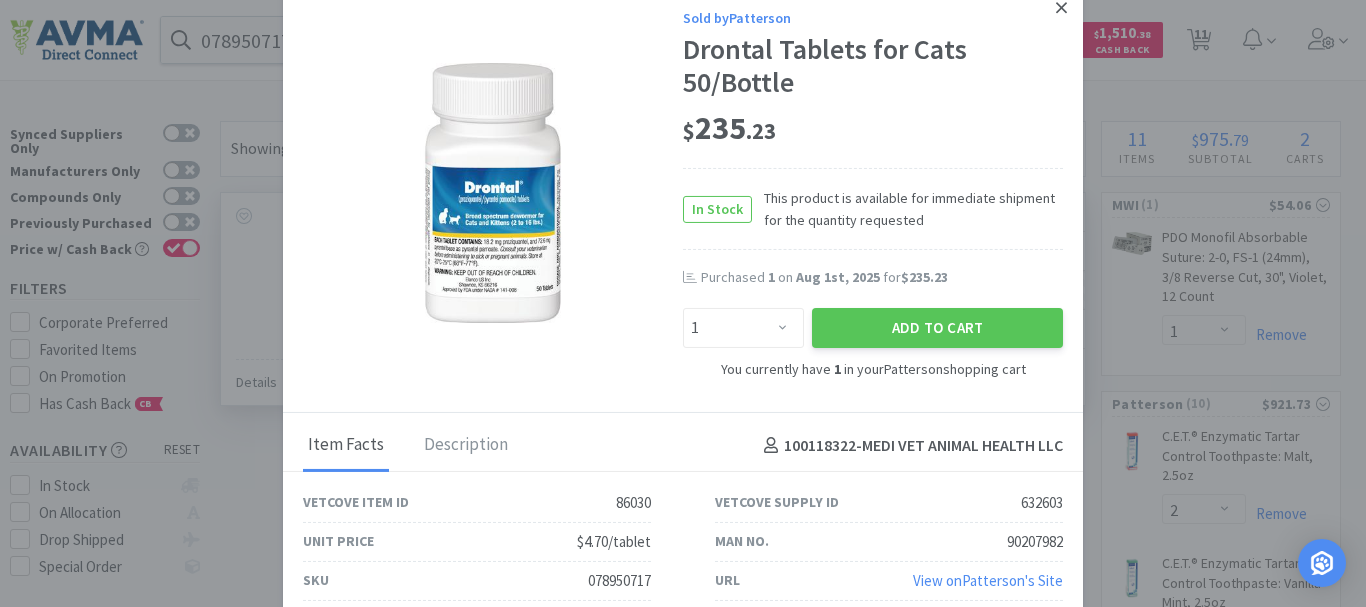 click 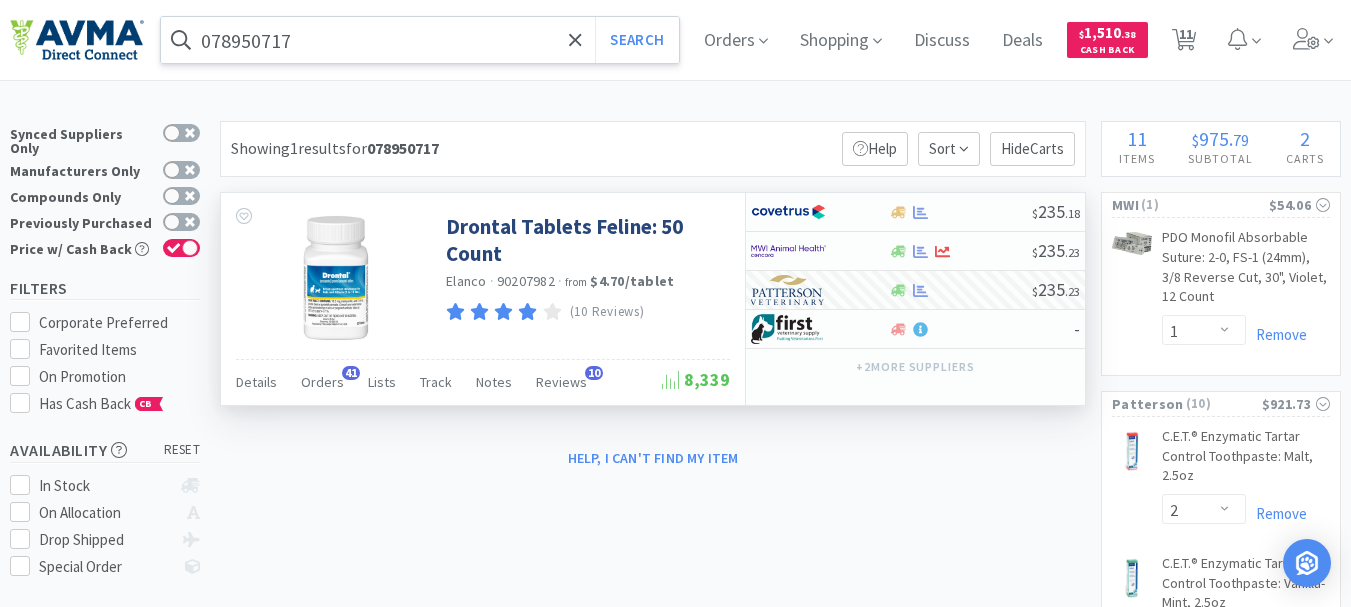 click on "078950717" at bounding box center (420, 40) 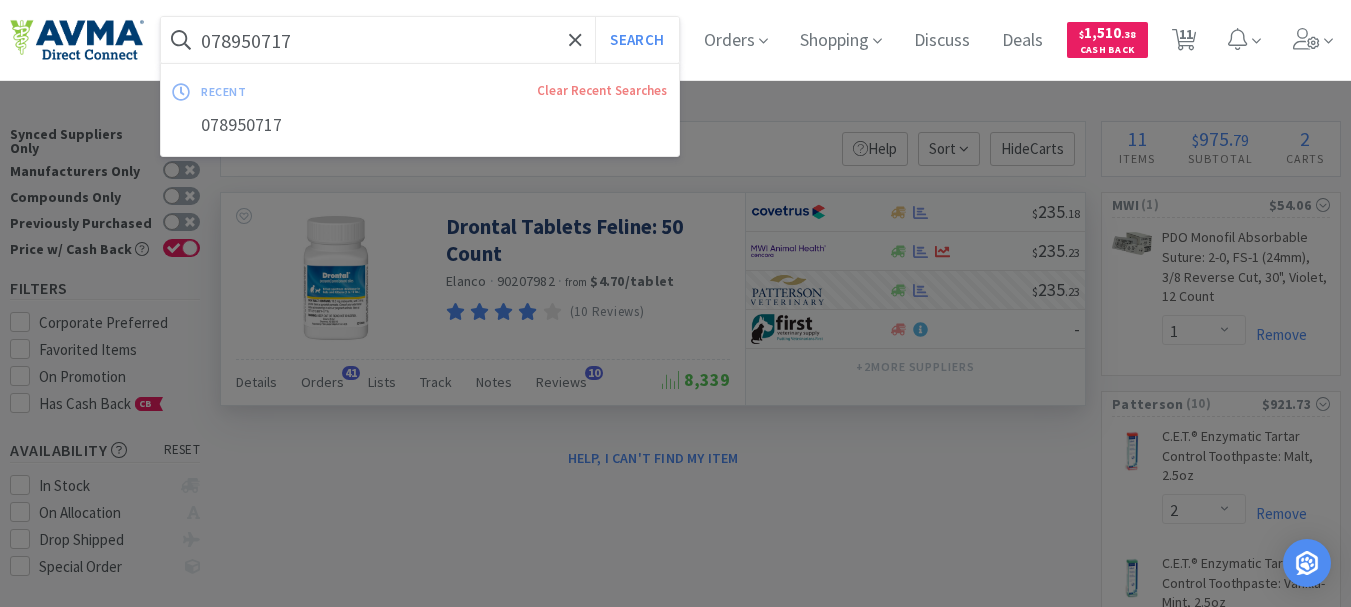 paste on "502314" 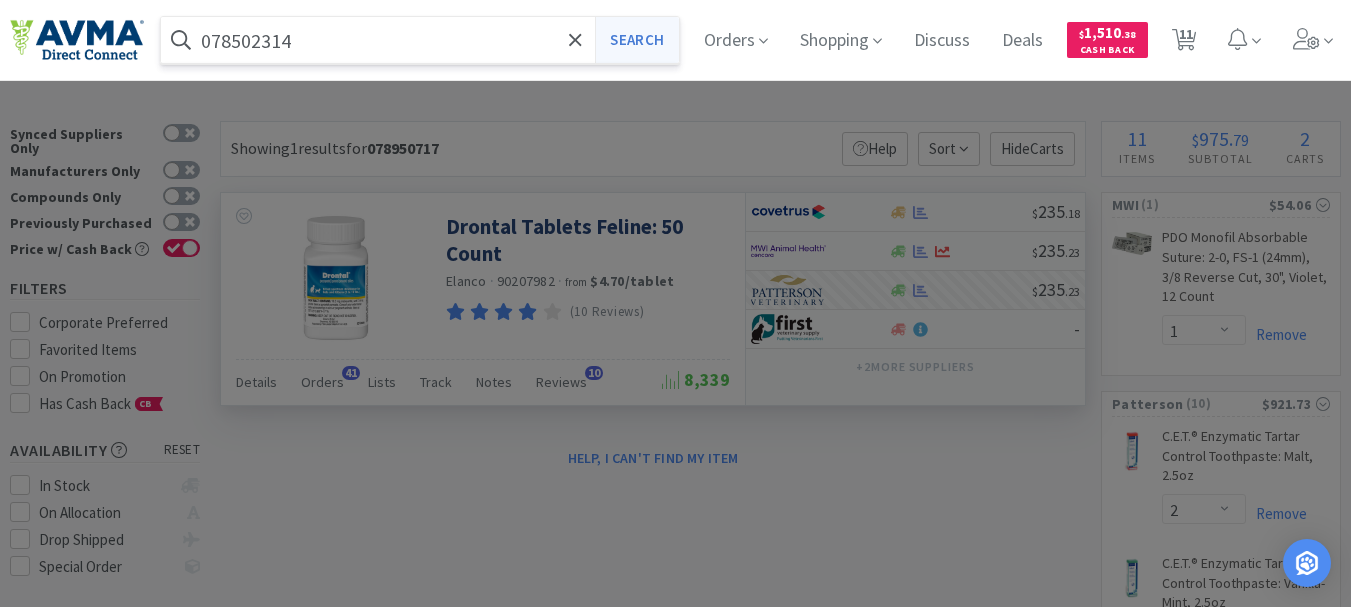 type on "078502314" 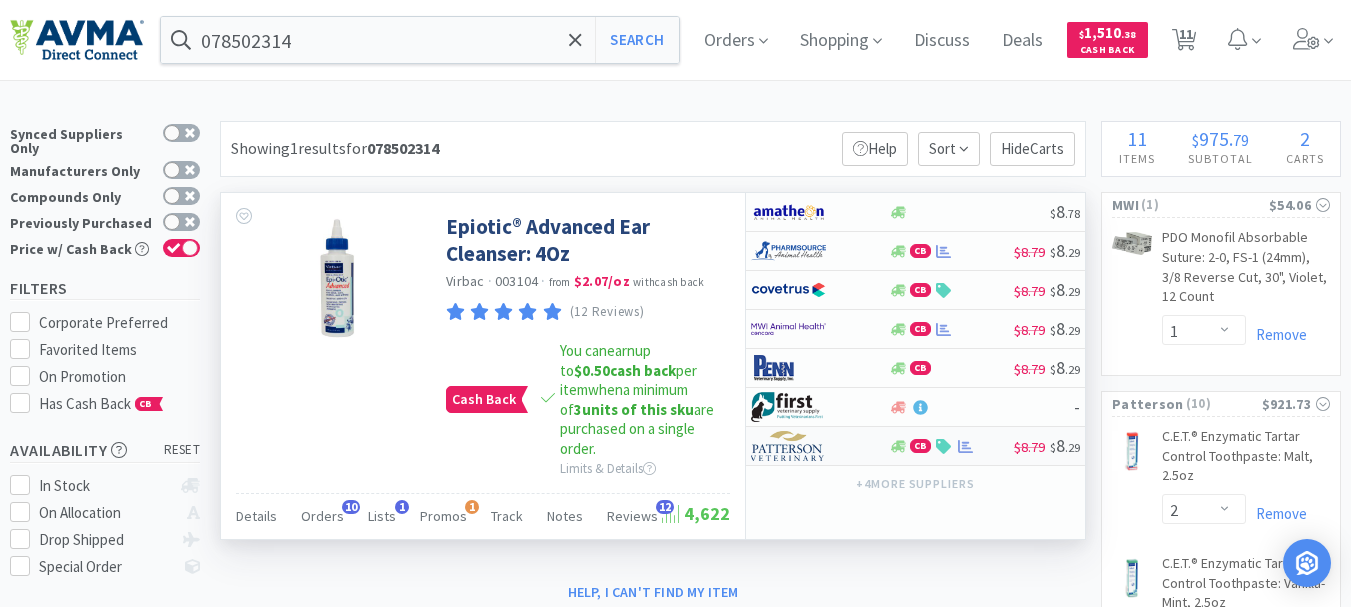 click at bounding box center (788, 446) 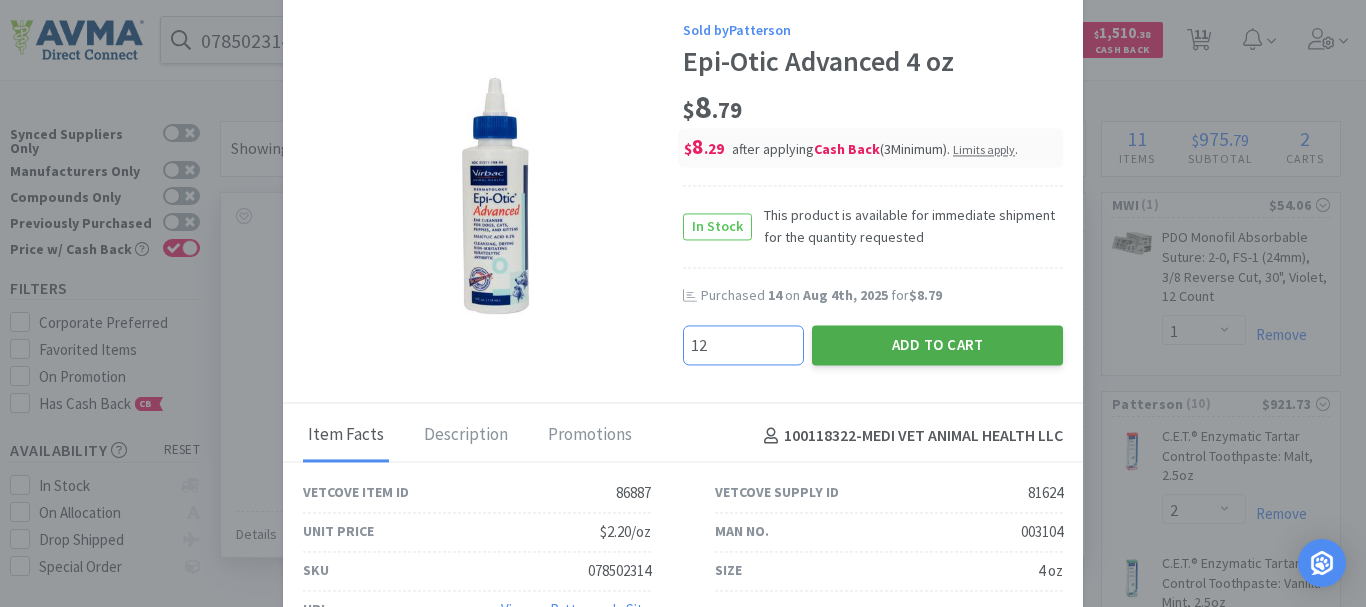 type on "12" 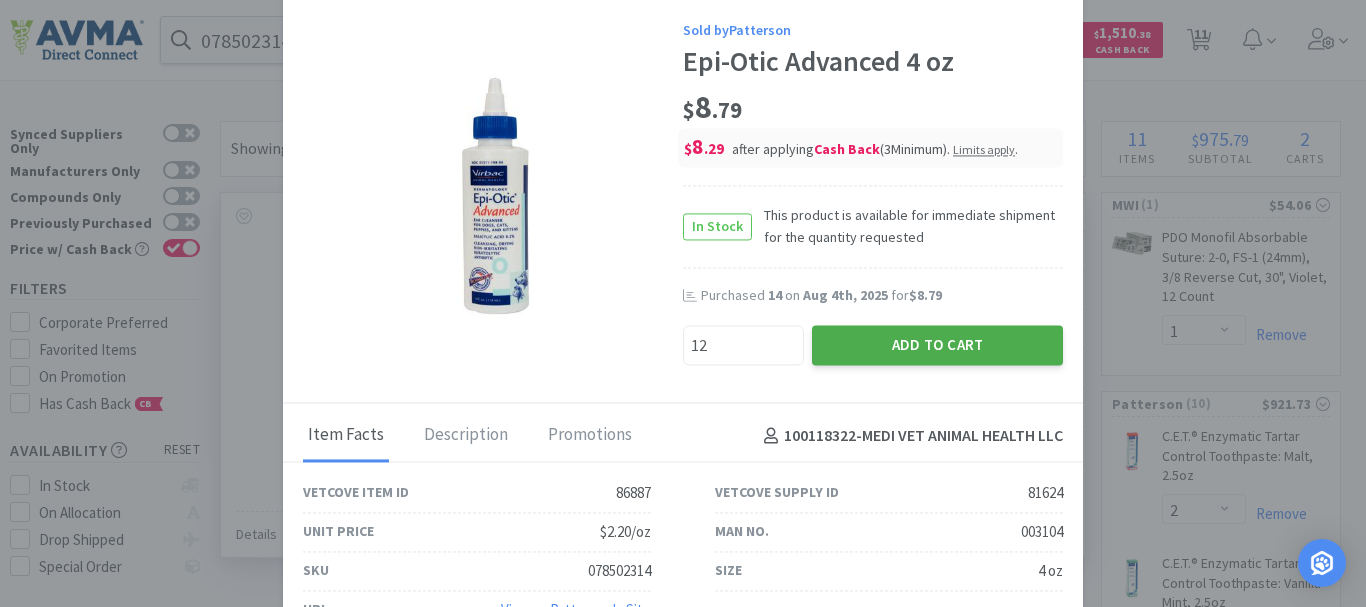click on "Add to Cart" at bounding box center (937, 346) 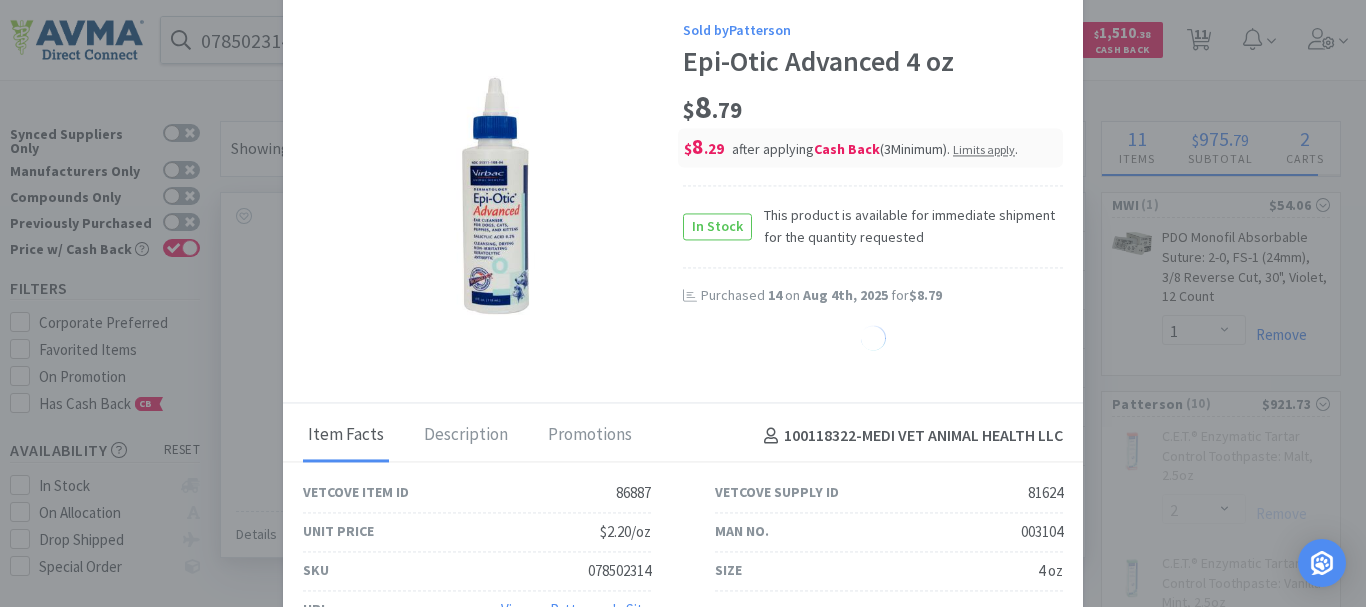 select on "12" 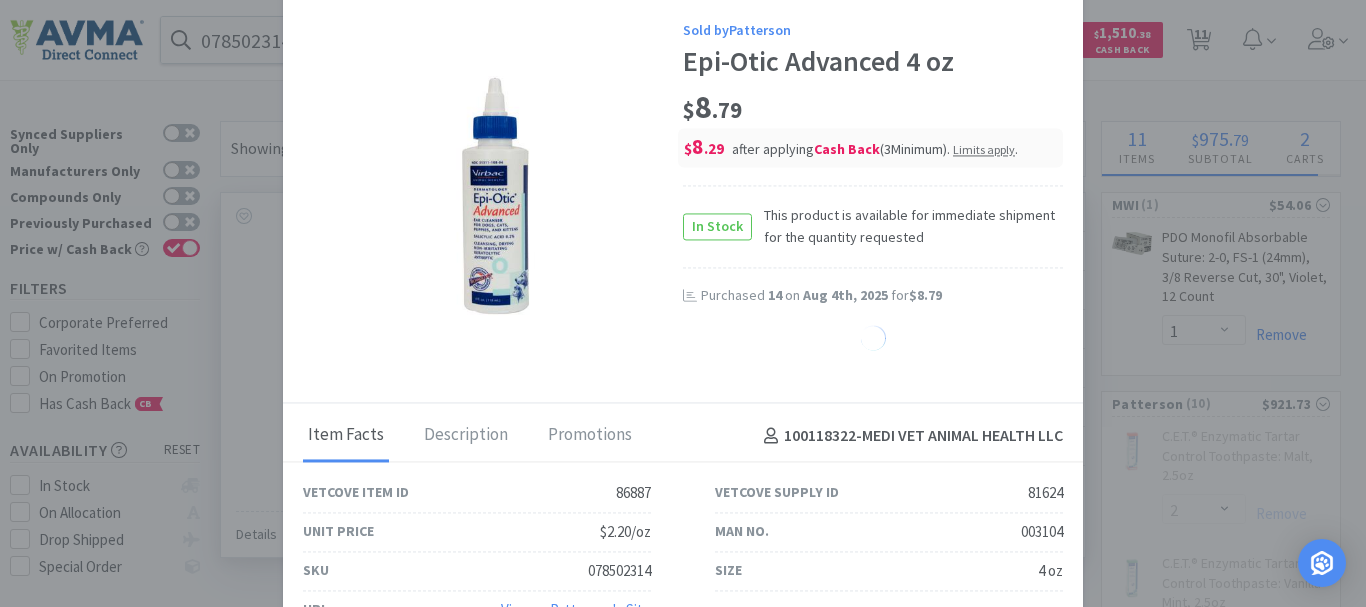 select on "2" 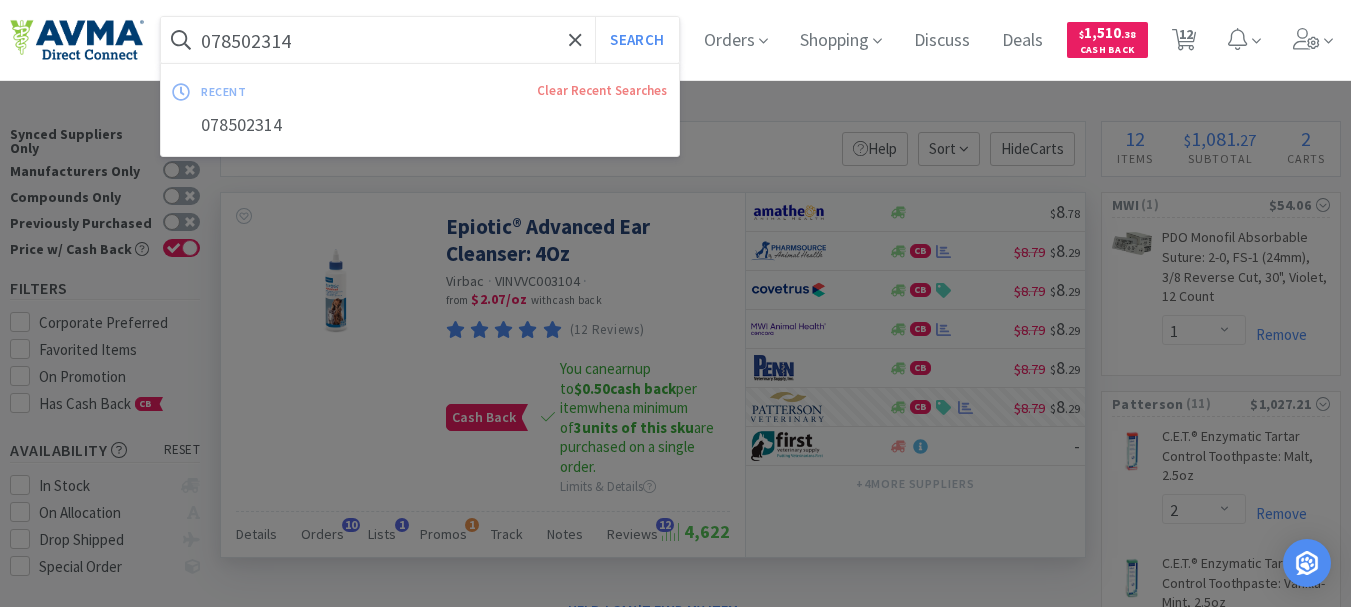 click on "078502314" at bounding box center (420, 40) 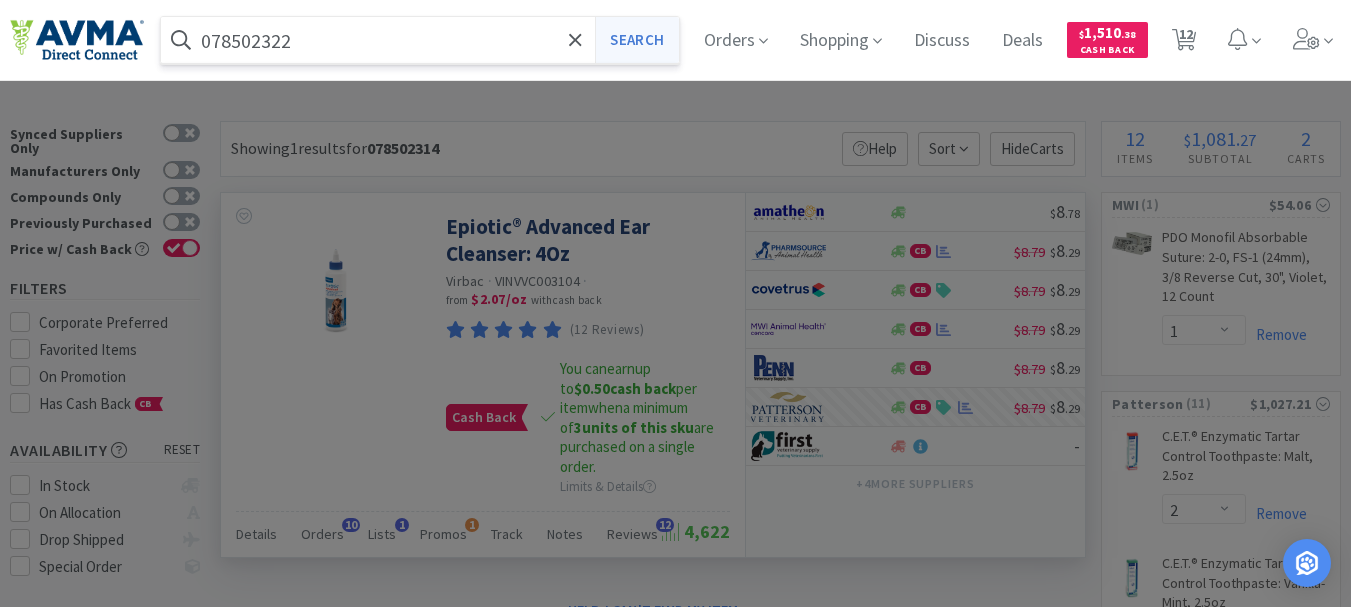 type on "078502322" 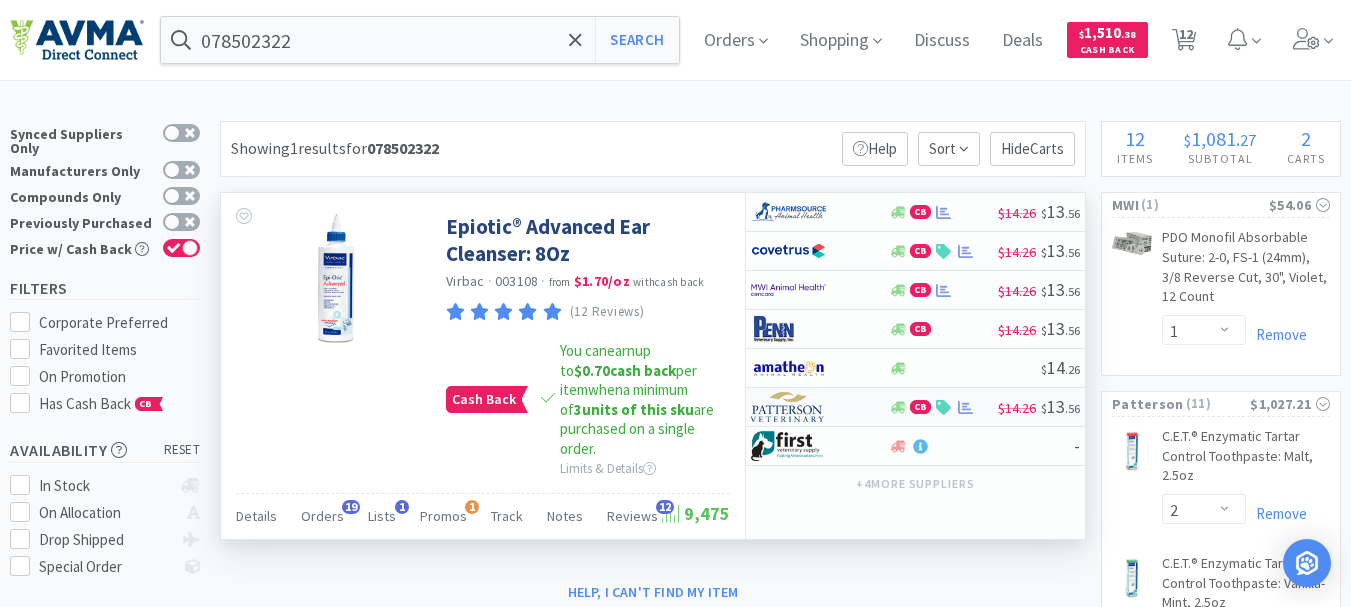 click at bounding box center (788, 407) 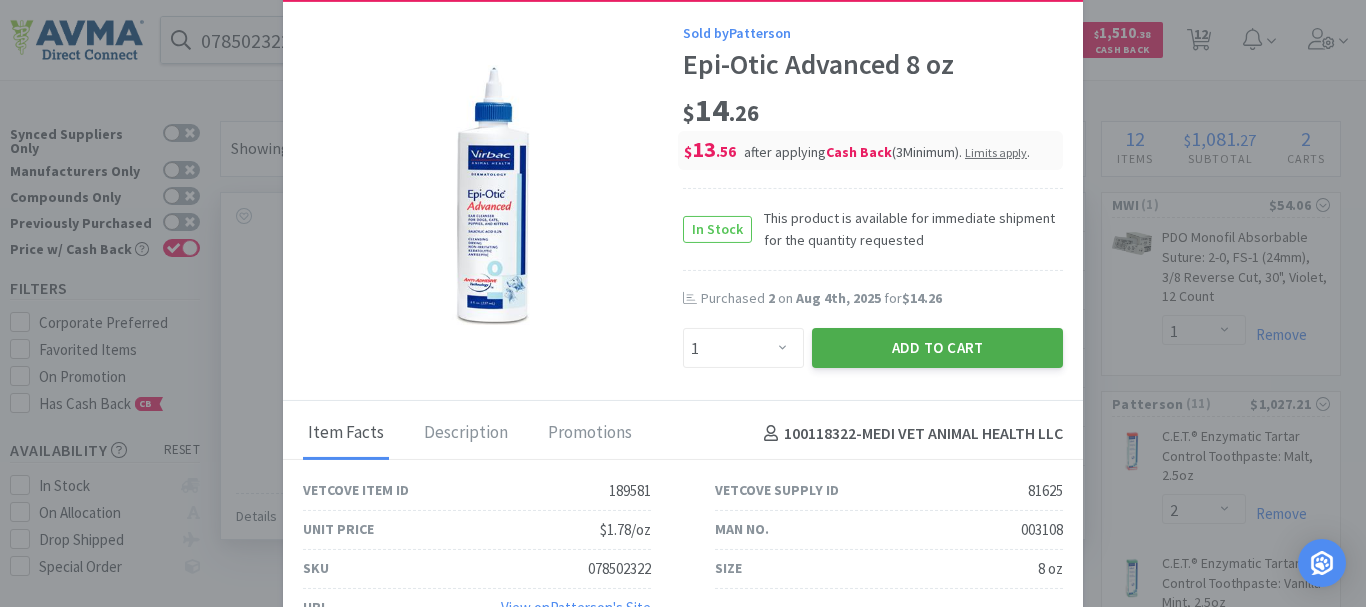 click on "Add to Cart" at bounding box center [937, 348] 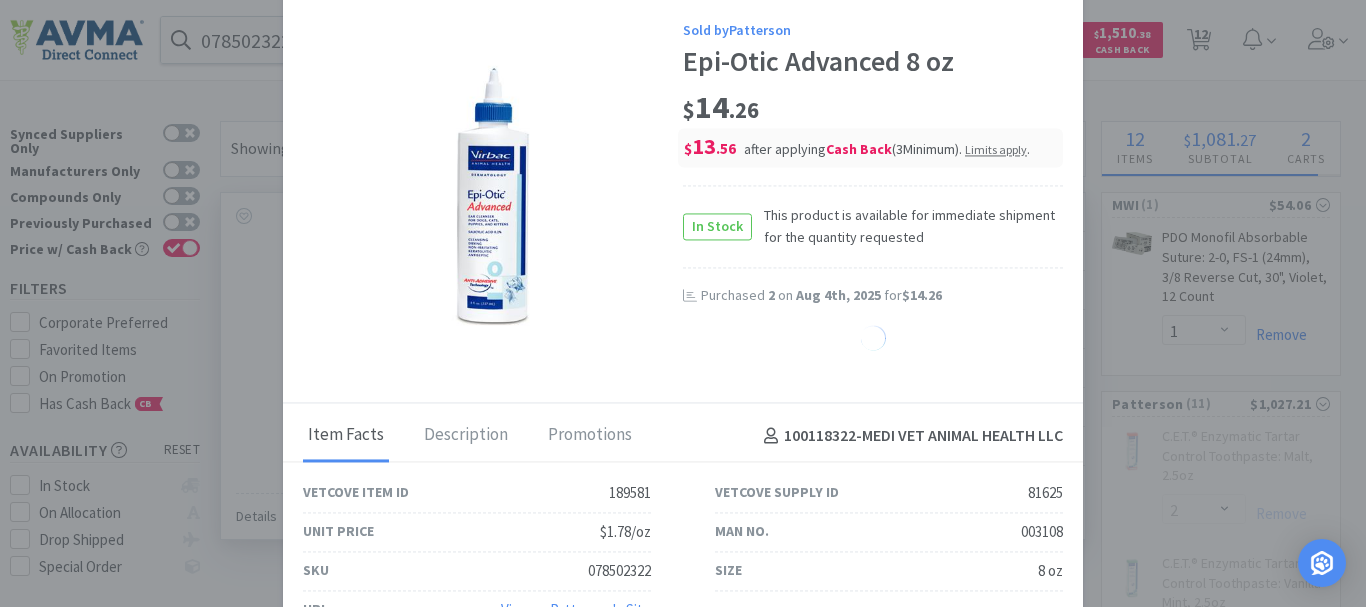 select on "1" 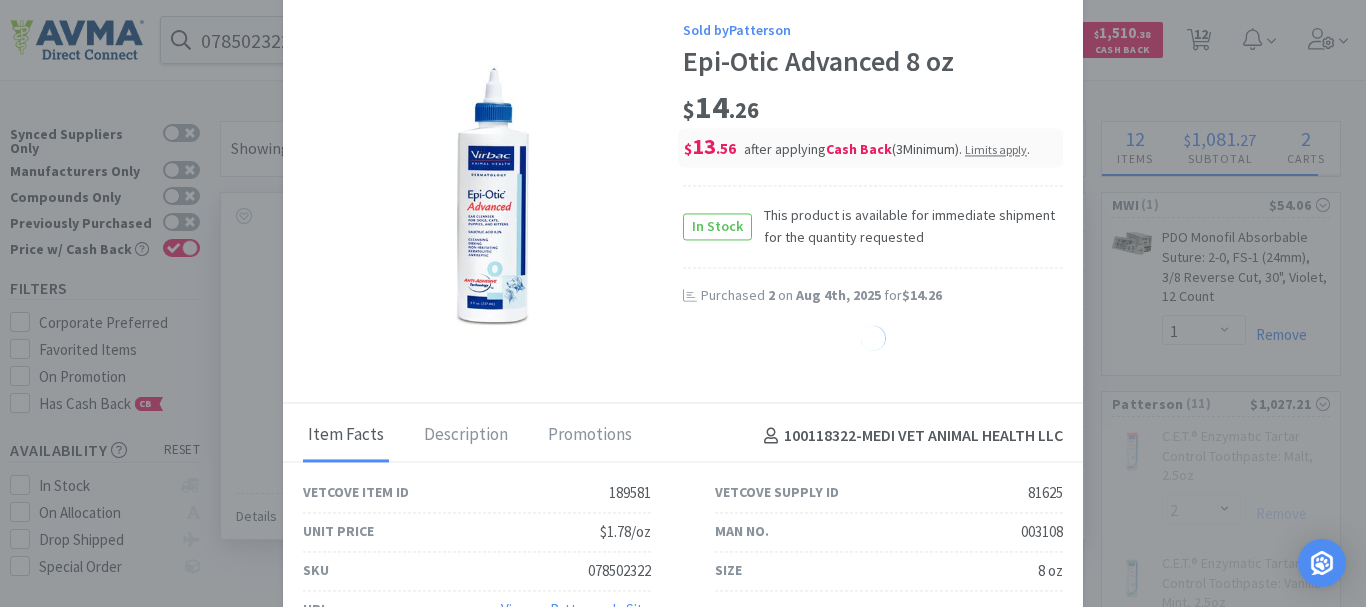 select on "2" 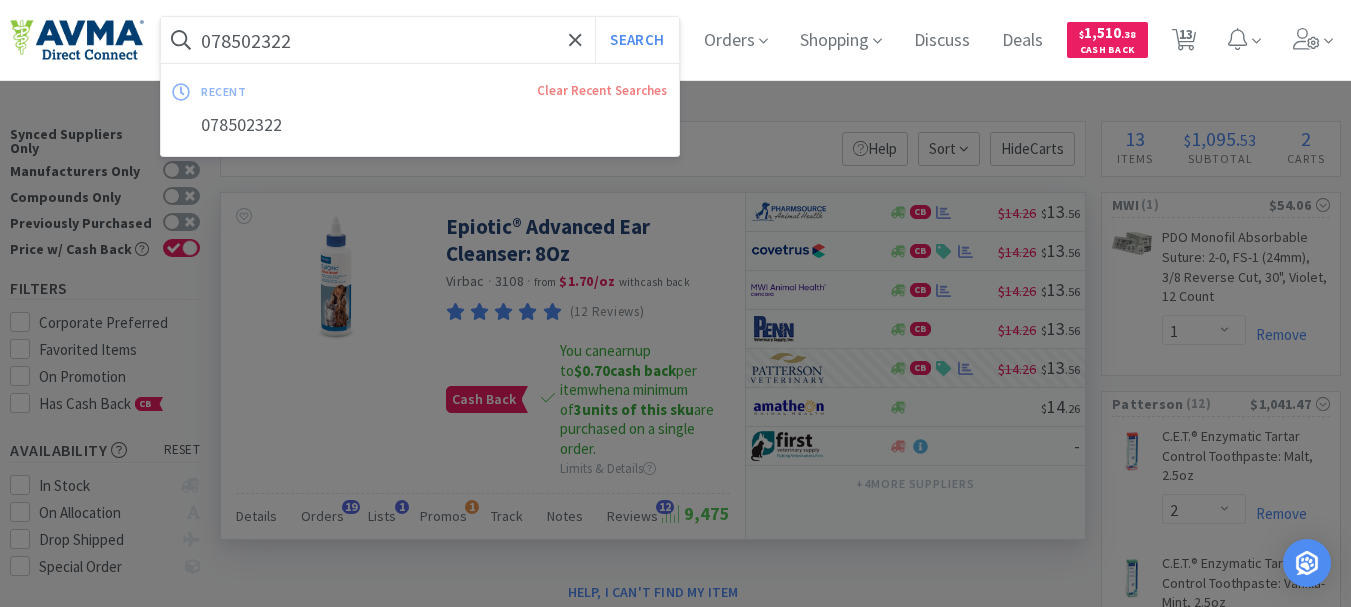 click on "078502322" at bounding box center [420, 40] 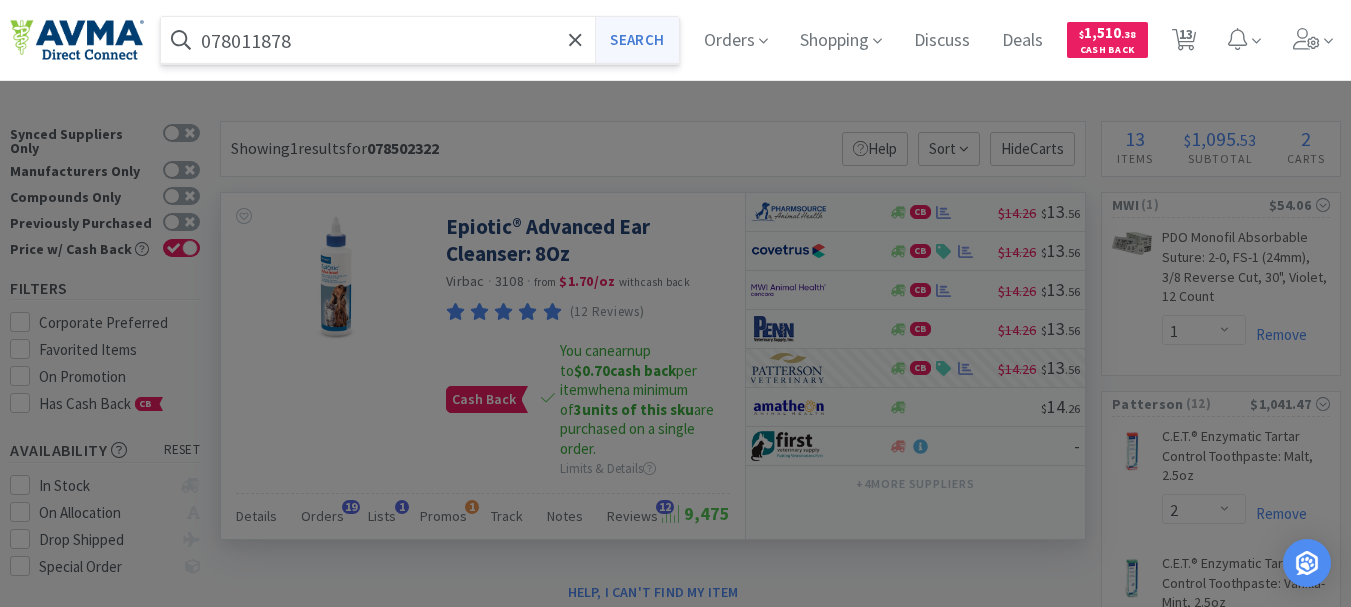 type on "078011878" 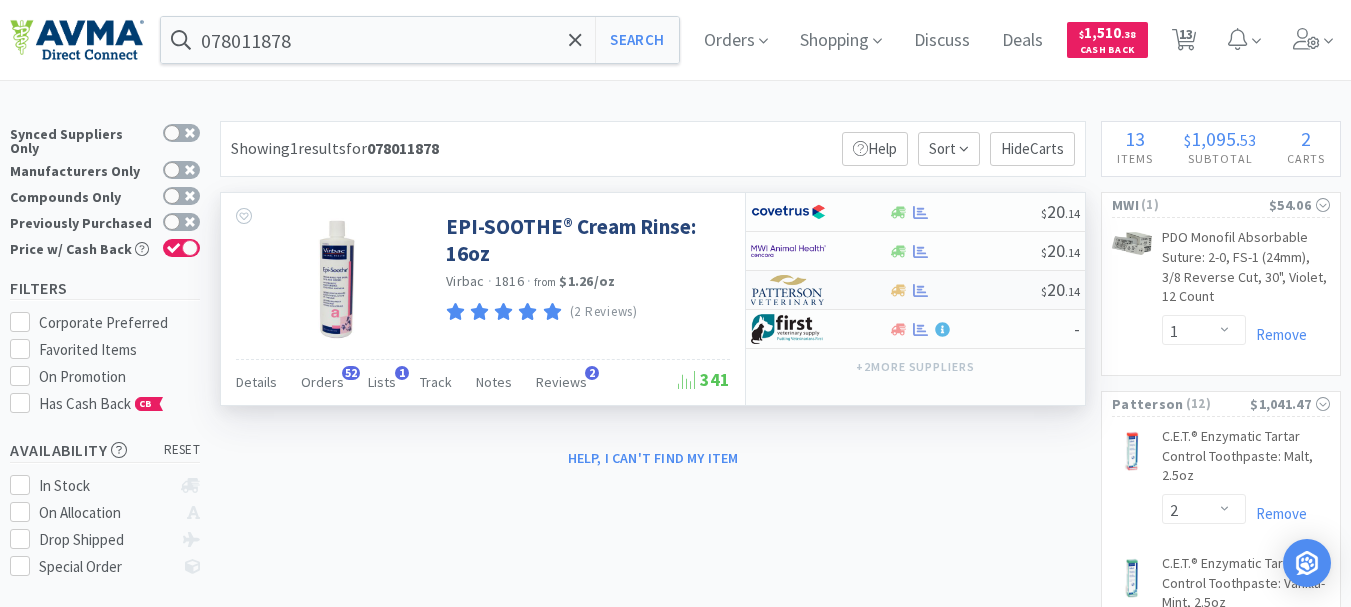 click at bounding box center (788, 290) 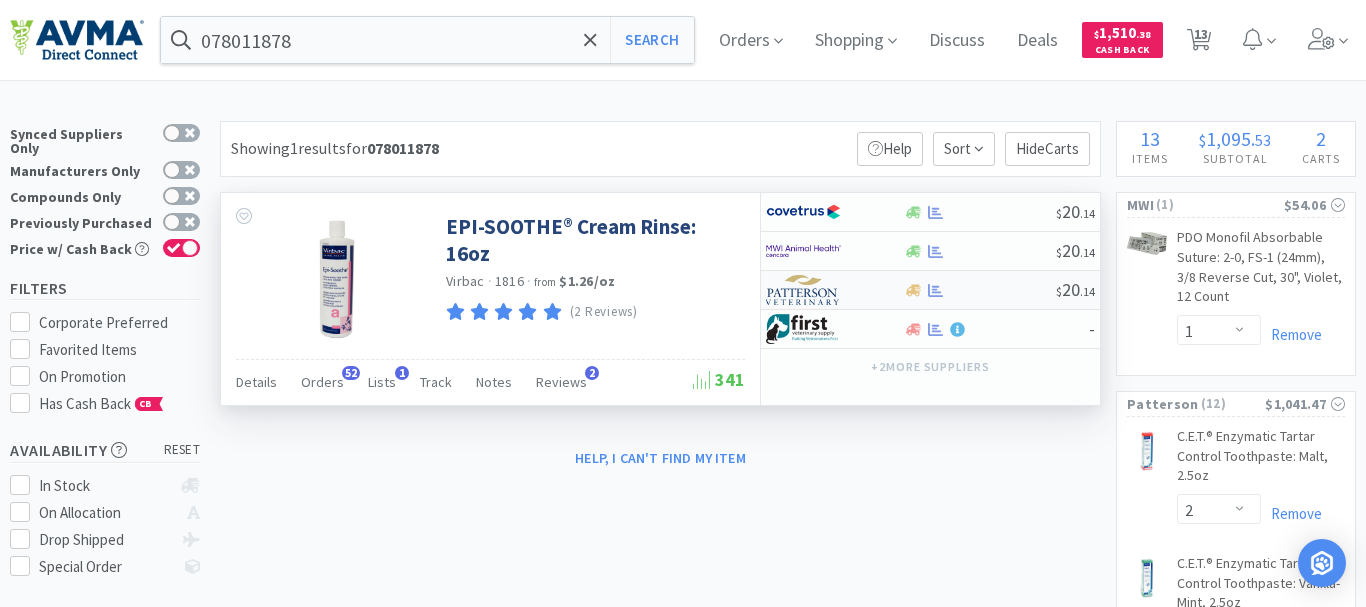 select on "1" 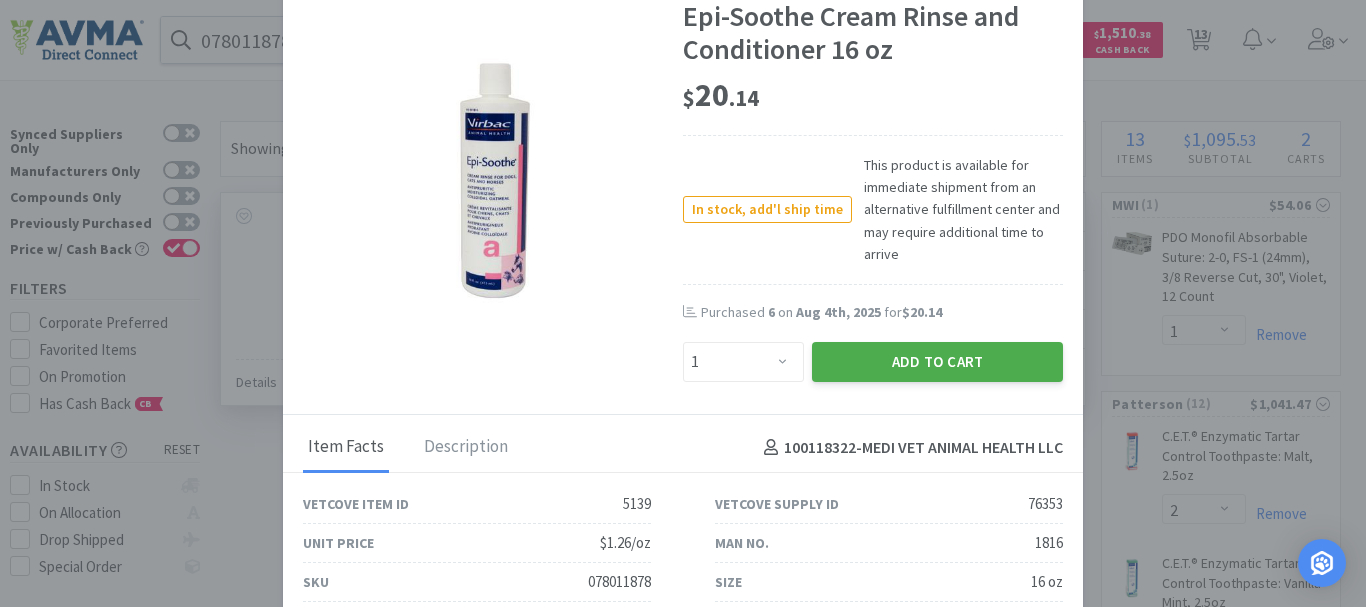 click on "Add to Cart" at bounding box center (937, 362) 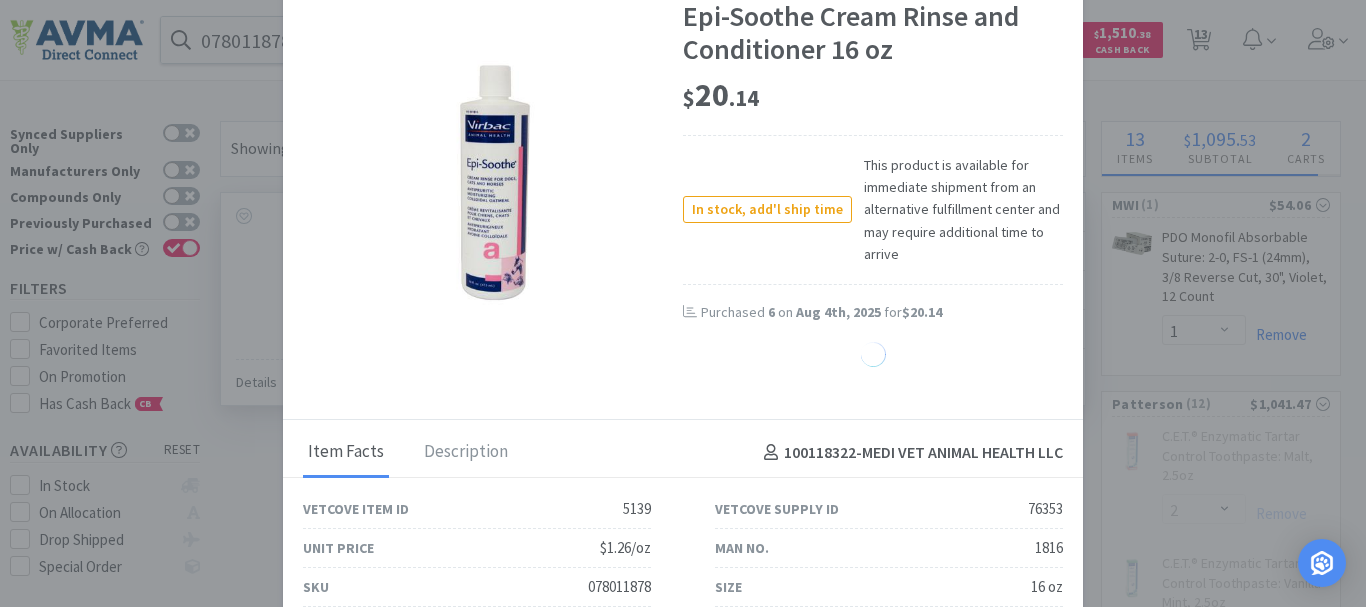select on "1" 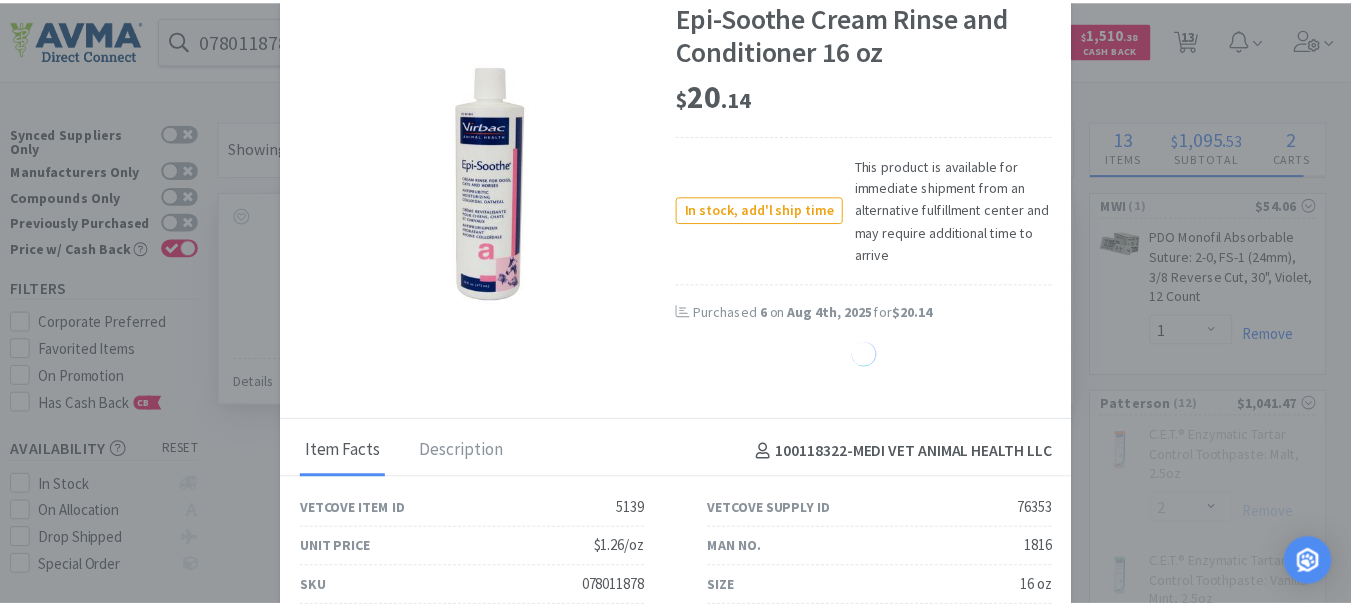 select on "2" 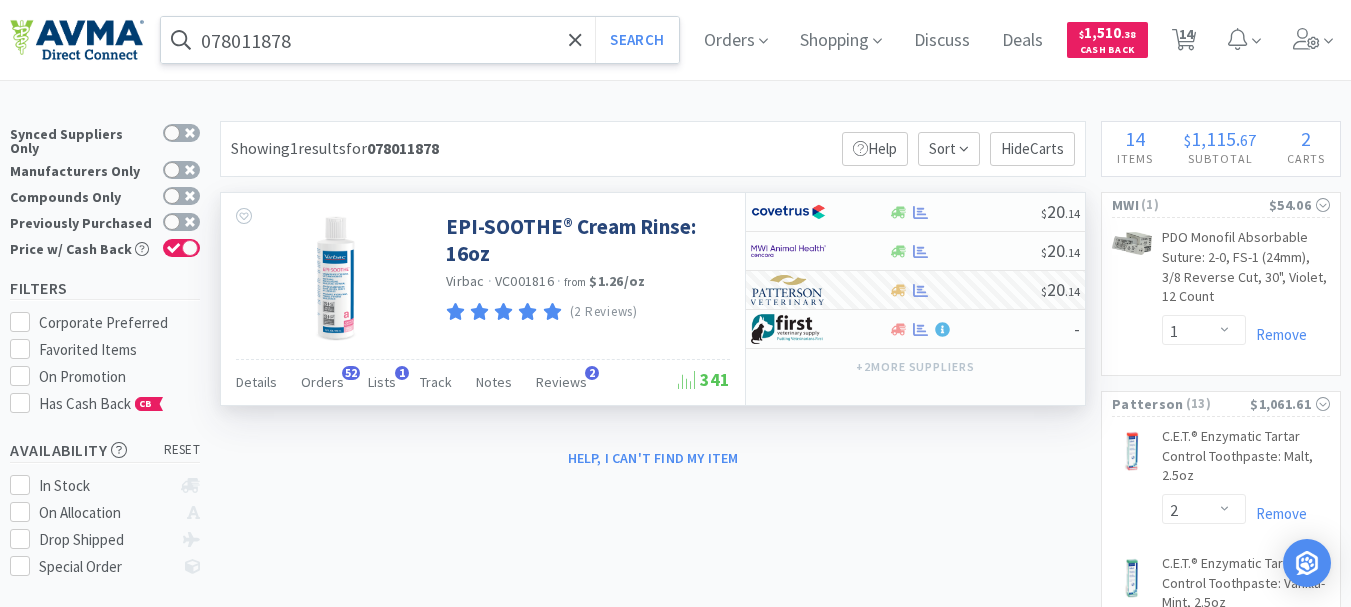 click on "078011878" at bounding box center [420, 40] 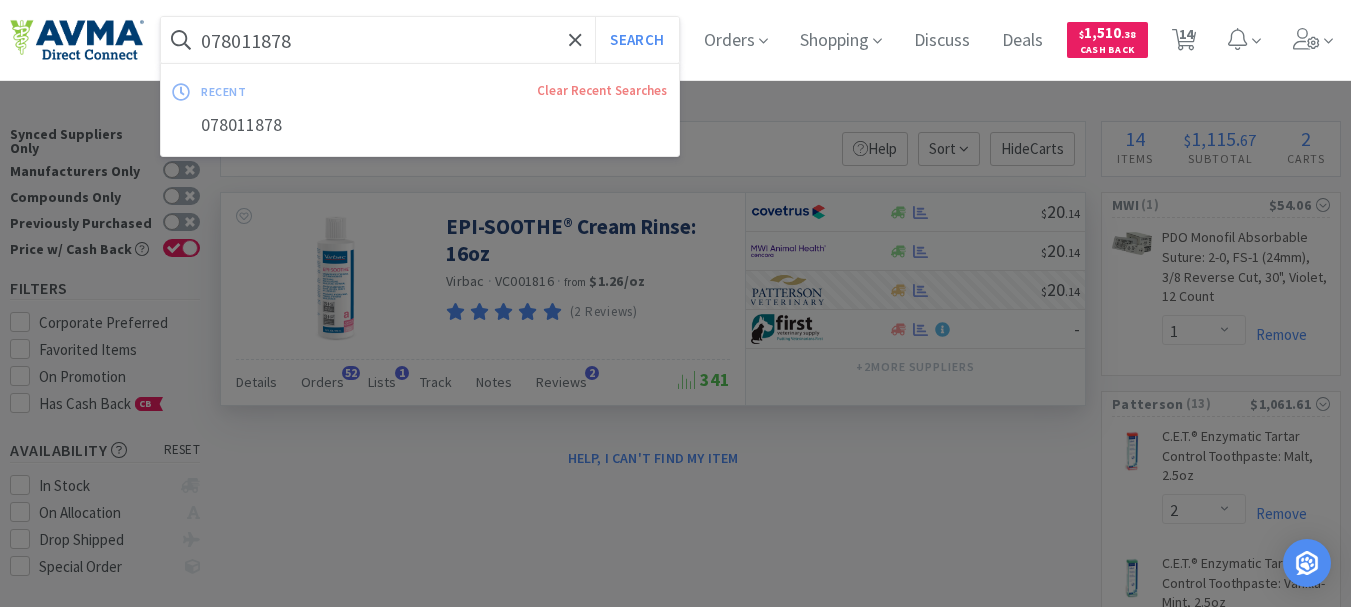 paste on "360742" 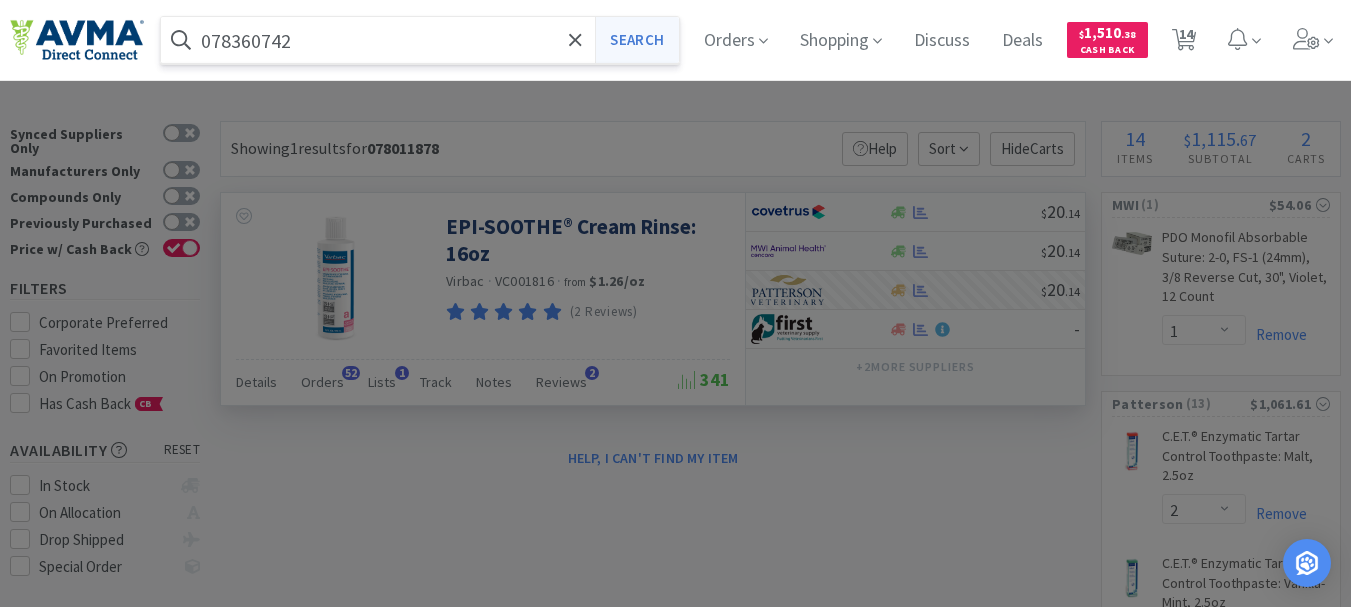 type on "078360742" 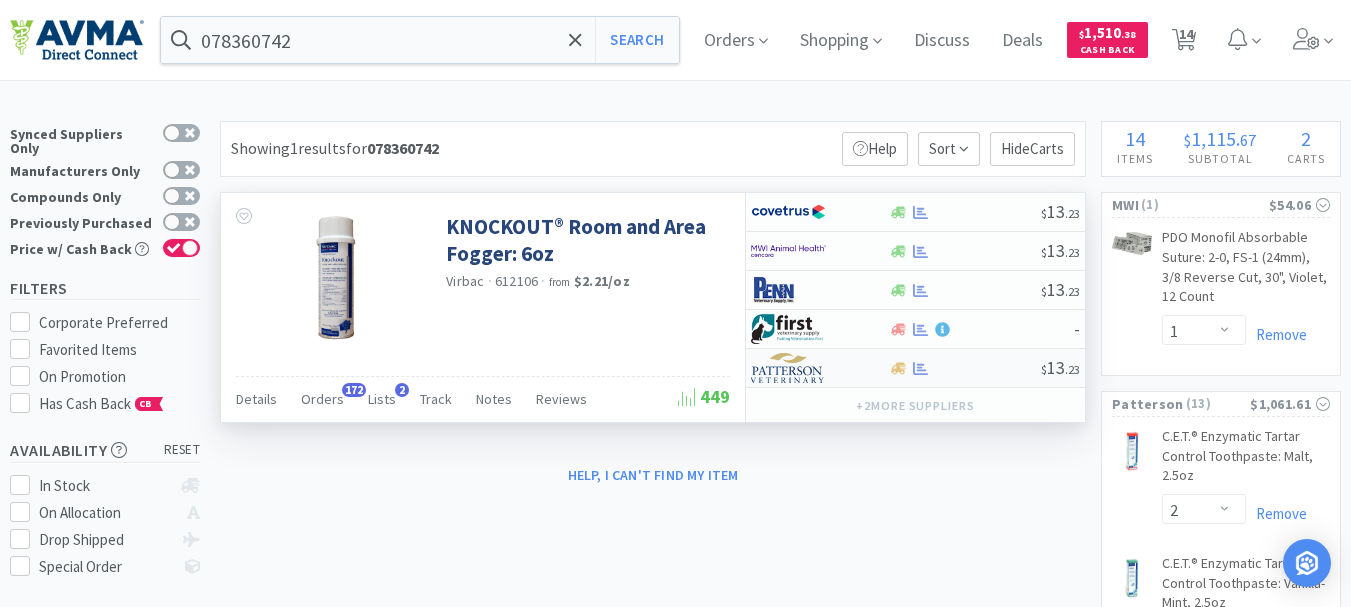 click at bounding box center [788, 368] 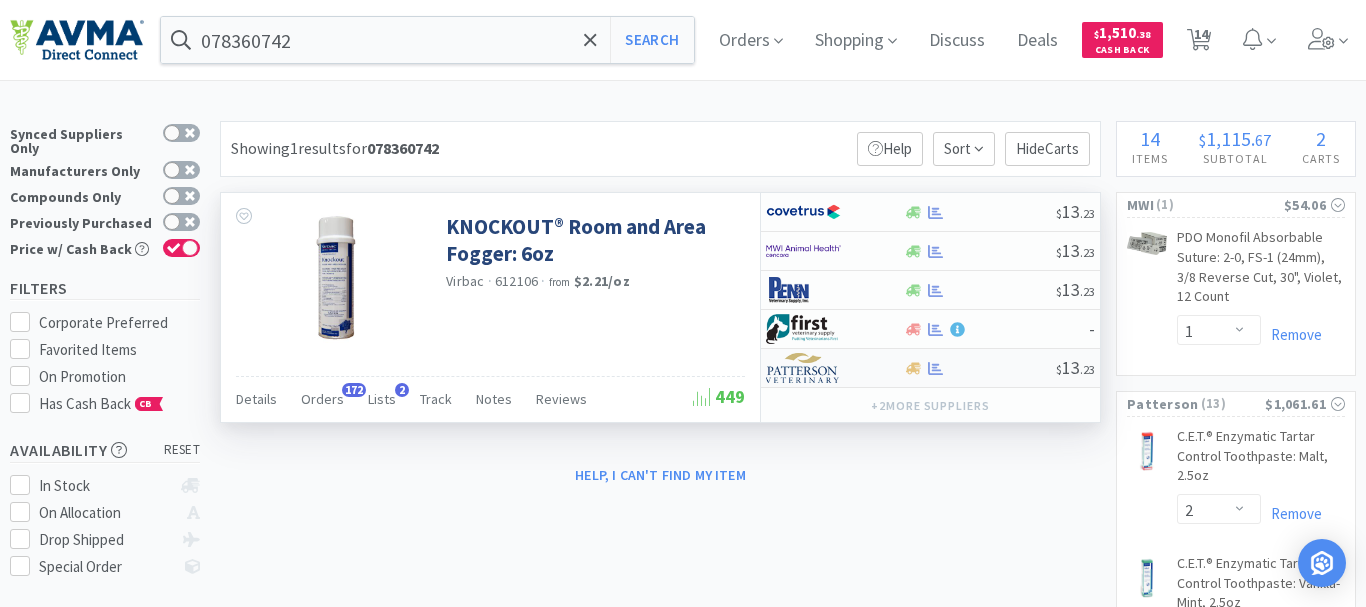 select on "1" 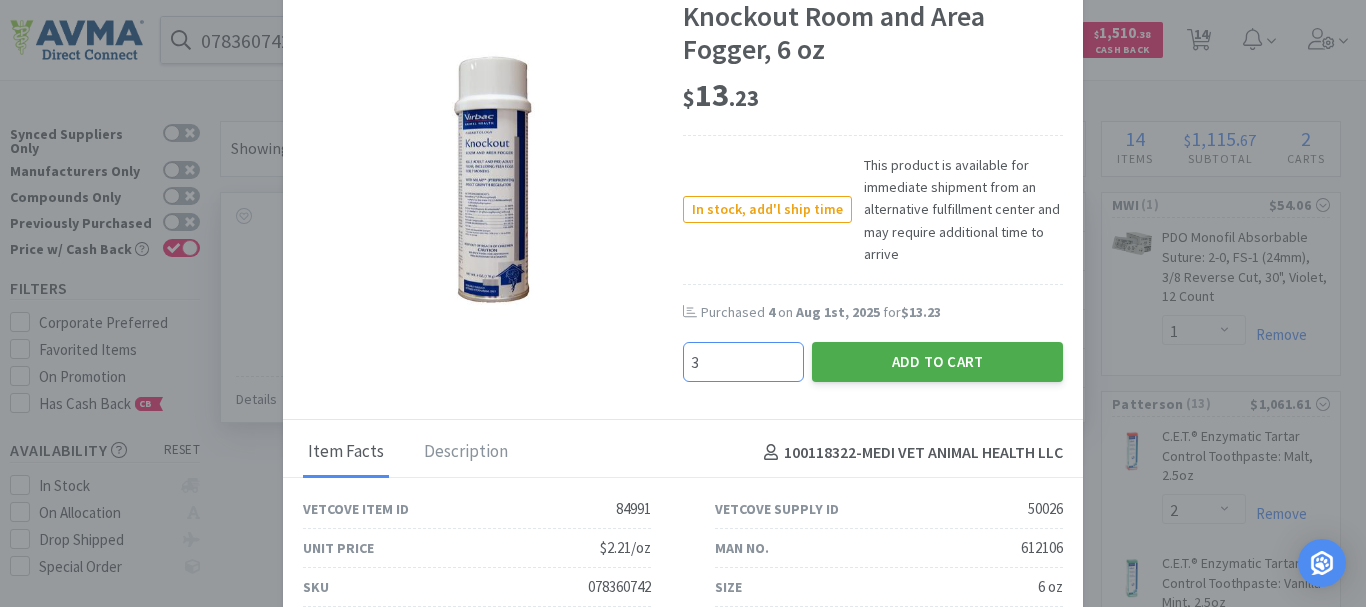 type on "3" 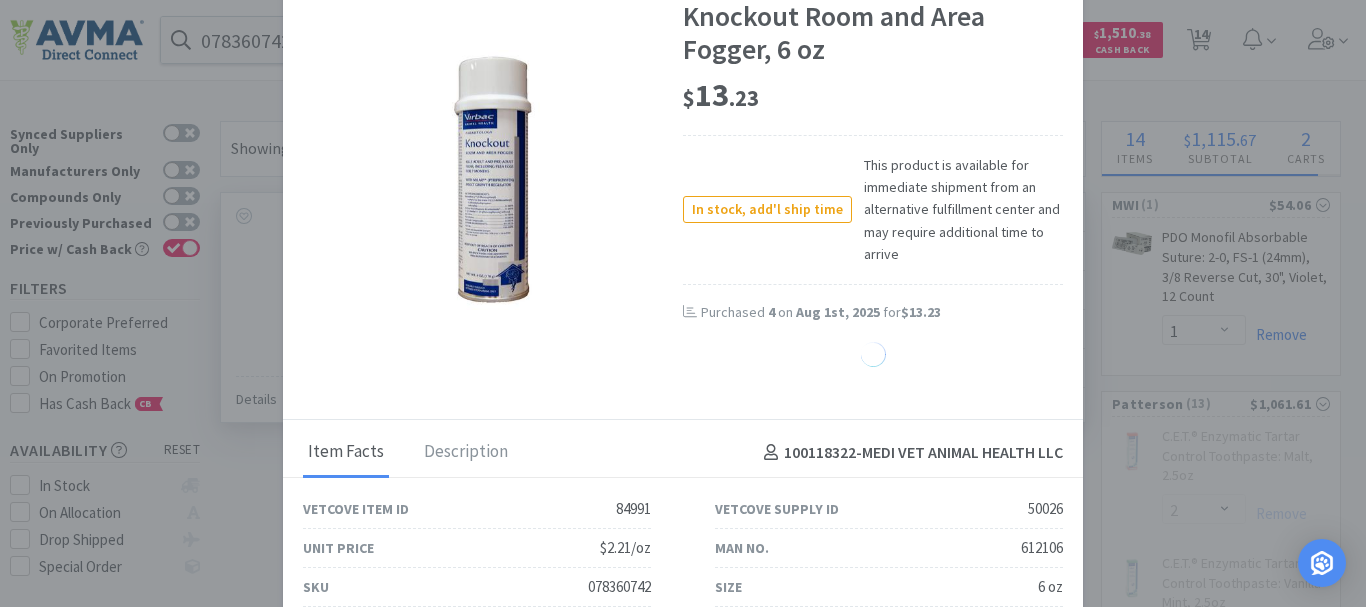 select on "3" 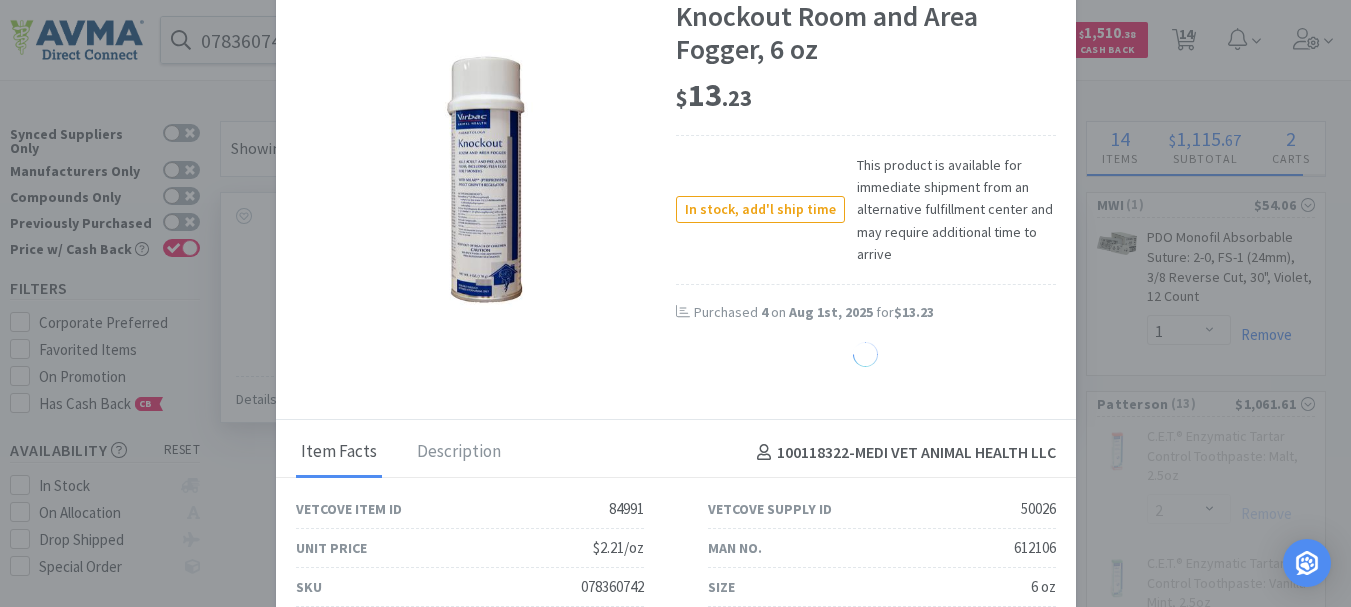select on "2" 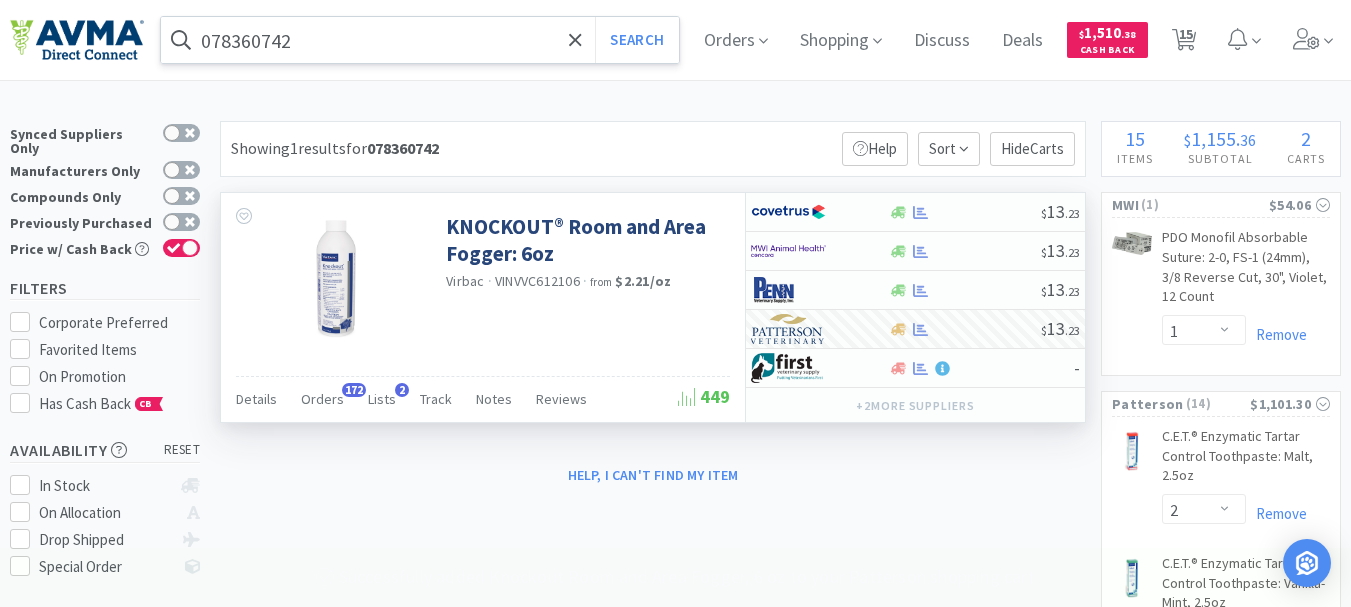 click on "078360742" at bounding box center [420, 40] 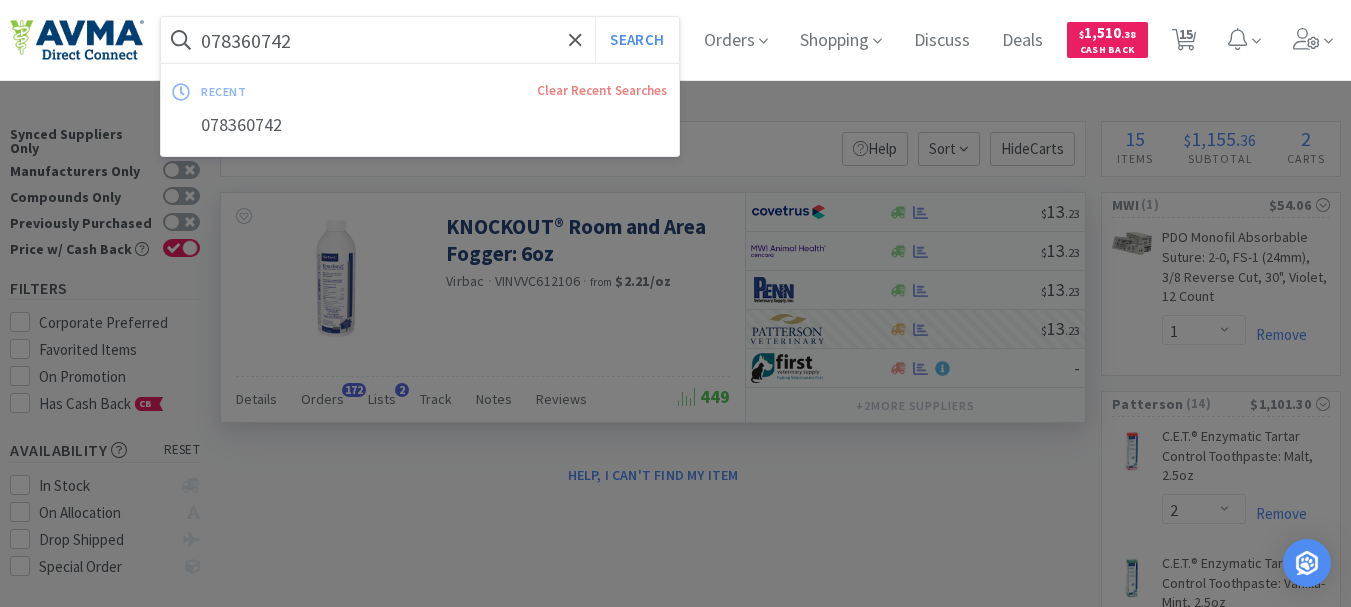 paste on "3023" 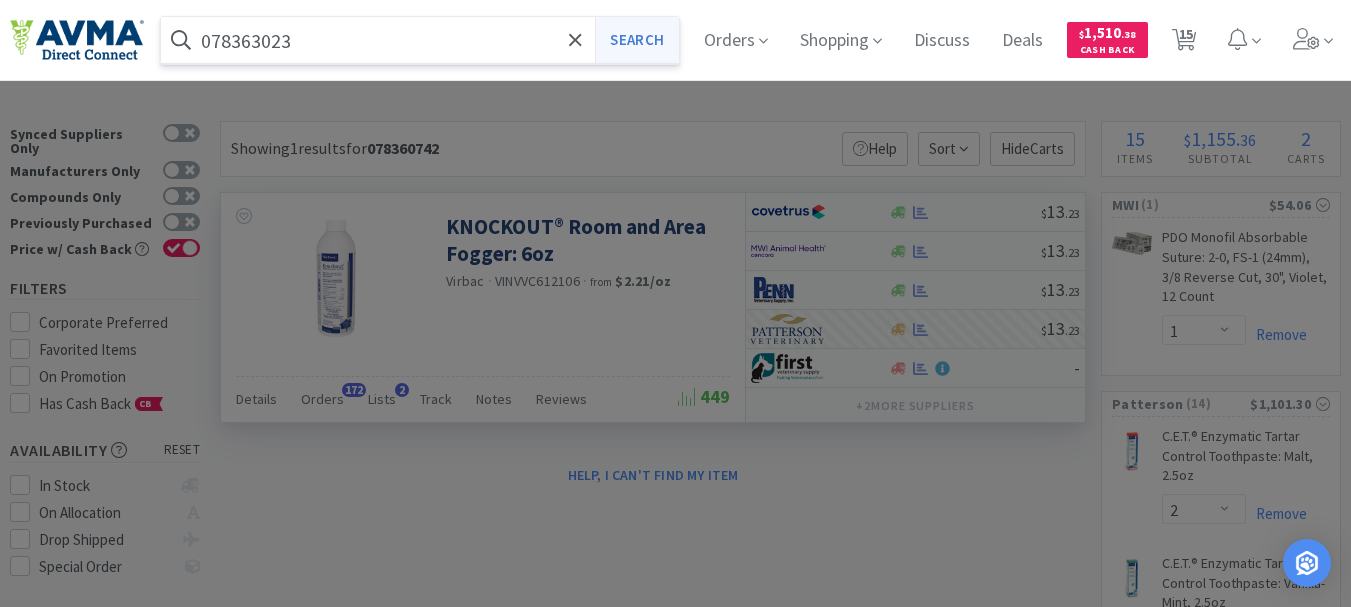 type on "078363023" 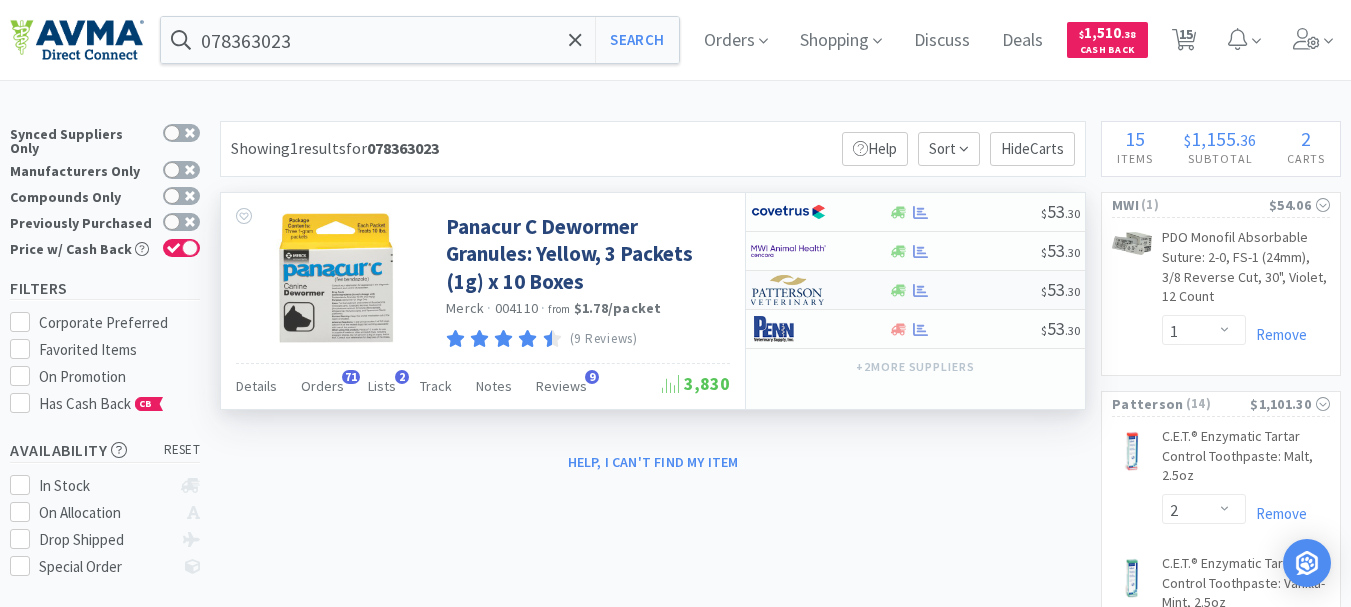 click at bounding box center [788, 290] 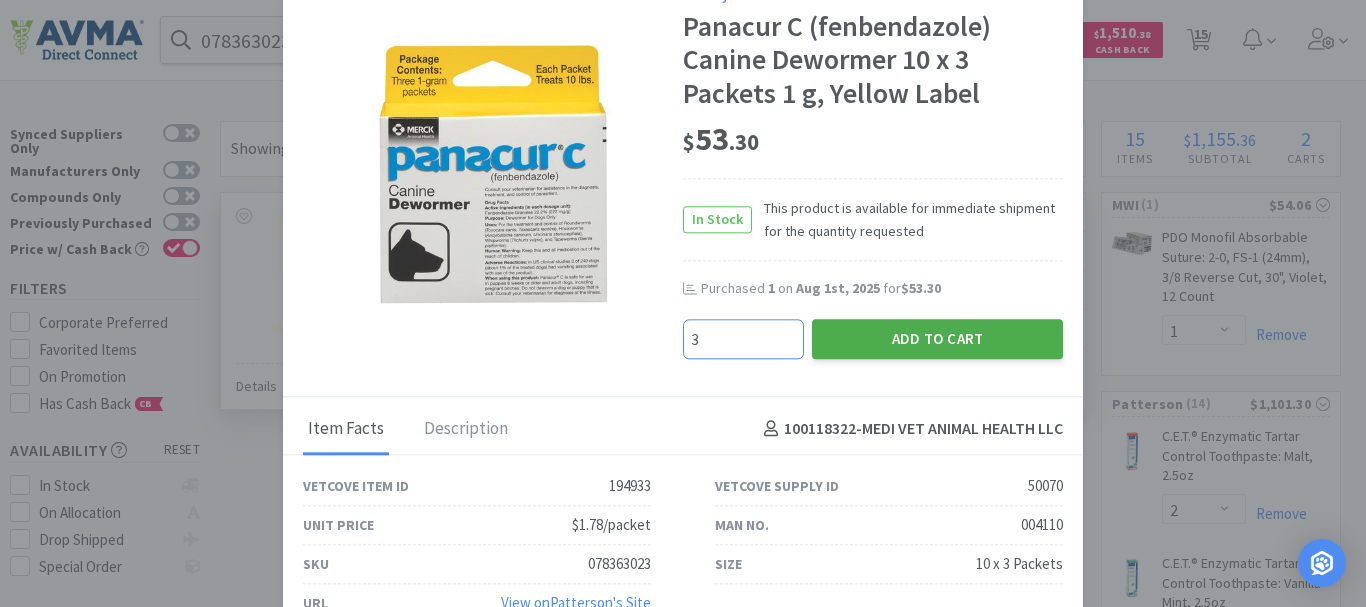 type on "3" 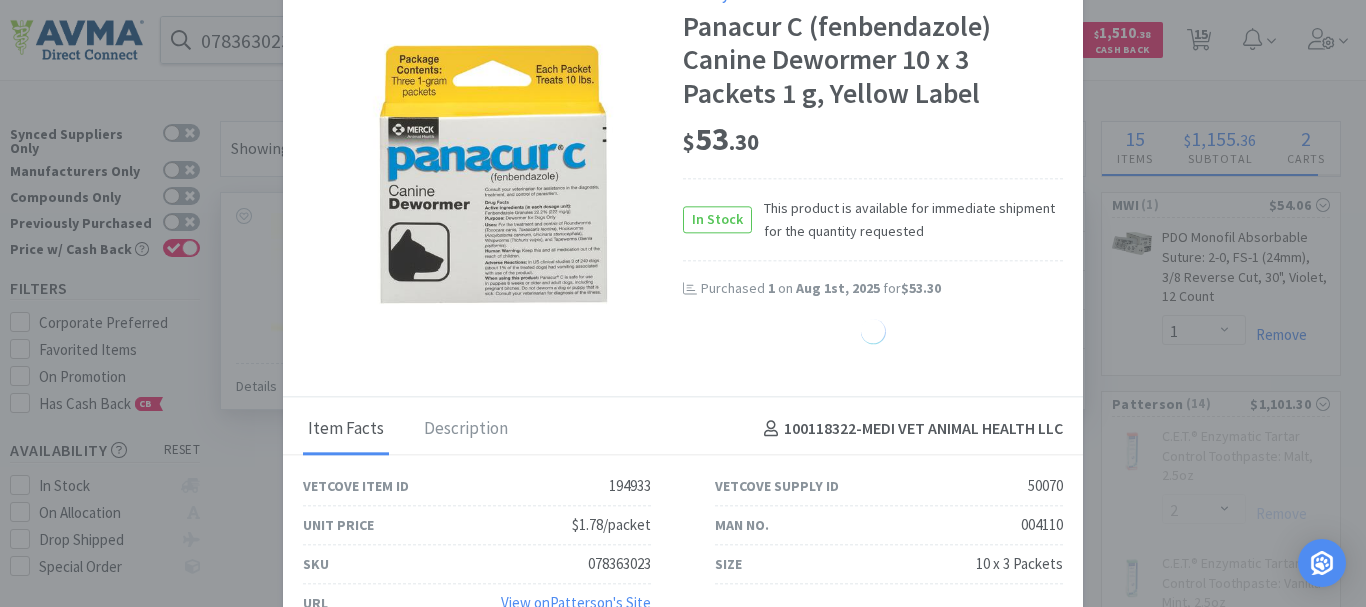 select on "3" 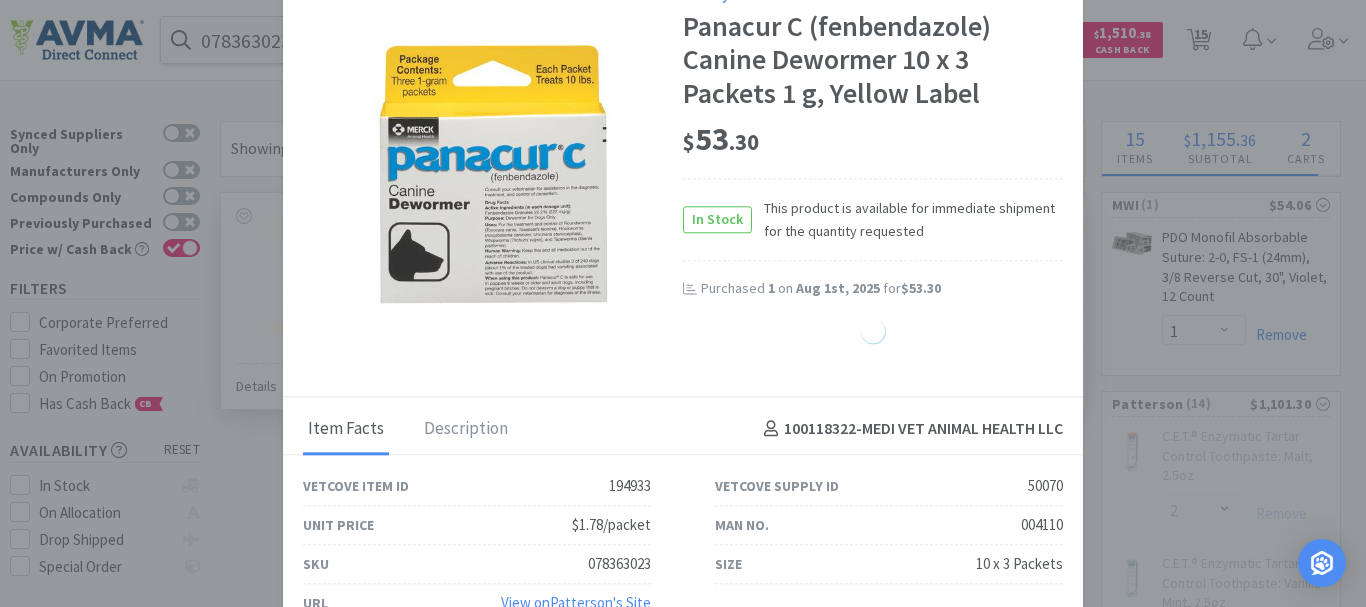select on "2" 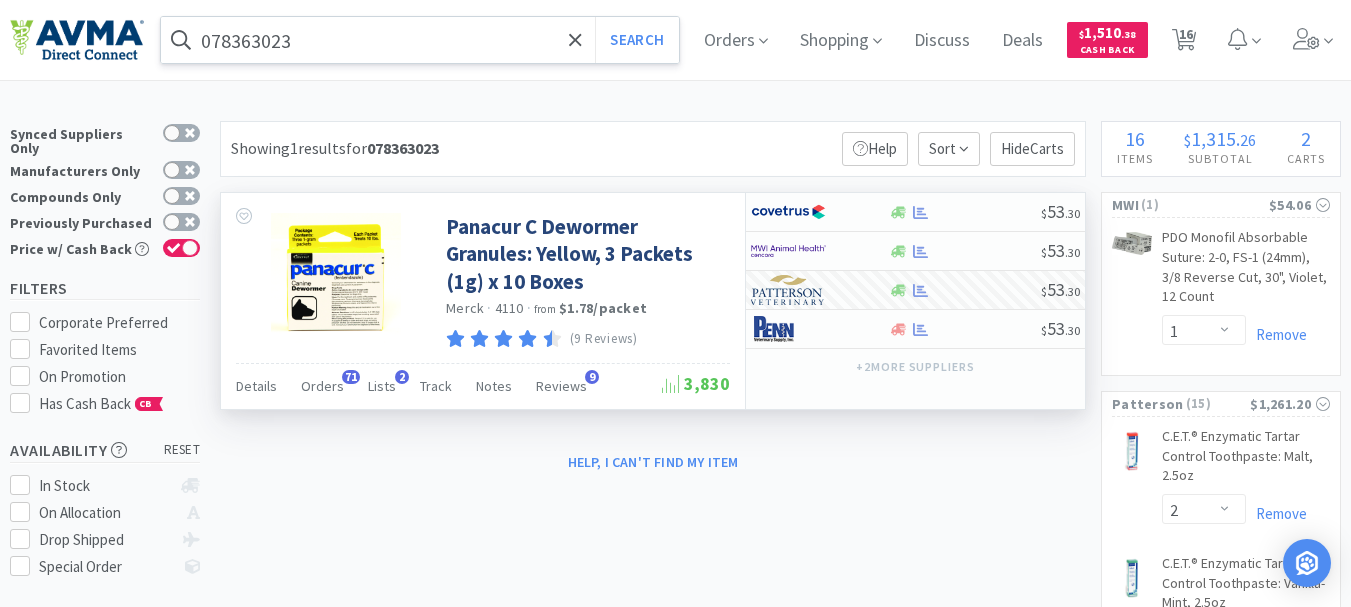 click on "078363023" at bounding box center (420, 40) 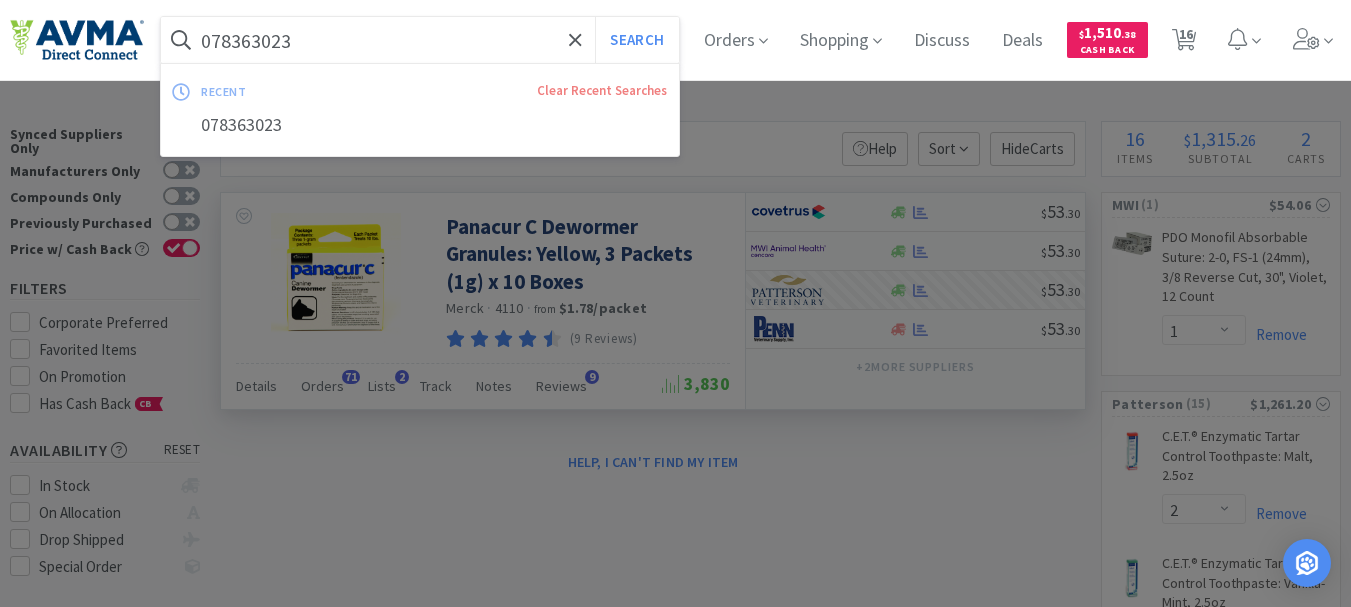 paste on "78936090" 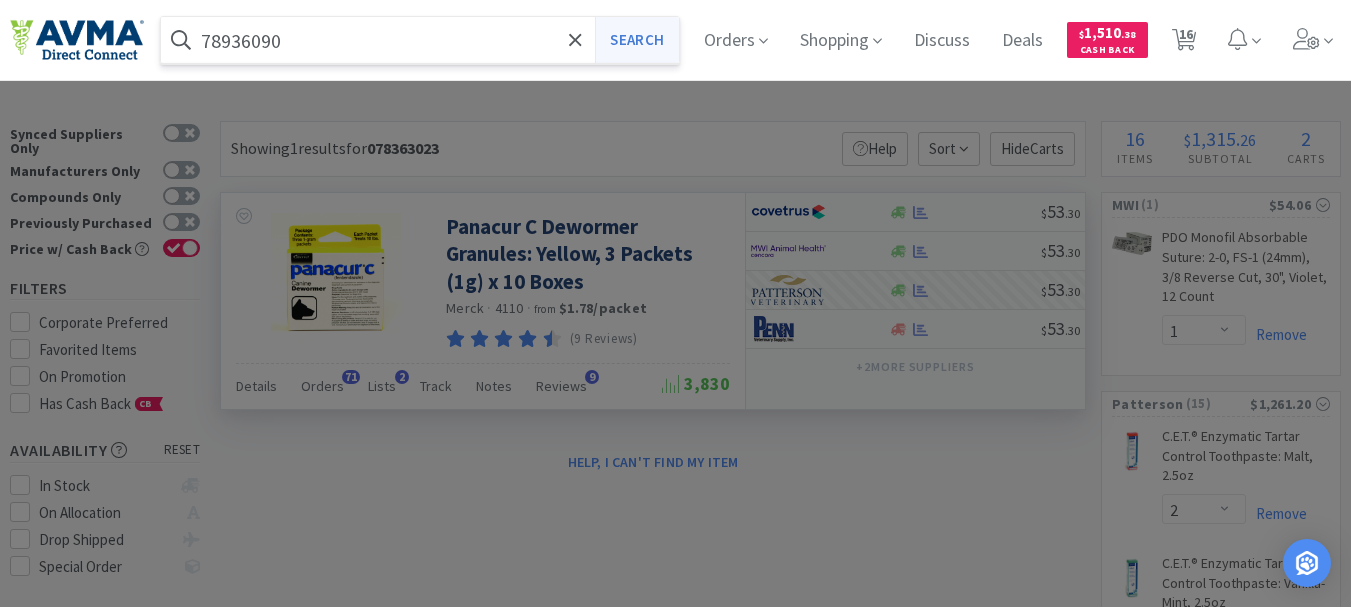 type on "78936090" 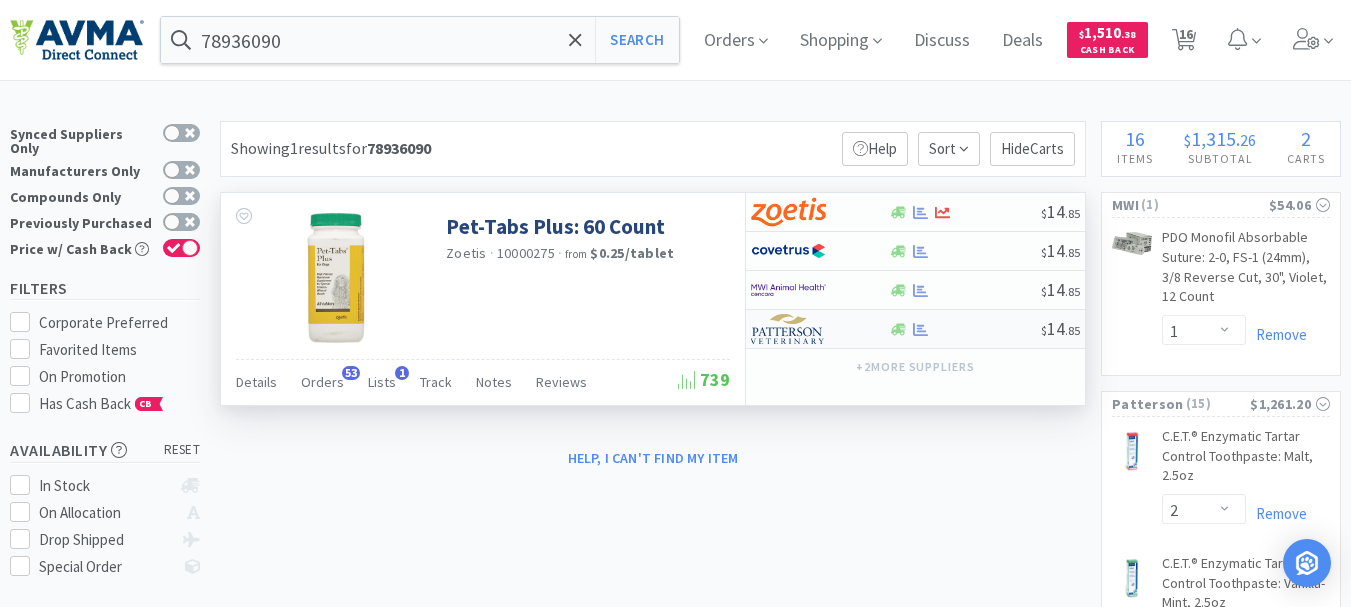 click at bounding box center (788, 329) 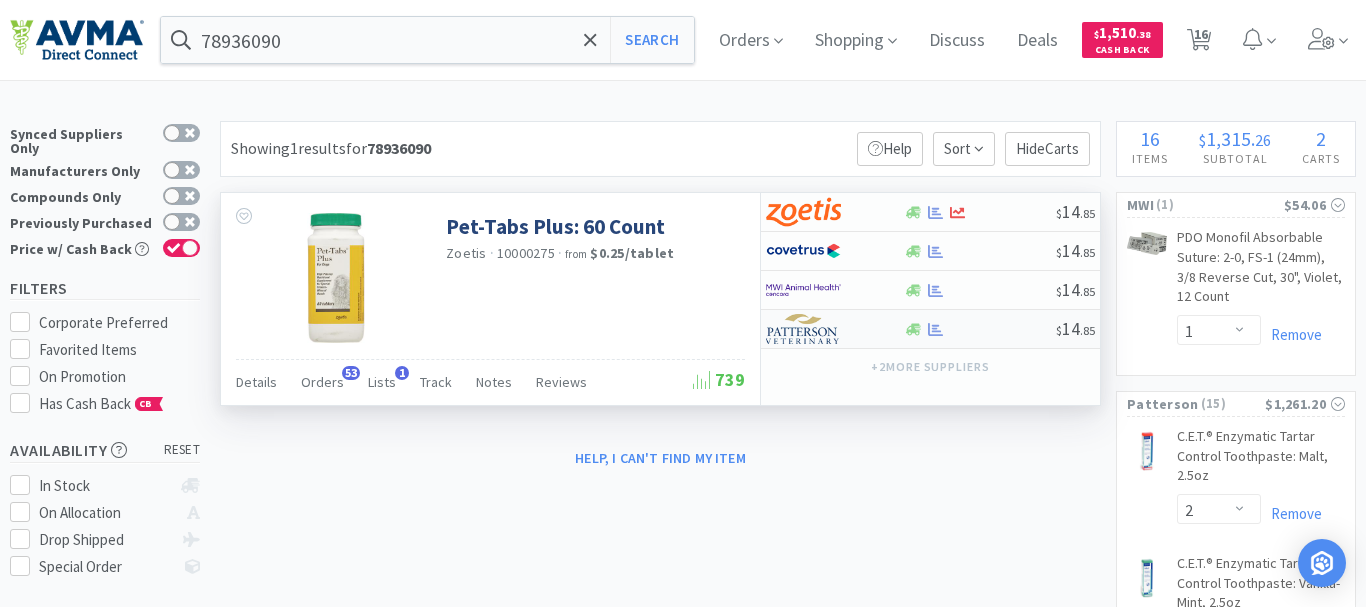 select on "1" 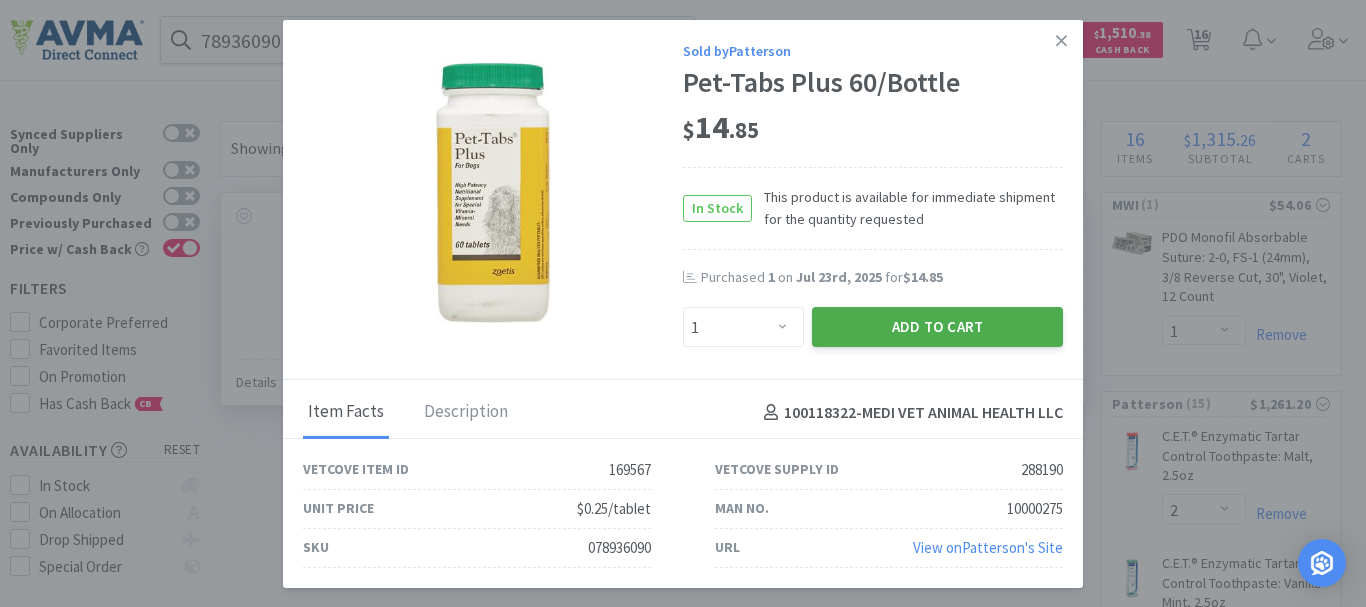 click on "Add to Cart" at bounding box center (937, 327) 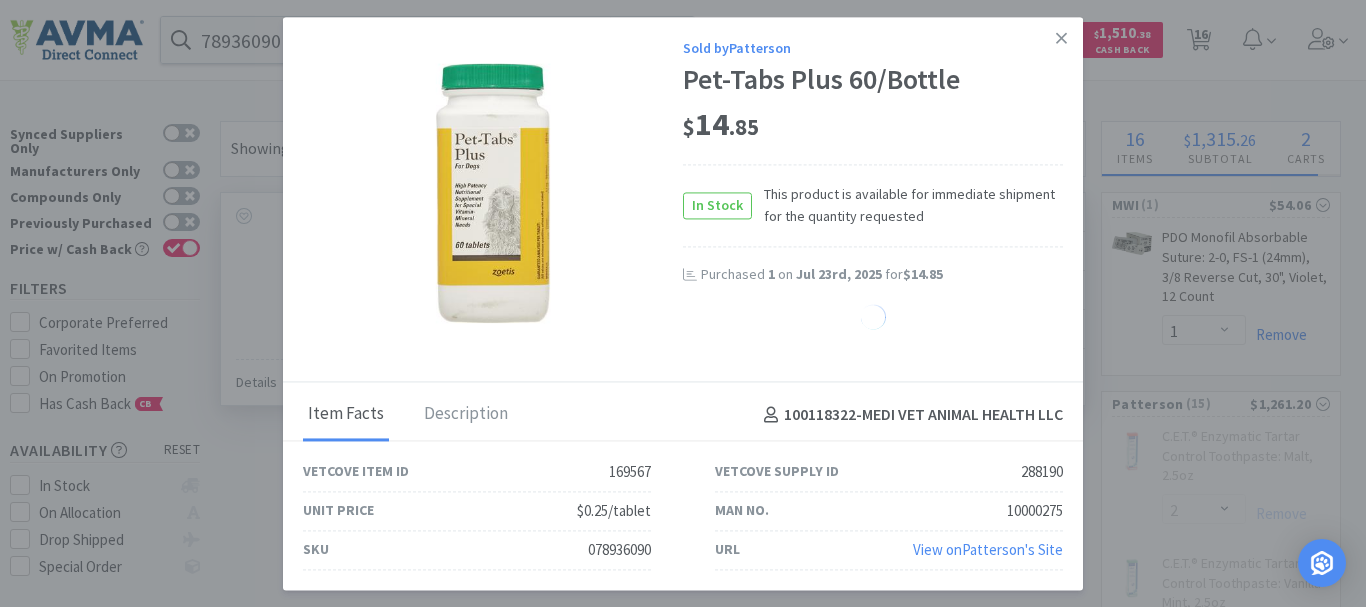 select on "1" 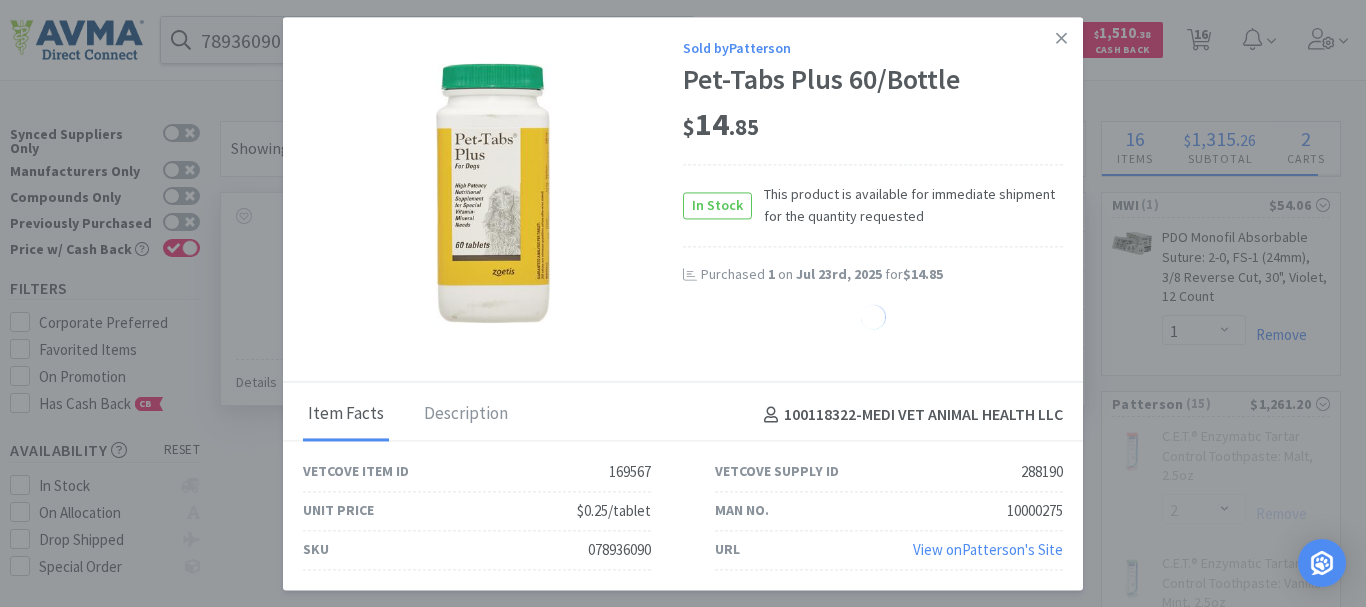 select on "2" 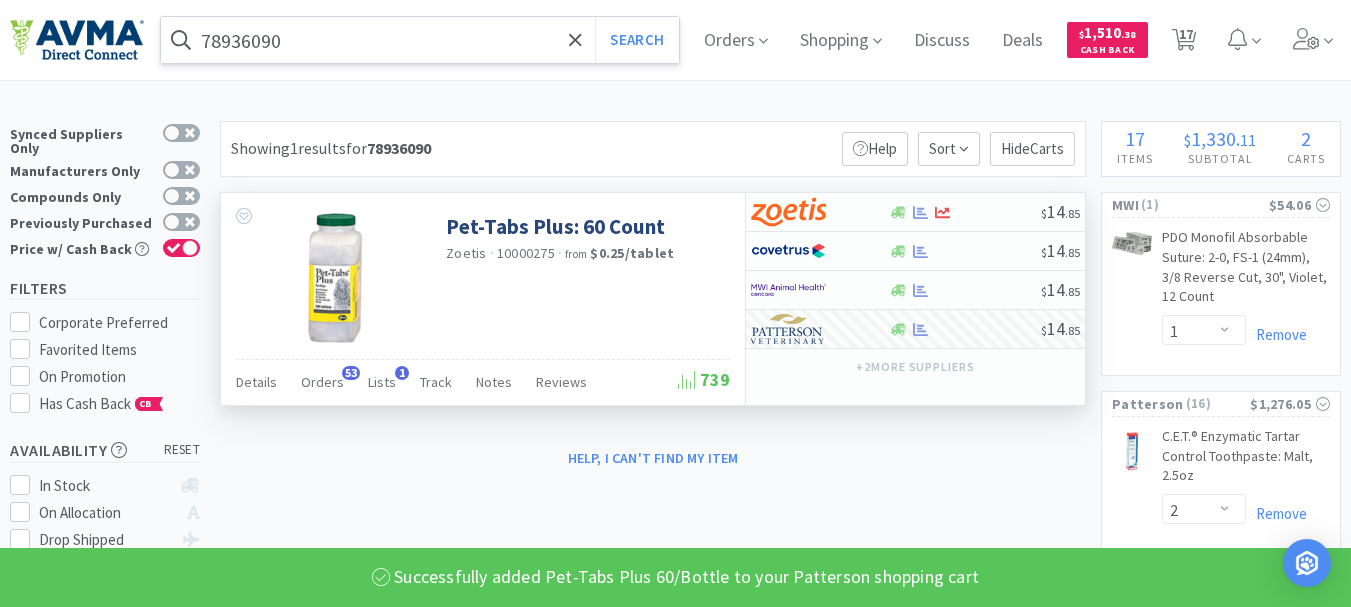 click on "78936090" at bounding box center (420, 40) 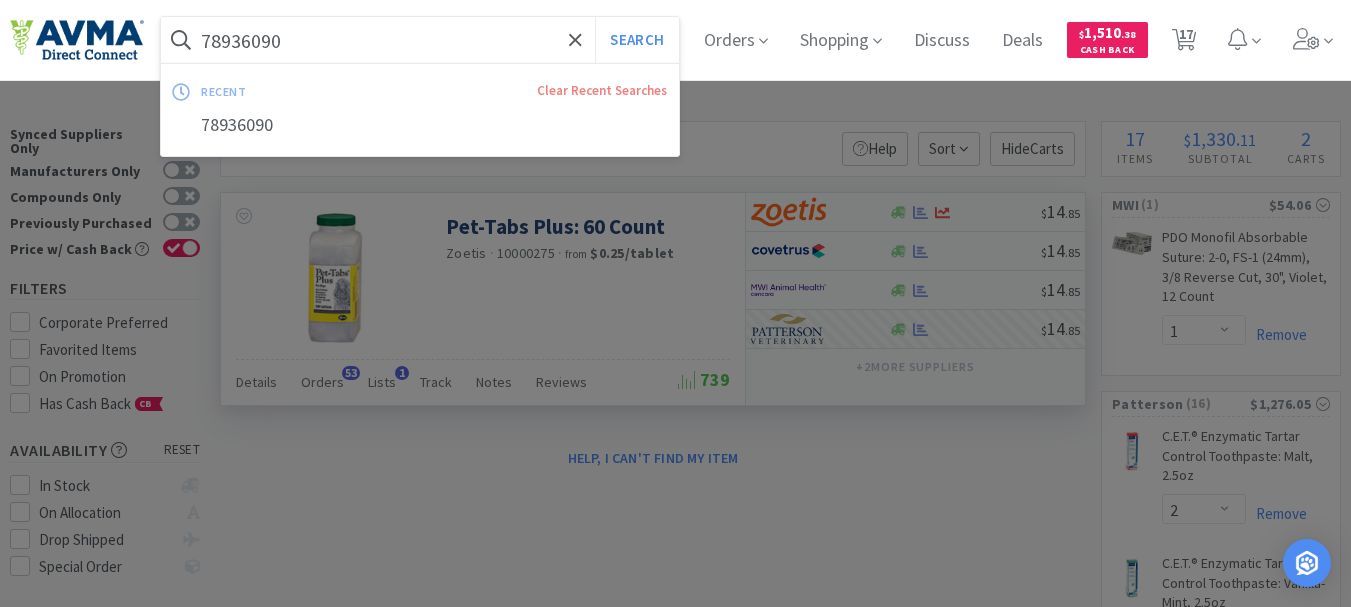 paste on "078953755" 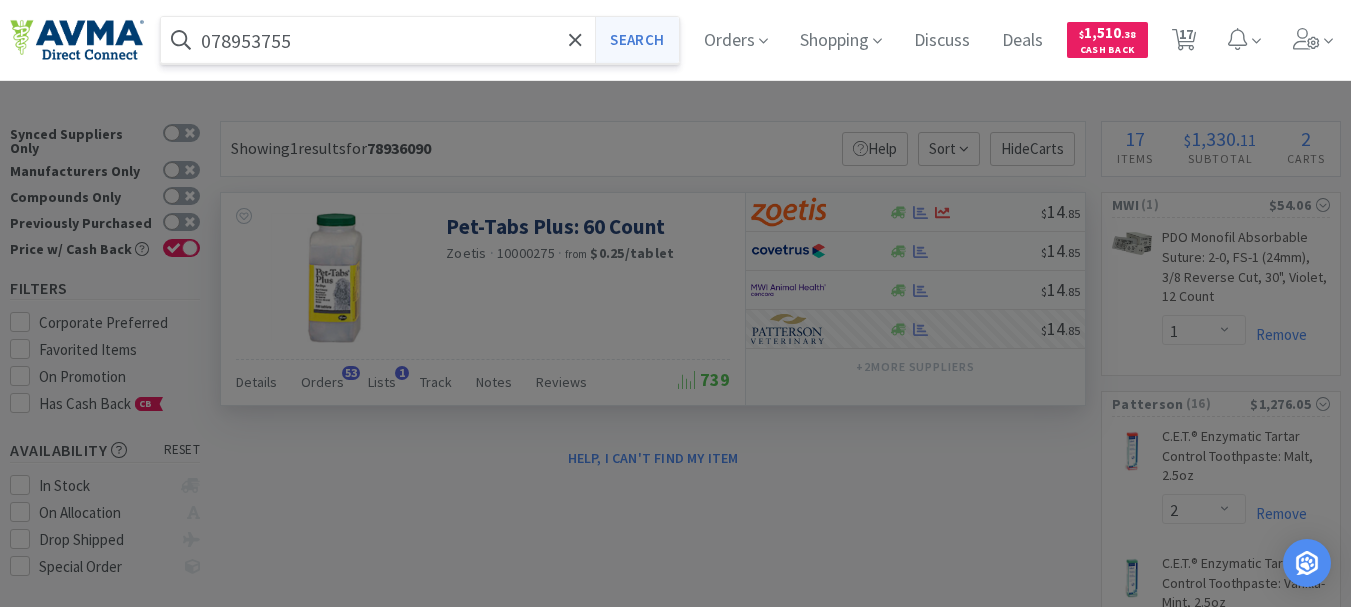 type on "078953755" 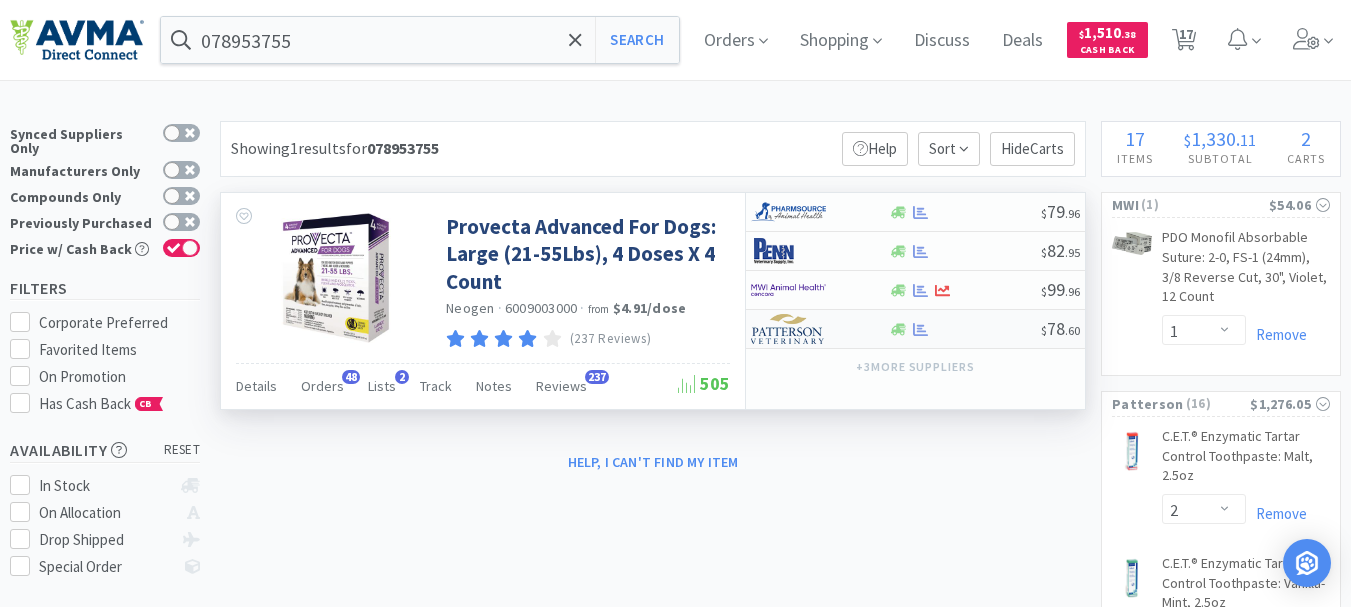 click at bounding box center (788, 329) 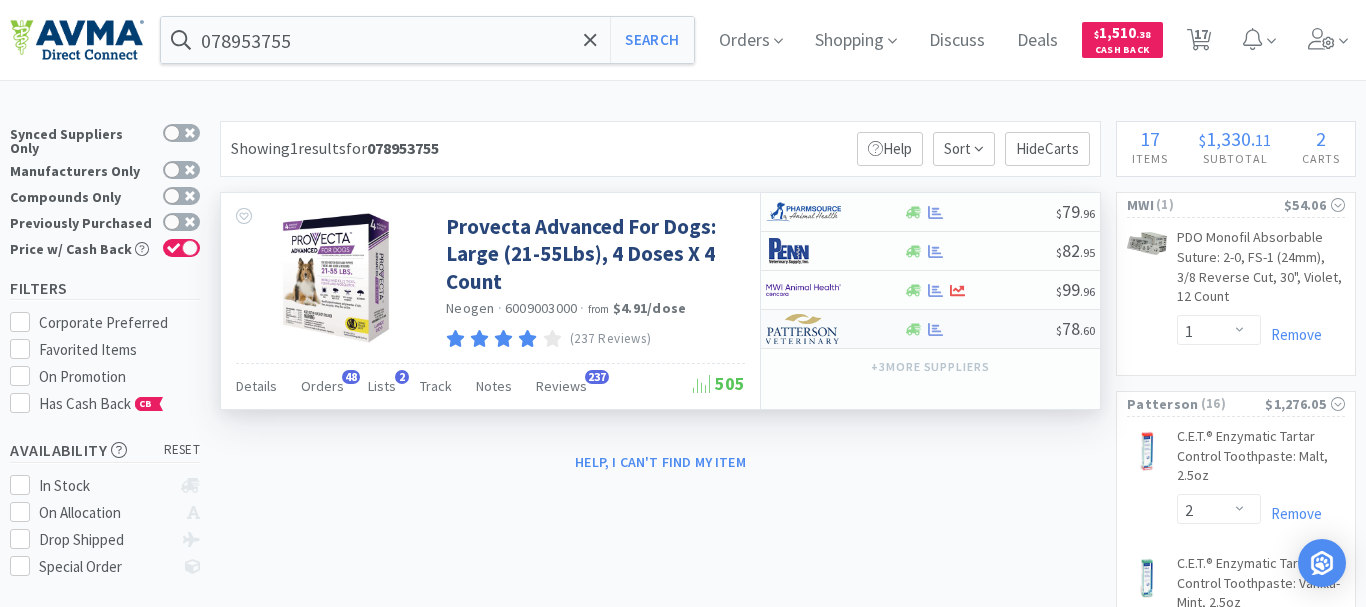 select on "1" 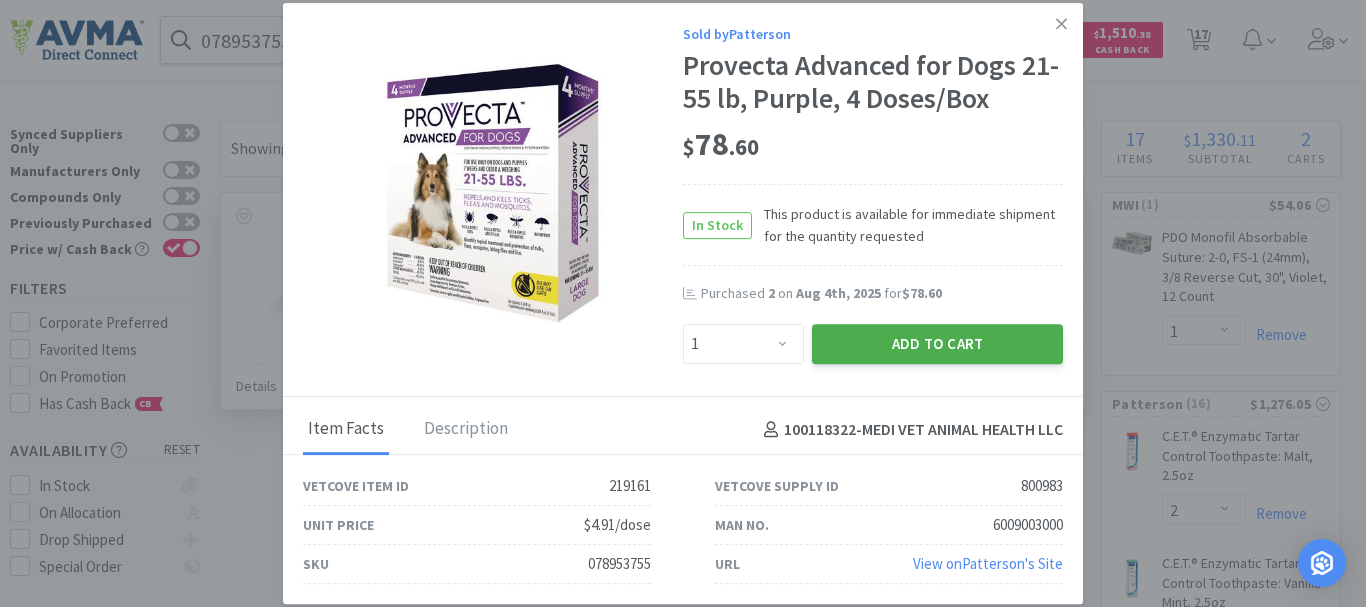 click on "Add to Cart" at bounding box center (937, 344) 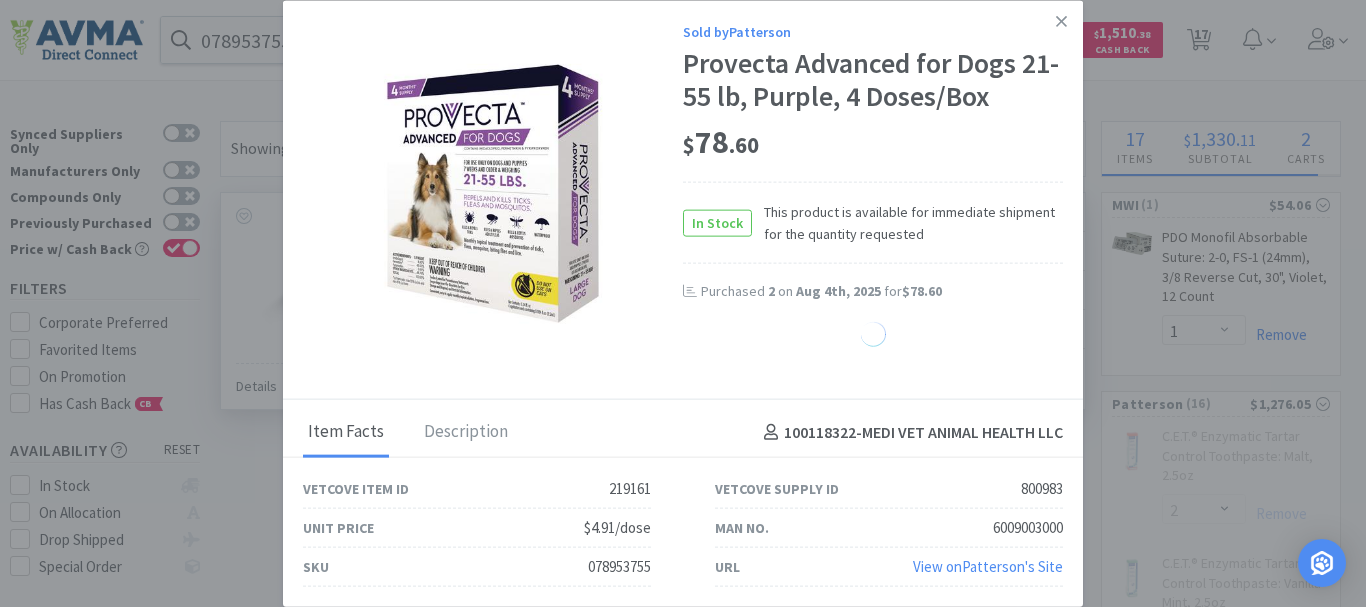 select on "1" 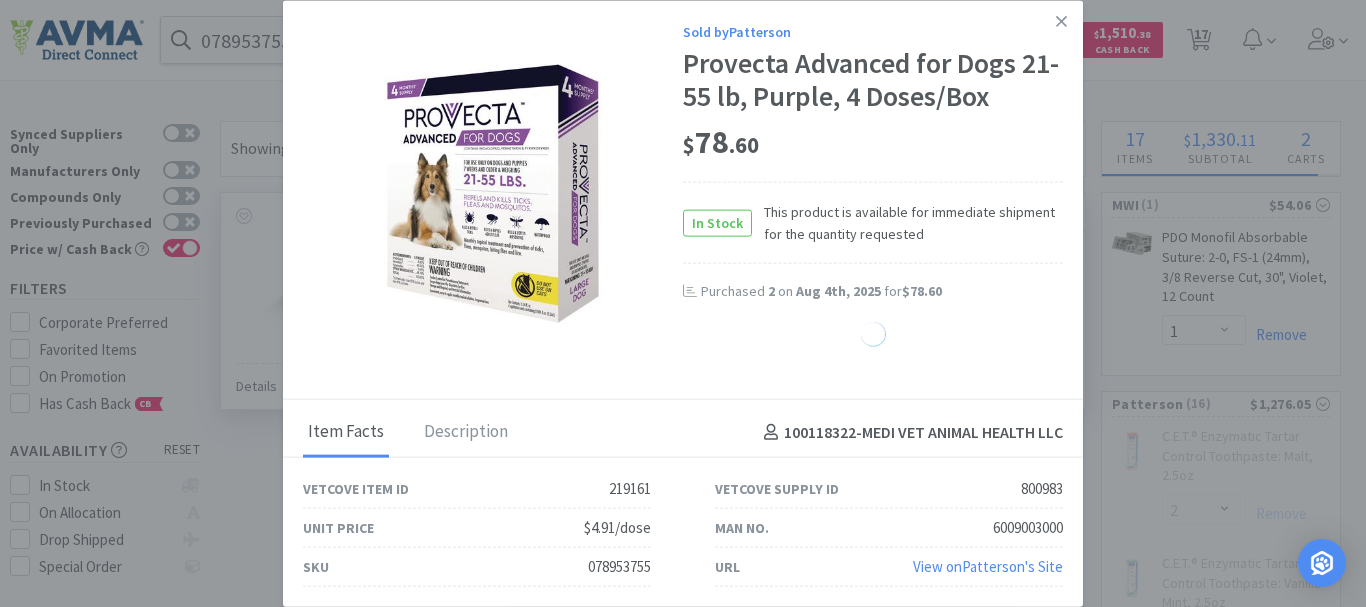 select on "2" 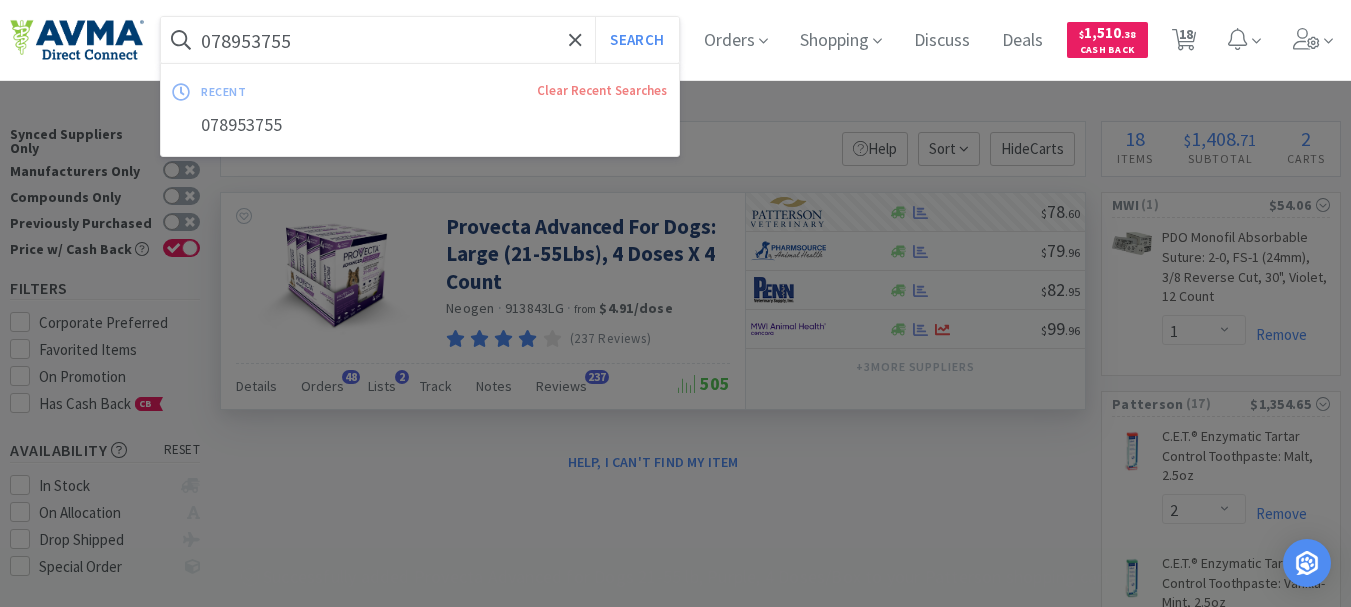 click on "078953755" at bounding box center (420, 40) 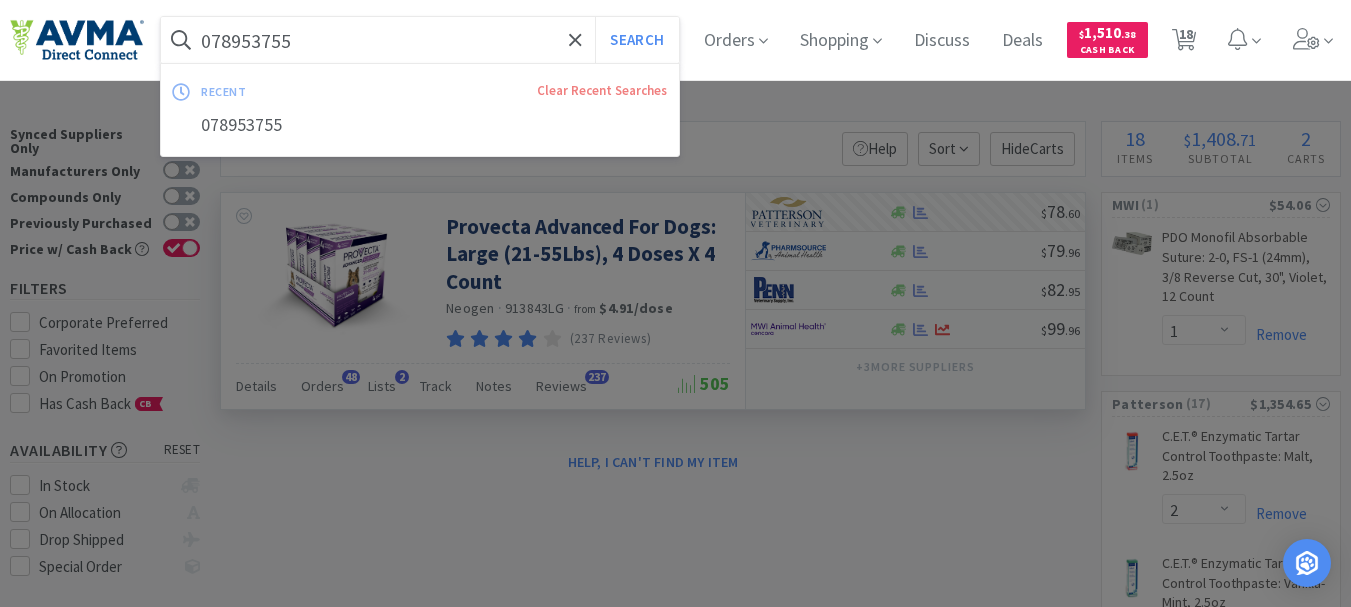 paste on "541773" 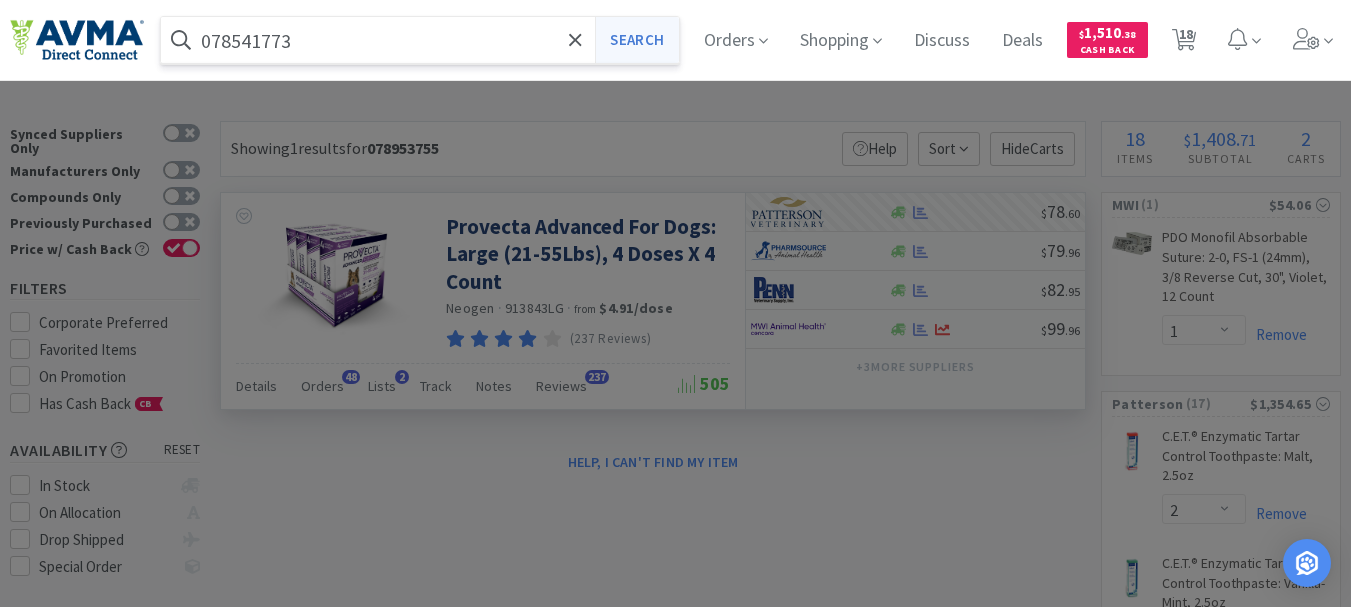 type on "078541773" 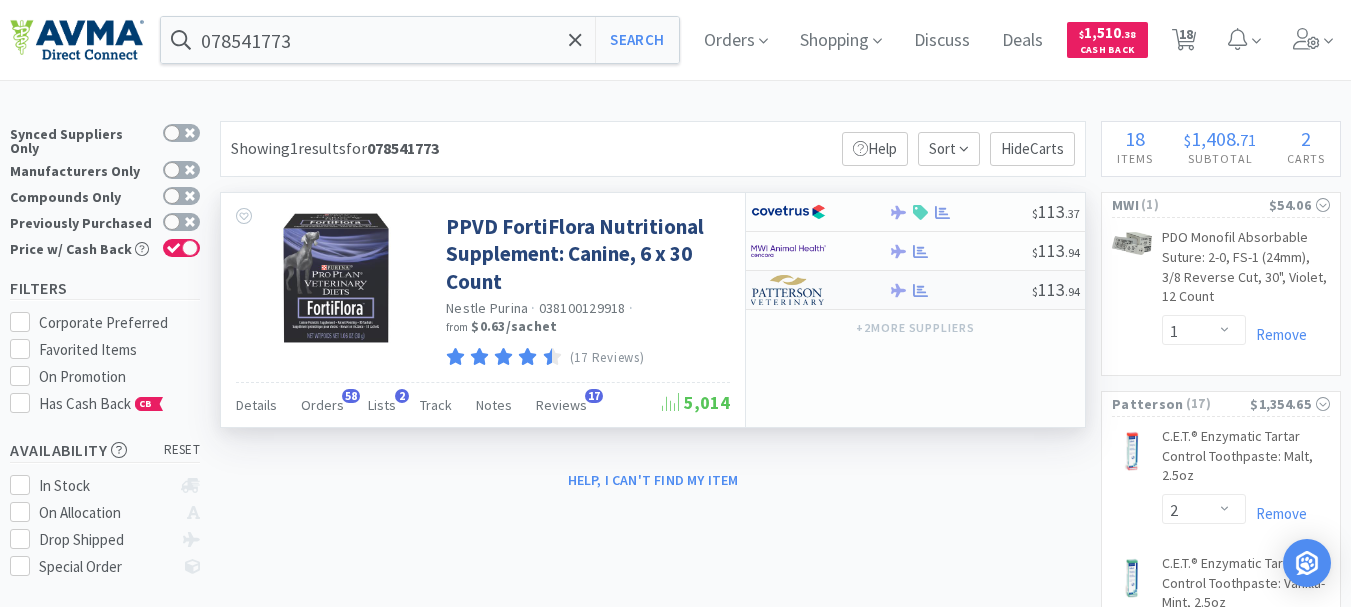 click at bounding box center (788, 290) 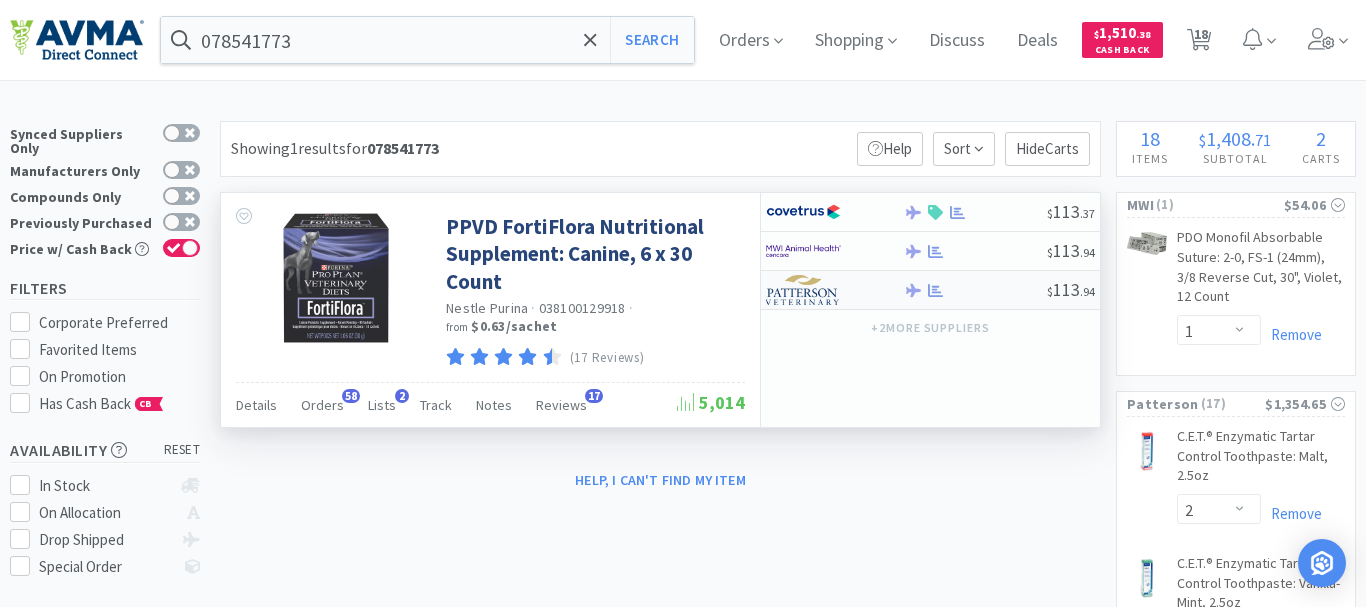 select on "1" 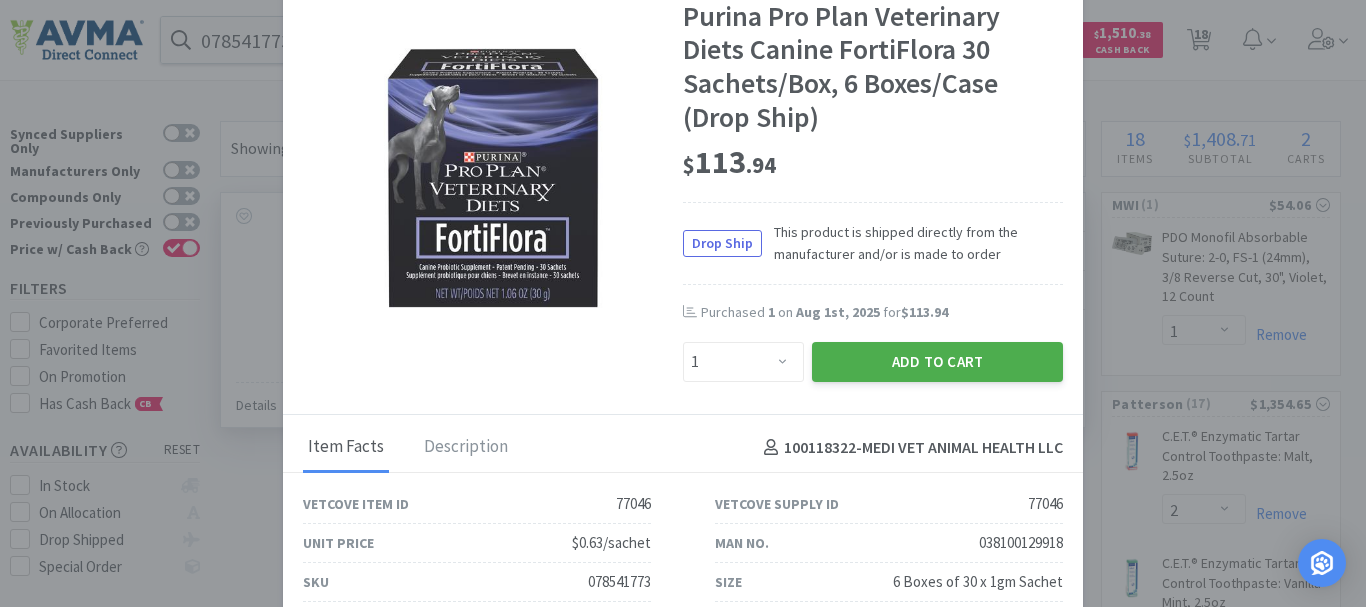 click on "Add to Cart" at bounding box center (937, 362) 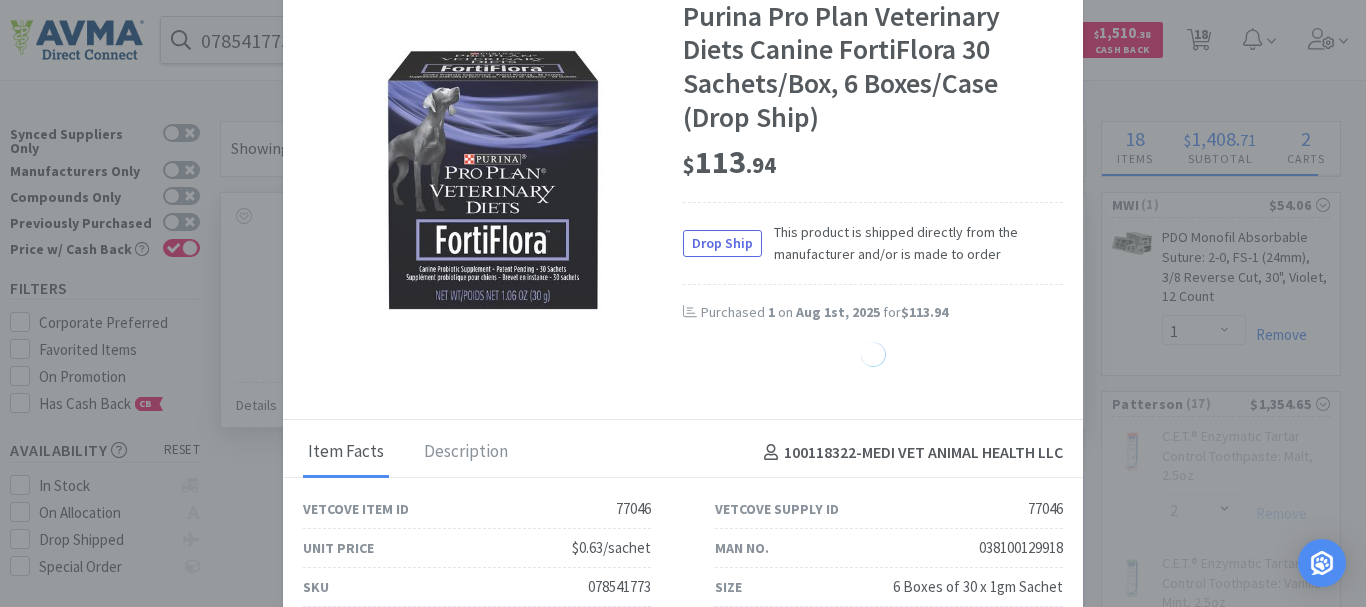 select on "1" 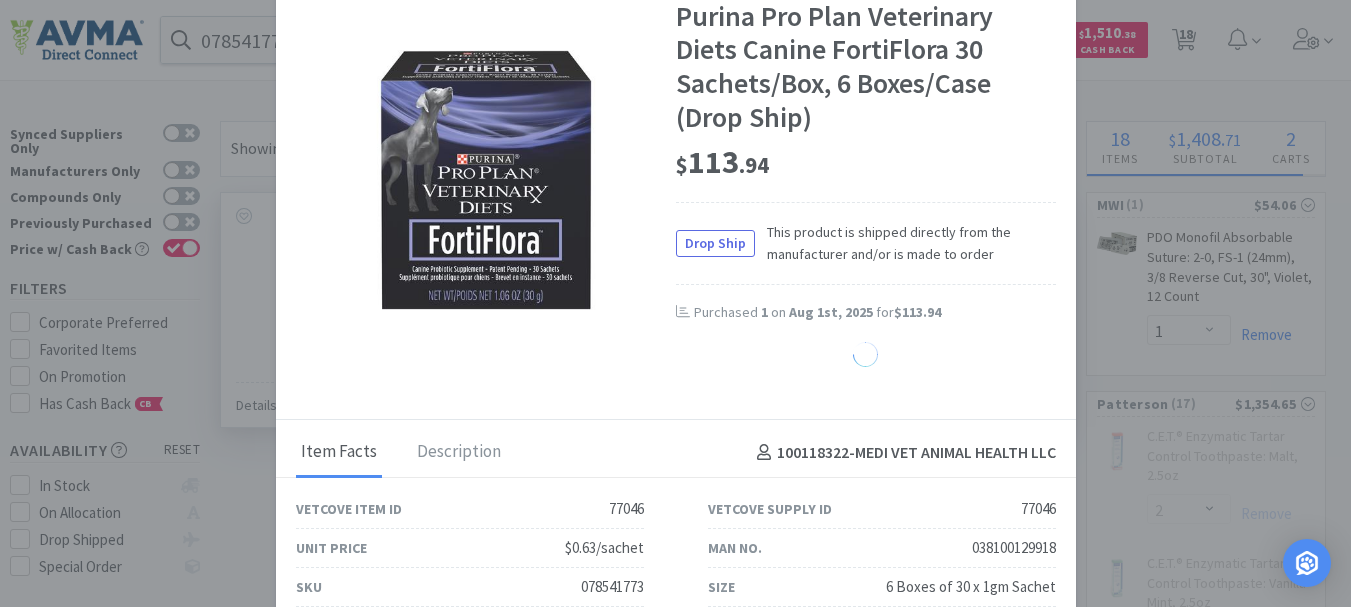select on "2" 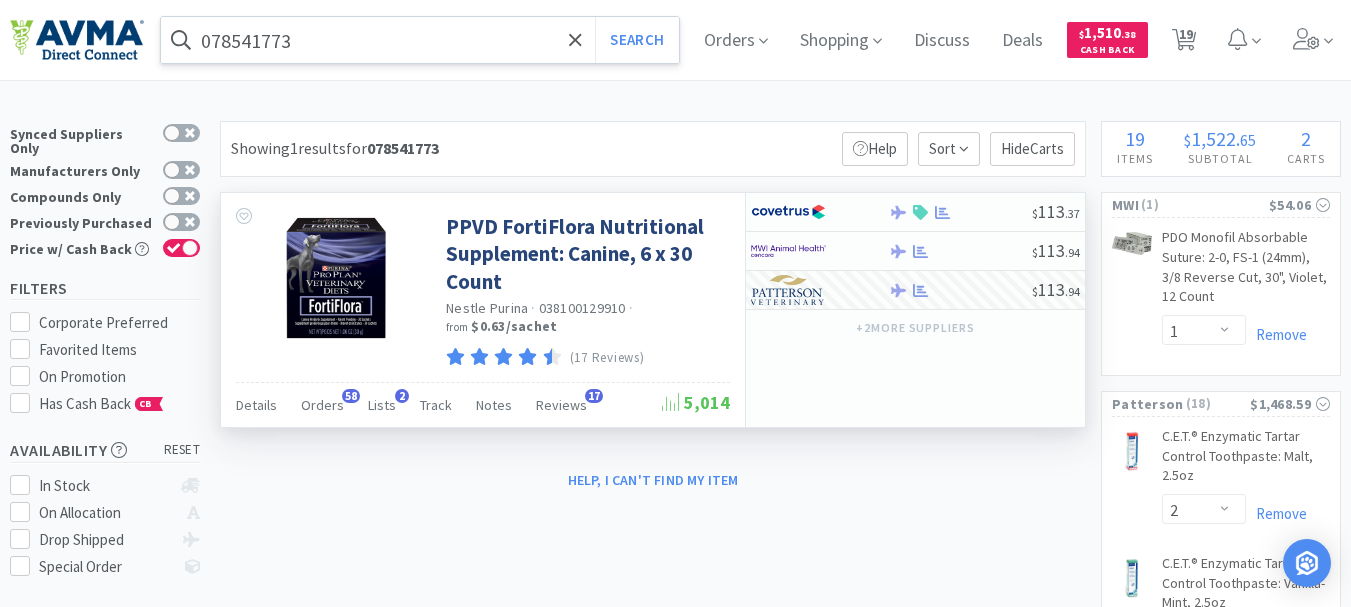 click on "078541773" at bounding box center (420, 40) 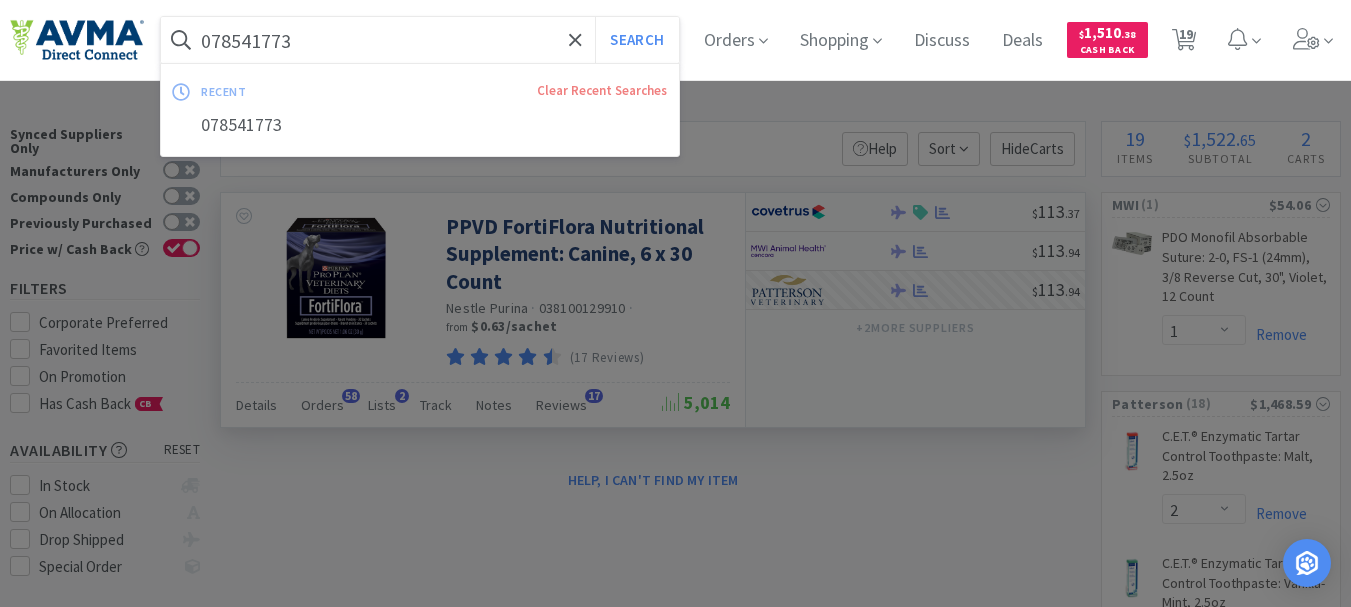 paste on "937805" 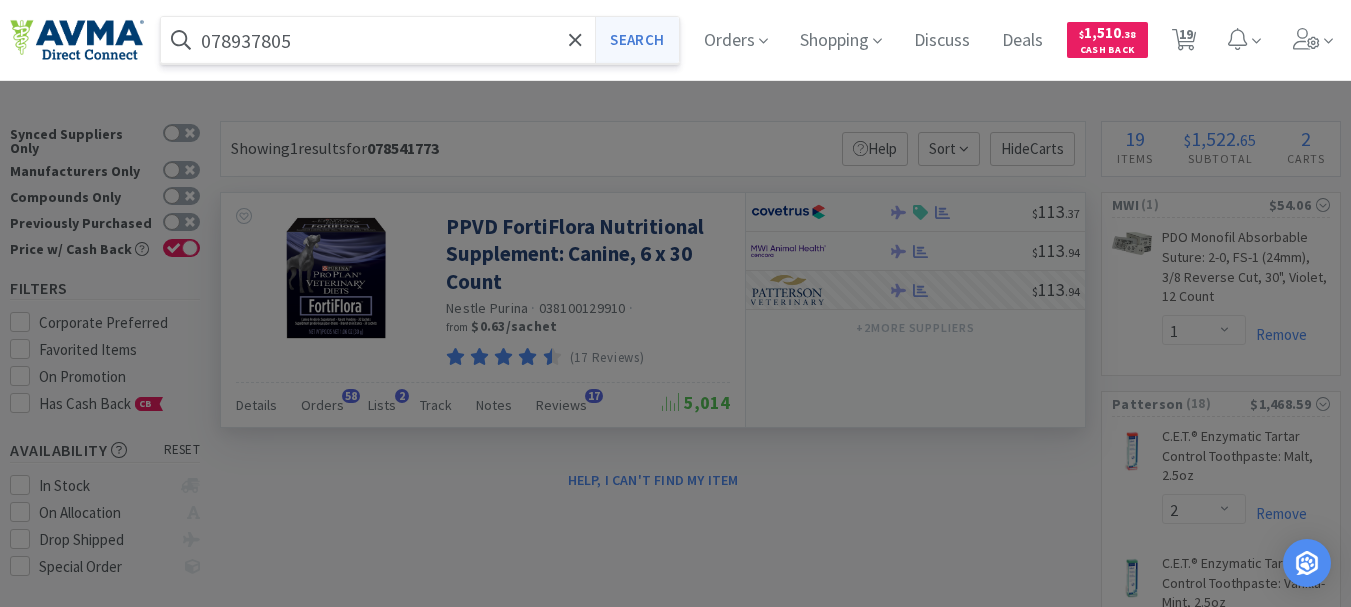 type on "078937805" 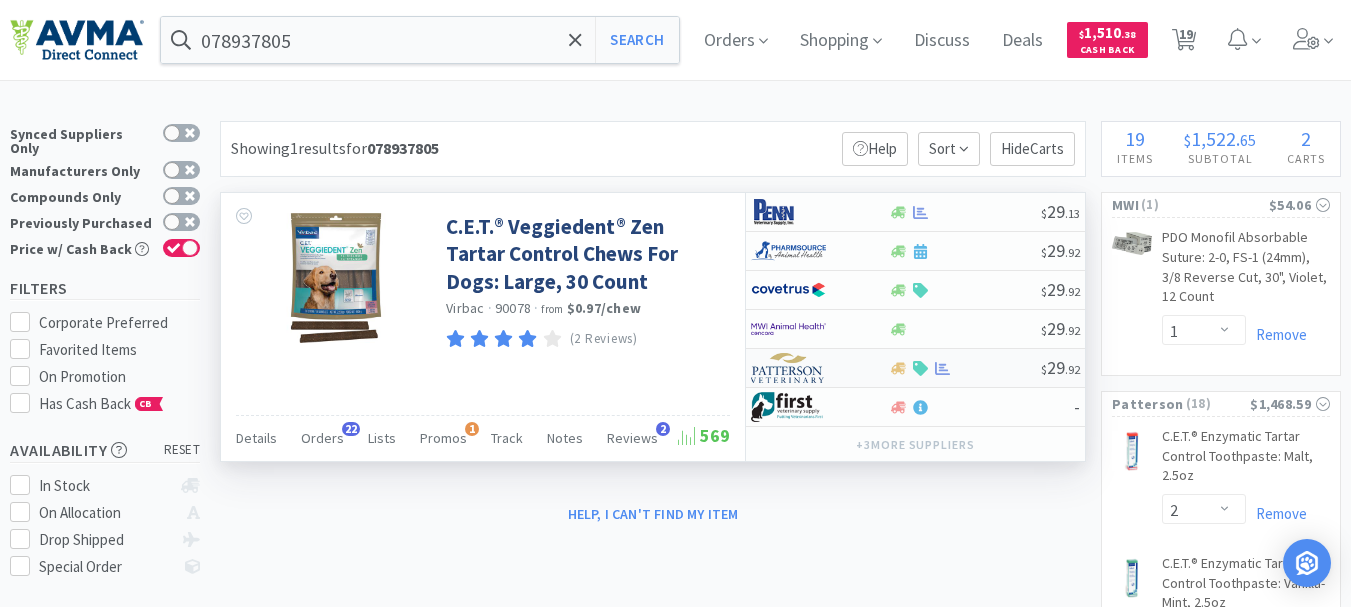 click at bounding box center [788, 368] 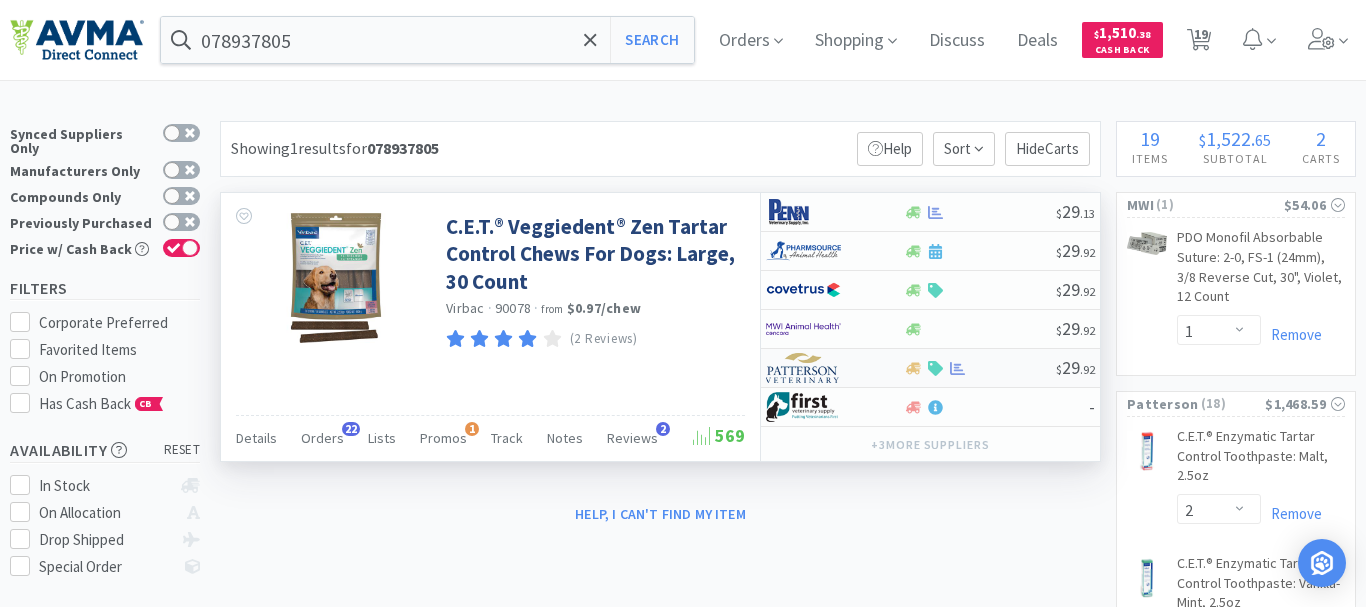 select on "1" 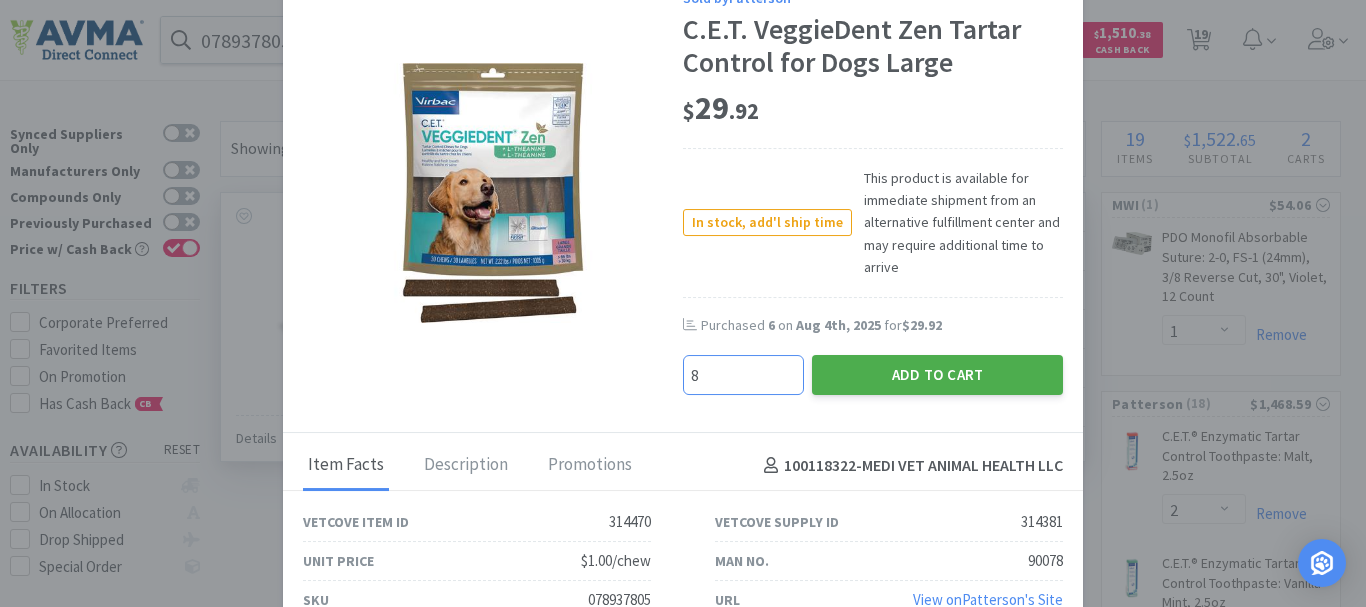 type on "8" 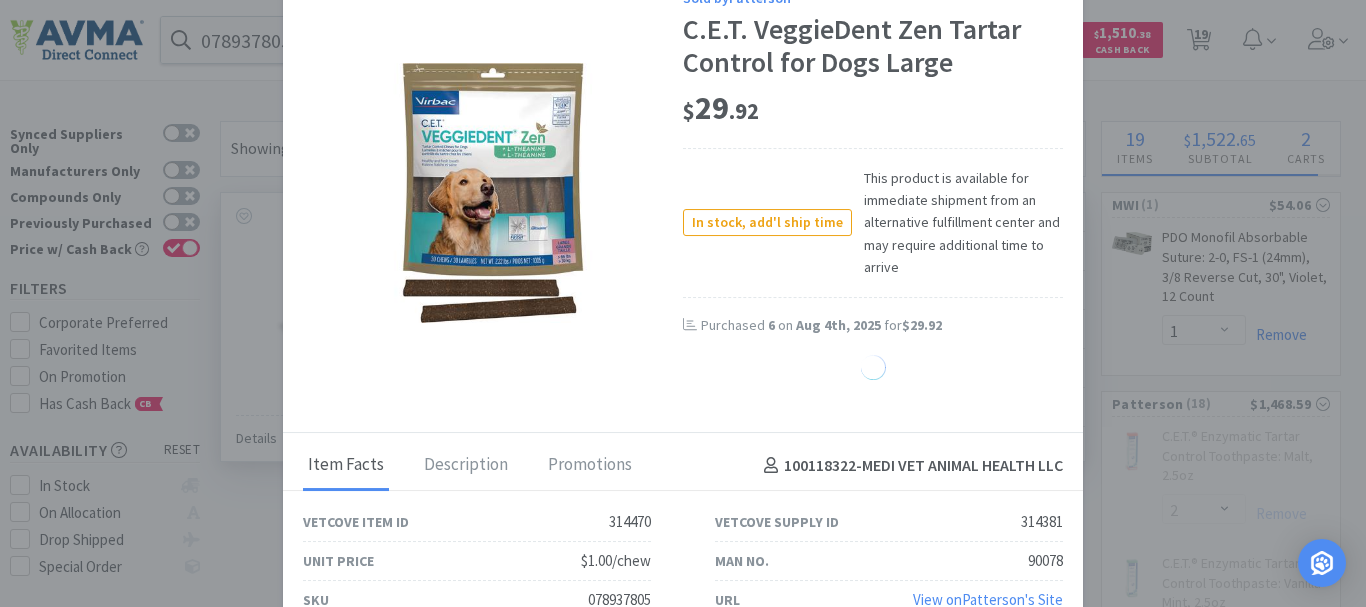 select on "8" 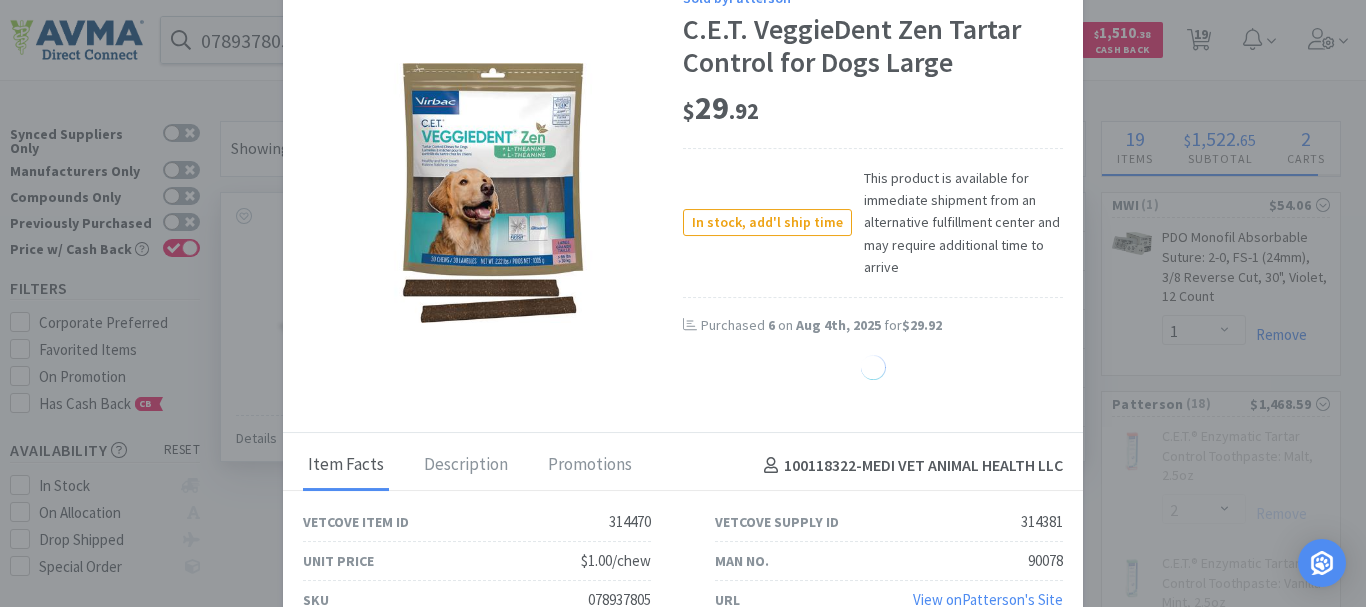 select on "2" 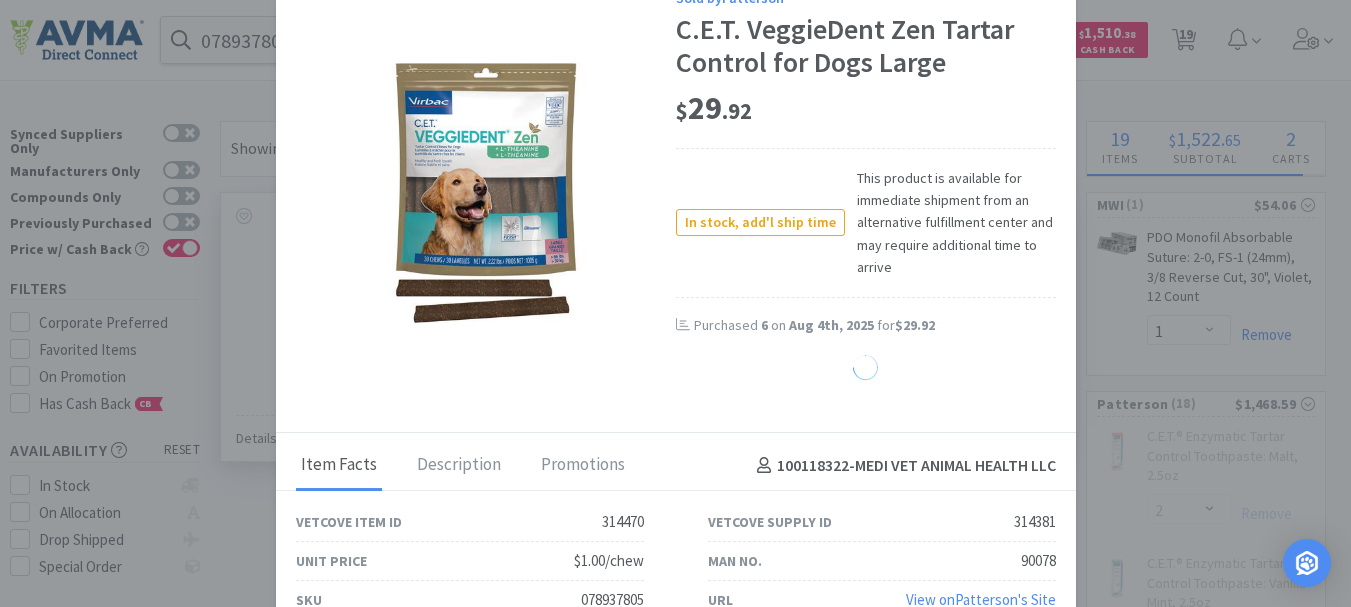 select on "2" 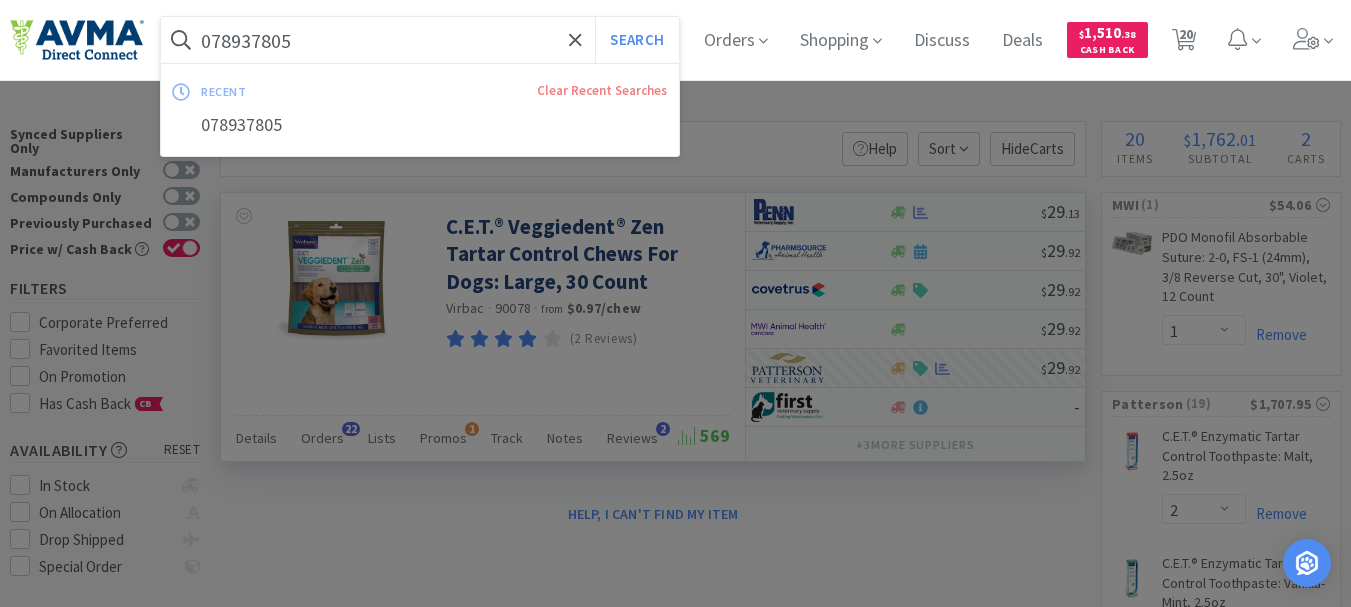 click on "078937805" at bounding box center (420, 40) 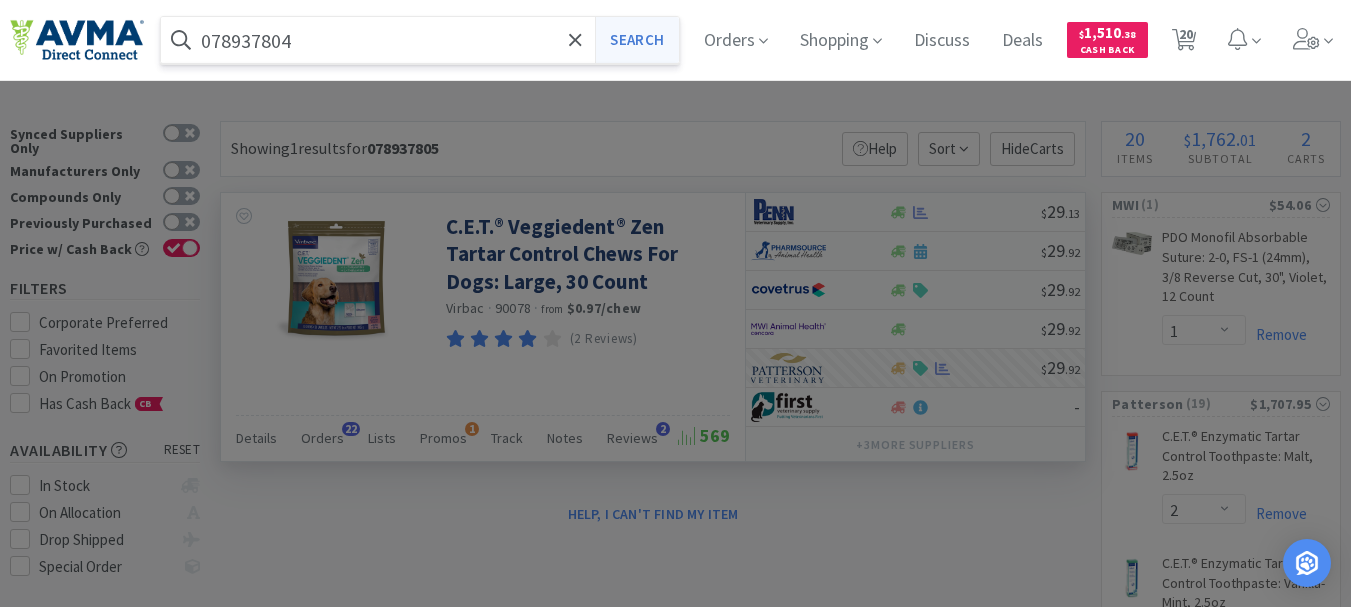 type on "078937804" 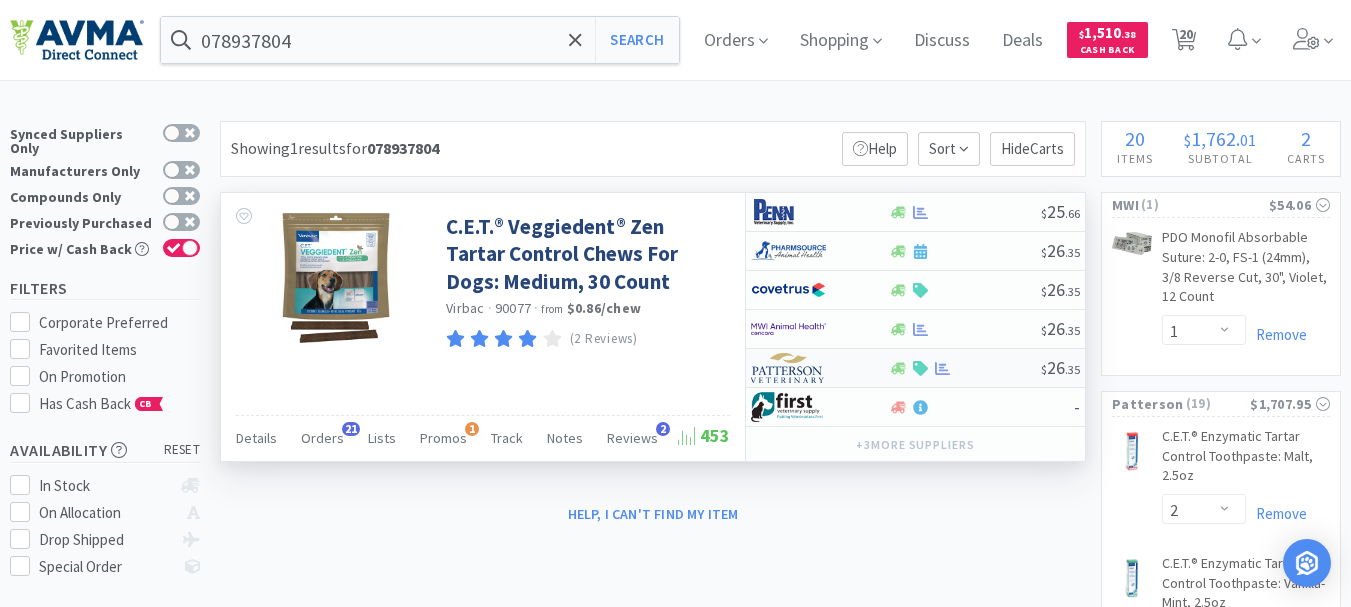 click at bounding box center [788, 368] 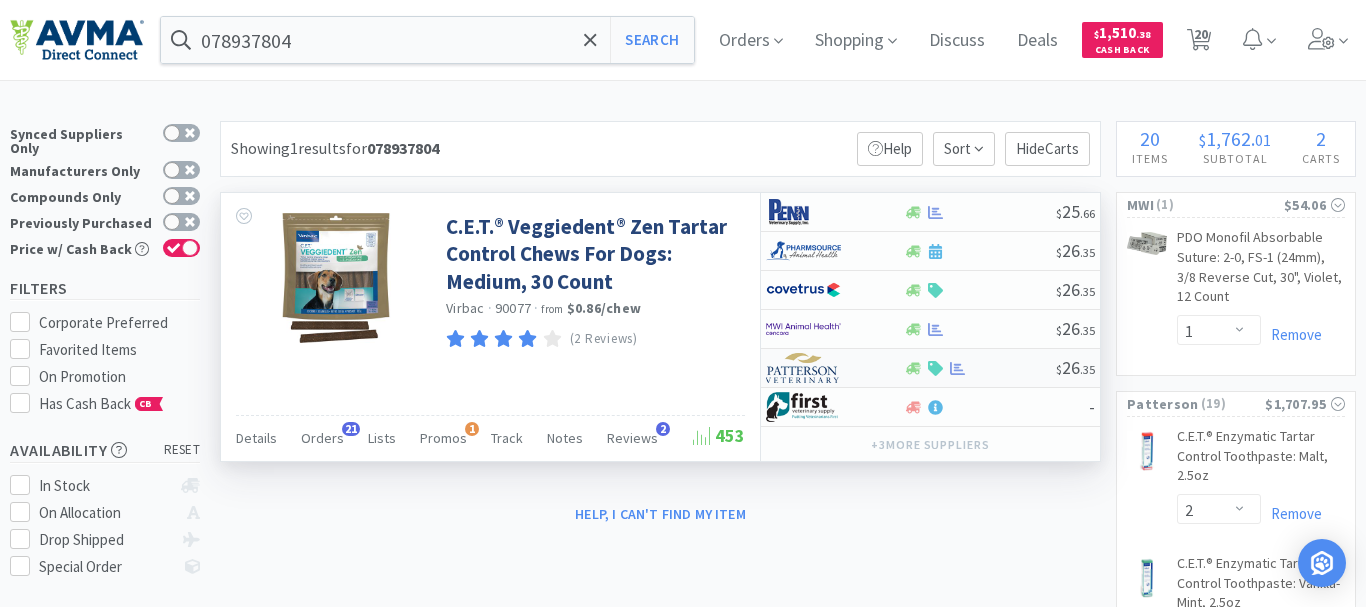 select on "1" 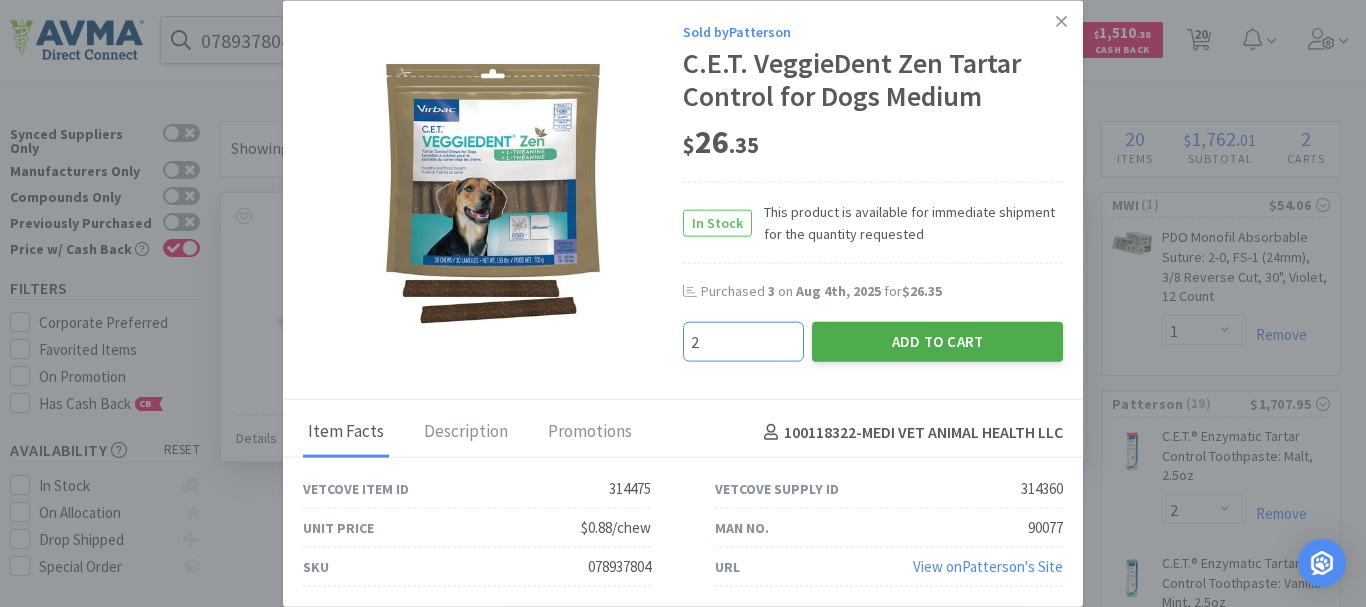 type on "2" 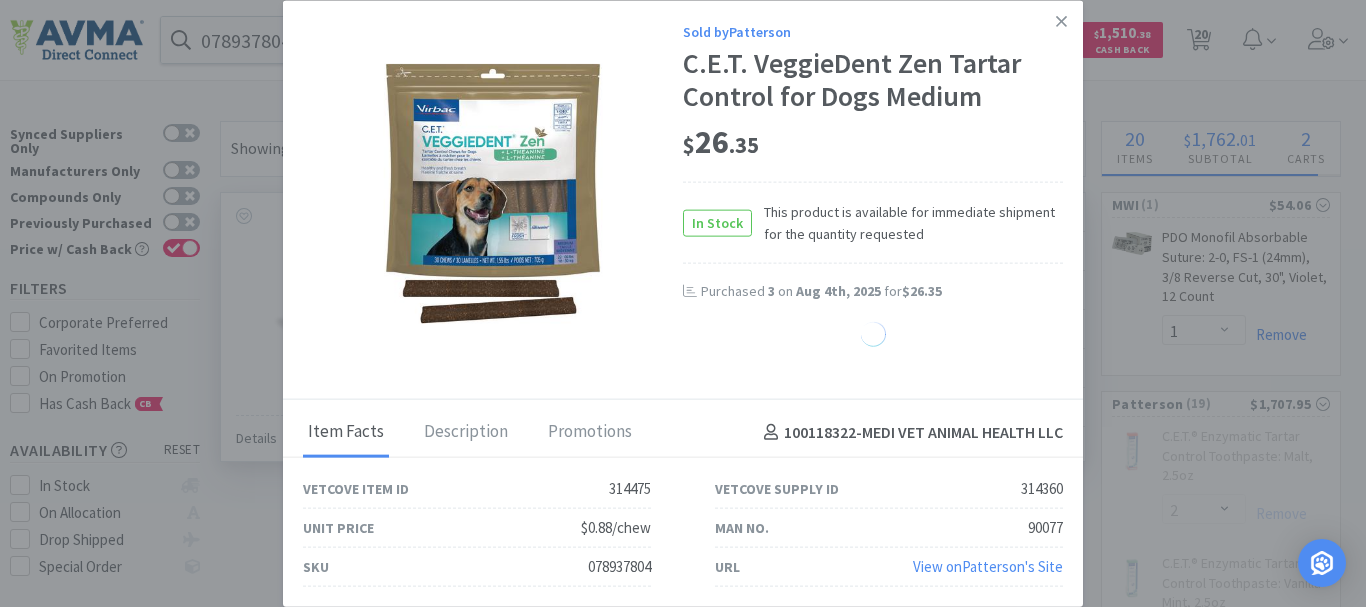 select on "2" 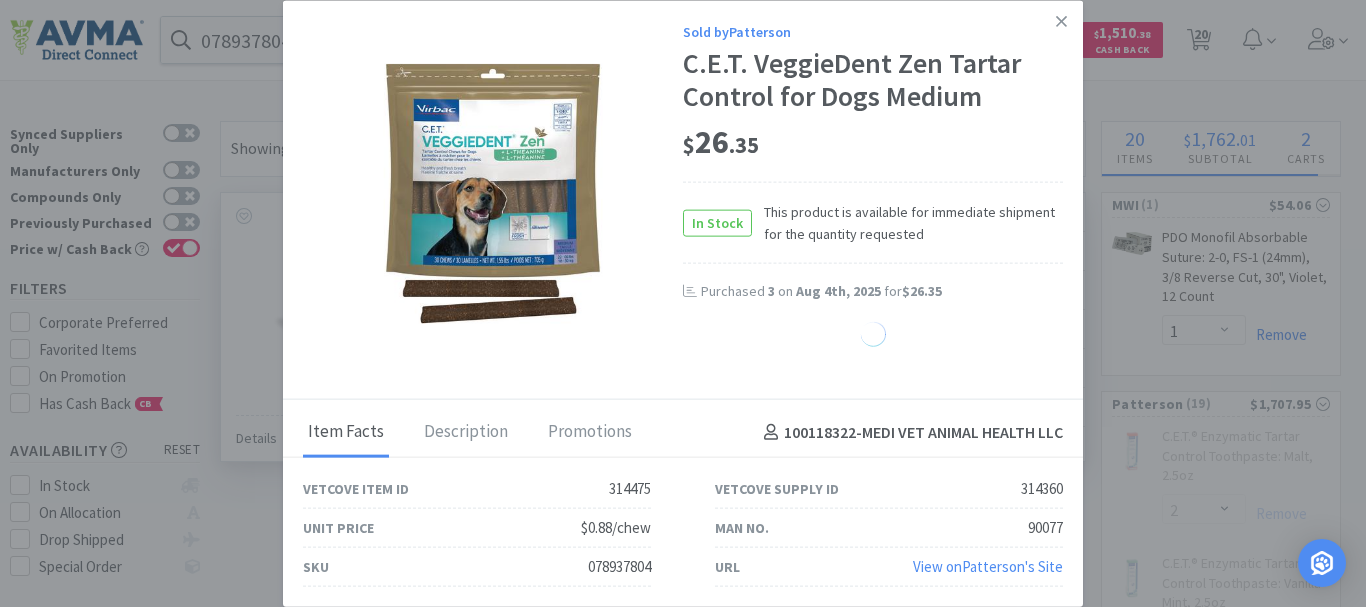 select on "8" 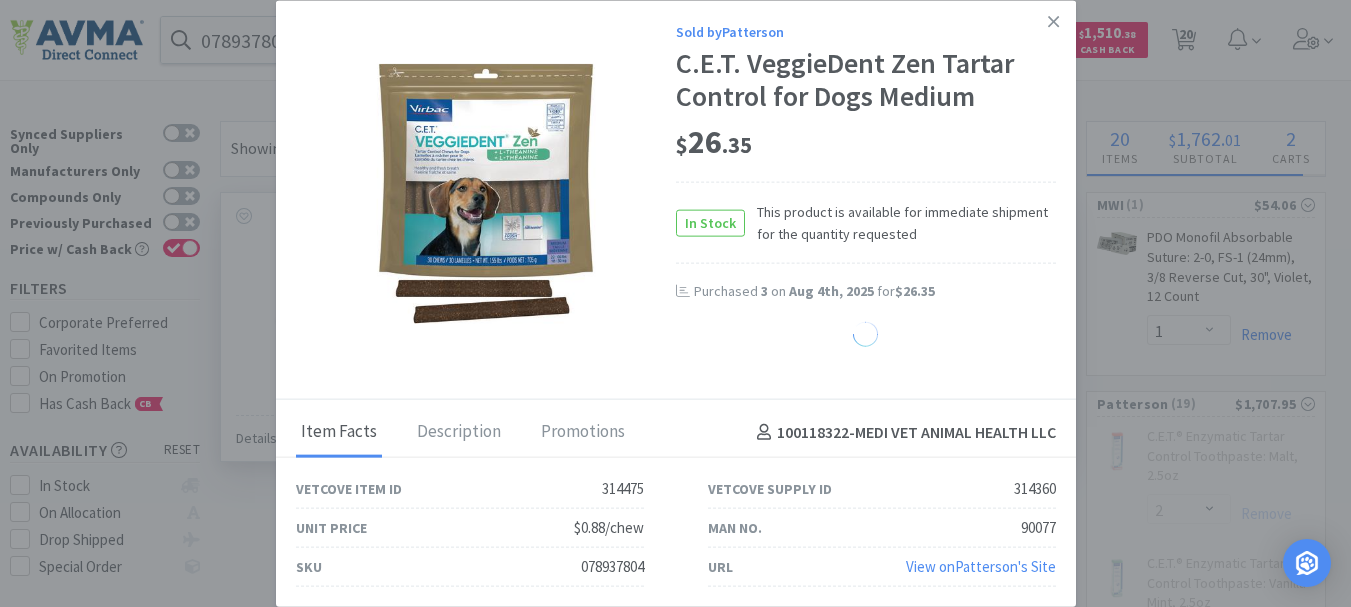 select on "2" 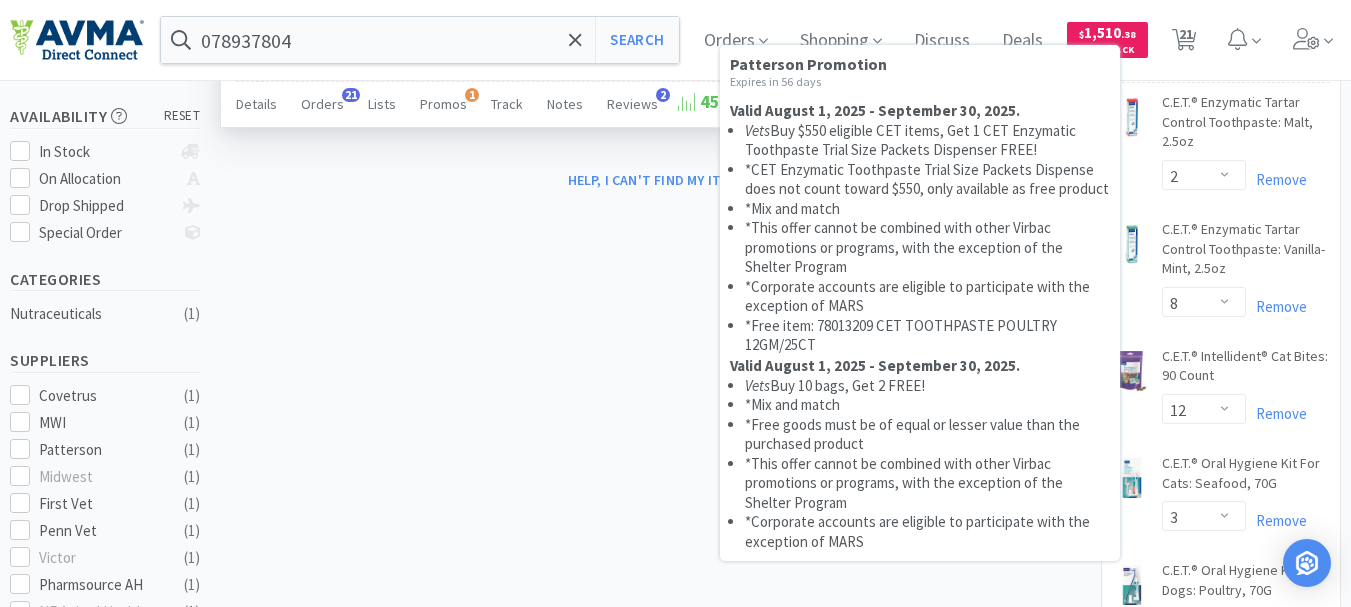 scroll, scrollTop: 300, scrollLeft: 0, axis: vertical 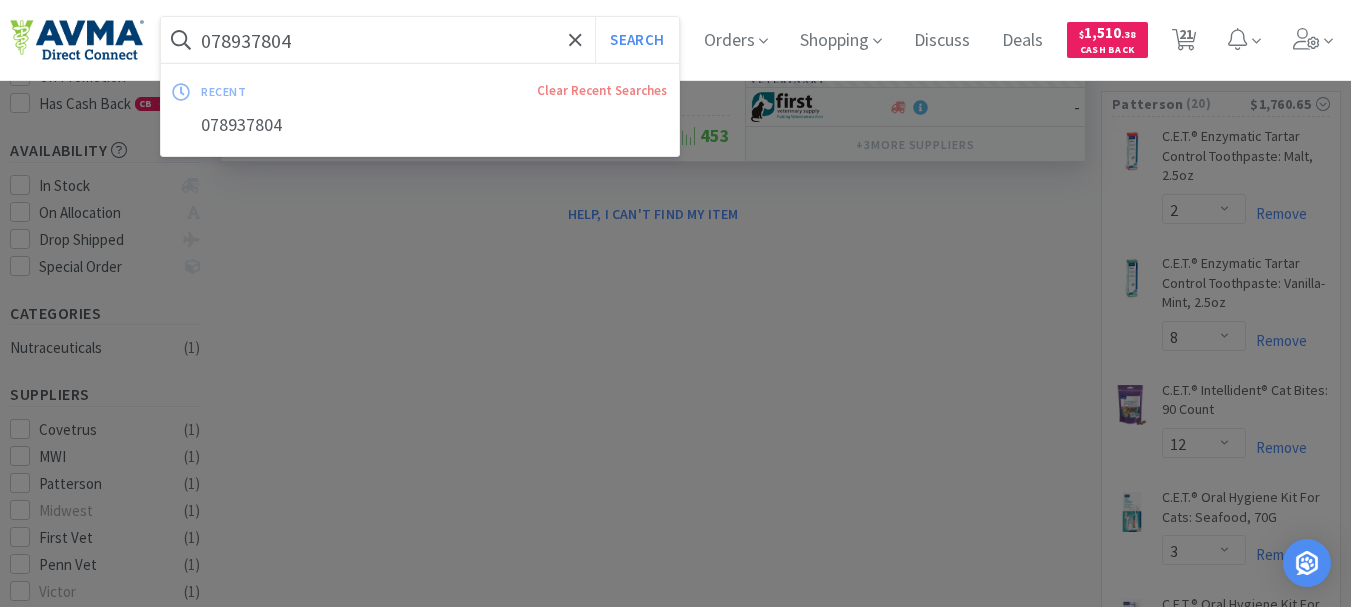 click on "078937804" at bounding box center (420, 40) 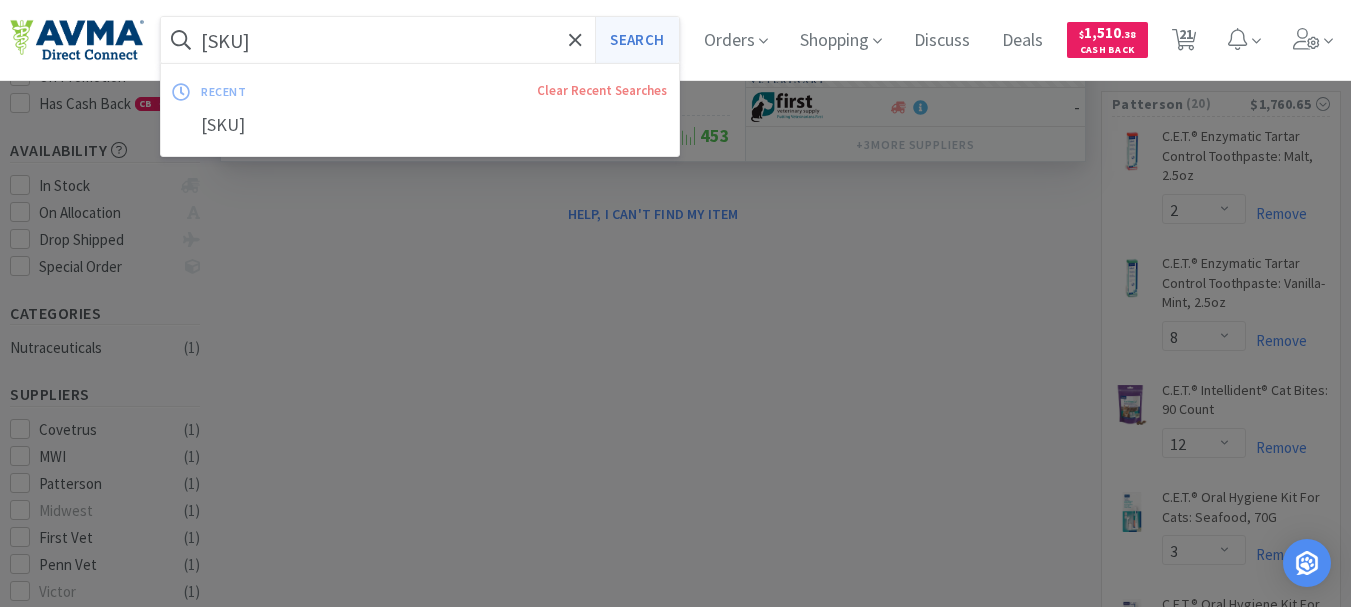 type on "[SKU]" 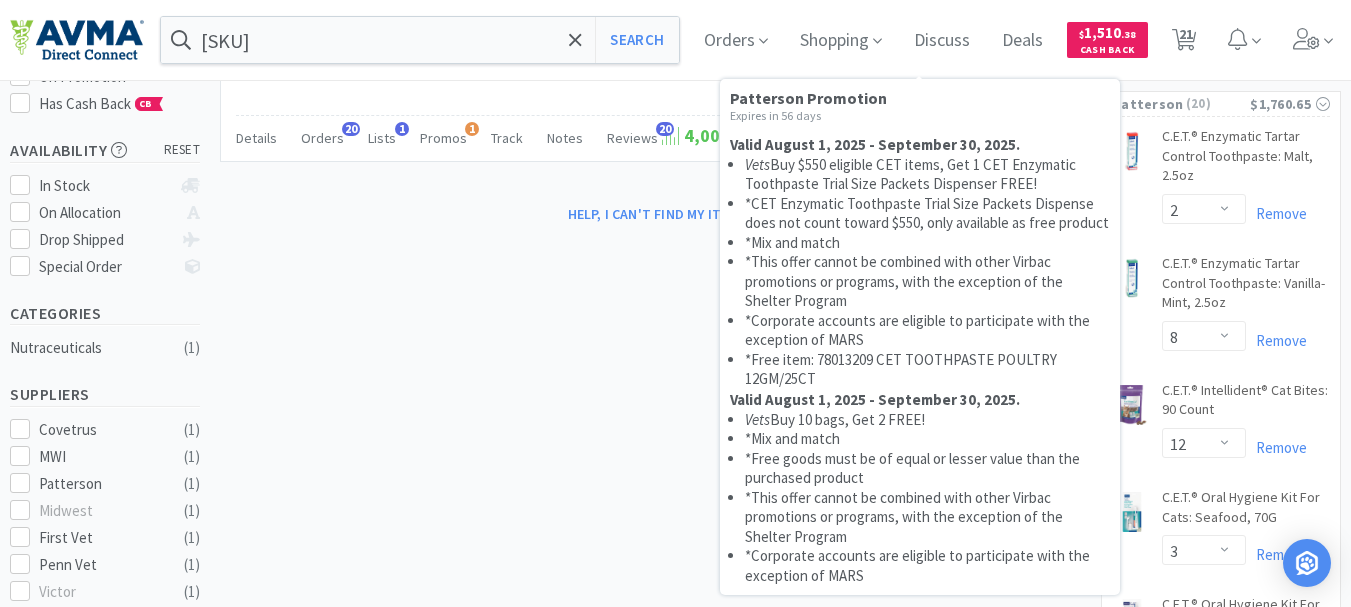 scroll, scrollTop: 400, scrollLeft: 0, axis: vertical 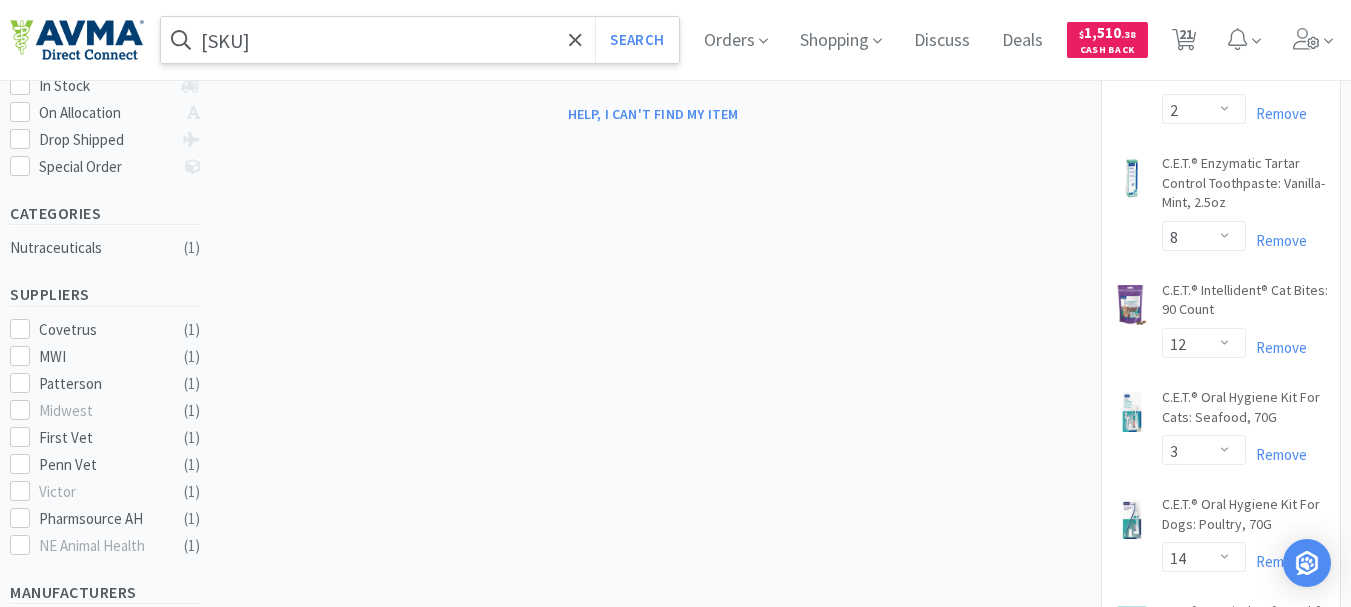 click on "[SKU]" at bounding box center (420, 40) 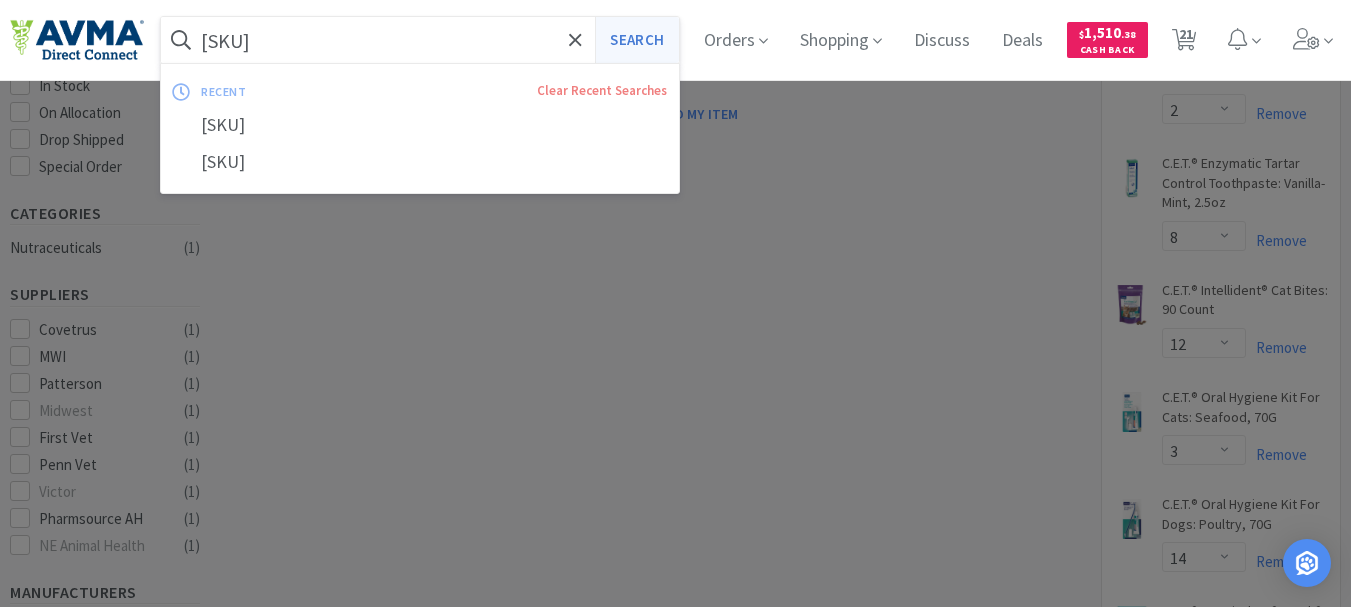 click on "Search" at bounding box center (636, 40) 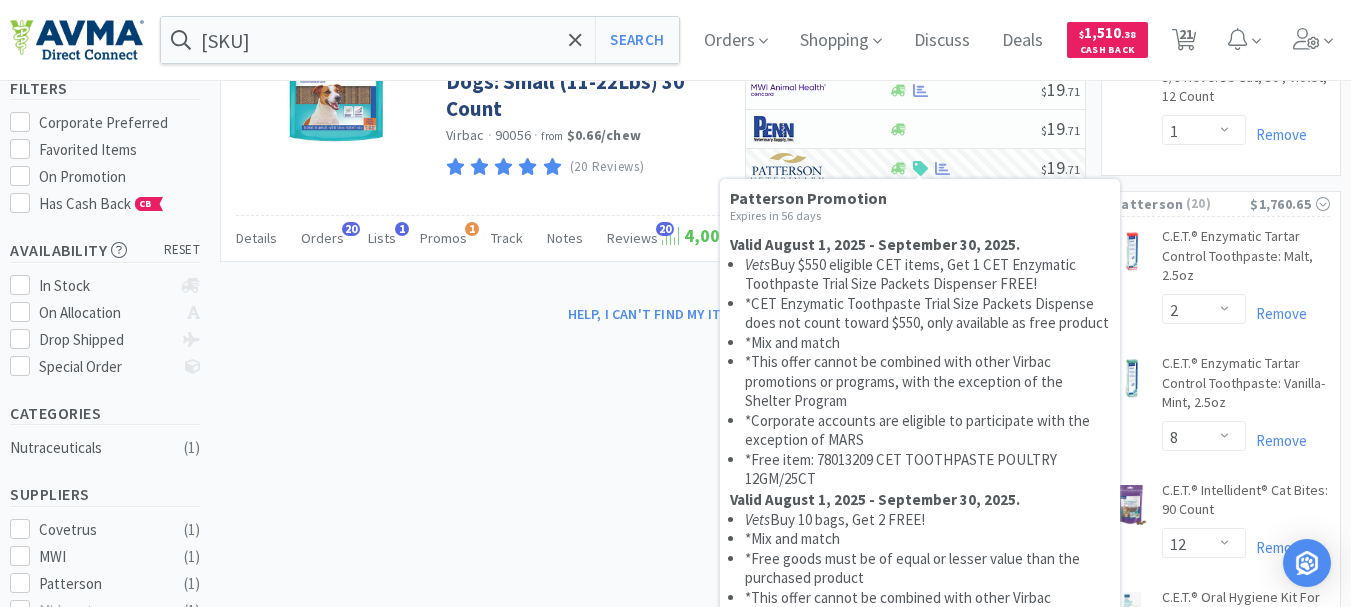 scroll, scrollTop: 300, scrollLeft: 0, axis: vertical 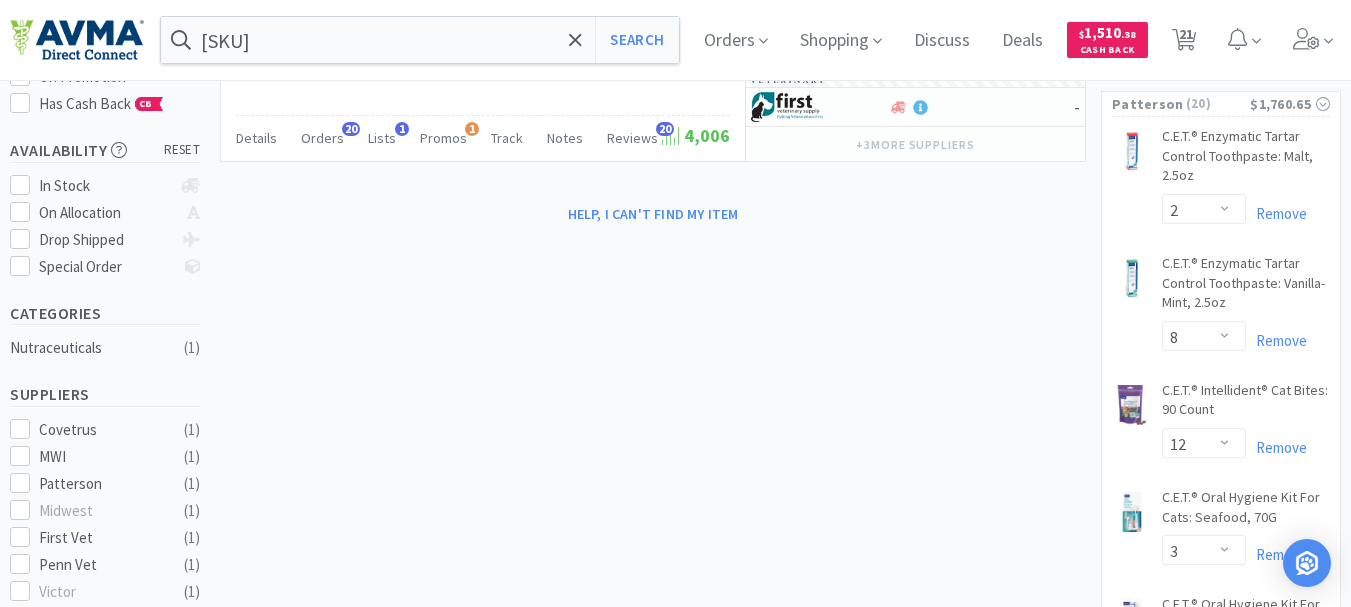 click on "× Filter Results Synced Suppliers Only Manufacturers Only Compounds Only Previously Purchased Price w/ Cash Back Filters Corporate Preferred Favorited Items On Promotion Has Cash Back CB Availability reset In Stock On Allocation Drop Shipped Special Order Categories Nutraceuticals ( 1 ) Suppliers Covetrus ( 1 ) MWI ( 1 ) Patterson ( 1 ) Midwest ( 1 ) First Vet ( 1 ) Penn Vet ( 1 ) Victor ( 1 ) Pharmsource AH ( 1 ) NE Animal Health ( 1 ) Manufacturers Virbac ( 1 ) MSRP Price $14 $19 Have any questions? Start a Live Chat Showing 1 results for [SKU] Filters Help Sort Hide Carts C.E.T.® Veggiedent® Fr3Sh® Tartar Control Chews For Dogs: Small (11-22Lbs) 30 Count Virbac · [PRODUCT_CODE] · from $0.66 / chew (20 Reviews) Details Orders 20 Lists 1 Promos 1 Track Notes Reviews 20 4,006 $ 19 . 70 $ 19 . 71 $ 19 . 71 $ 19 . 71 $ 19 . 71 - + 3 more supplier s Help, I can't find my item 21 Items $" at bounding box center [675, 1153] 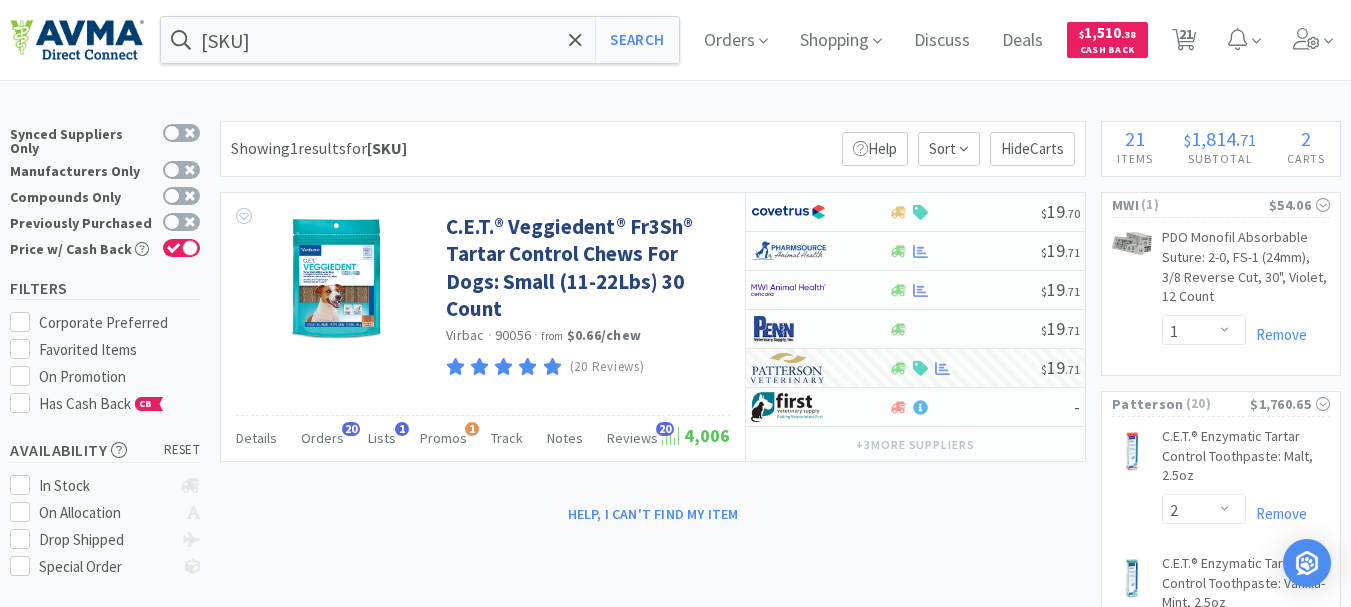 scroll, scrollTop: 100, scrollLeft: 0, axis: vertical 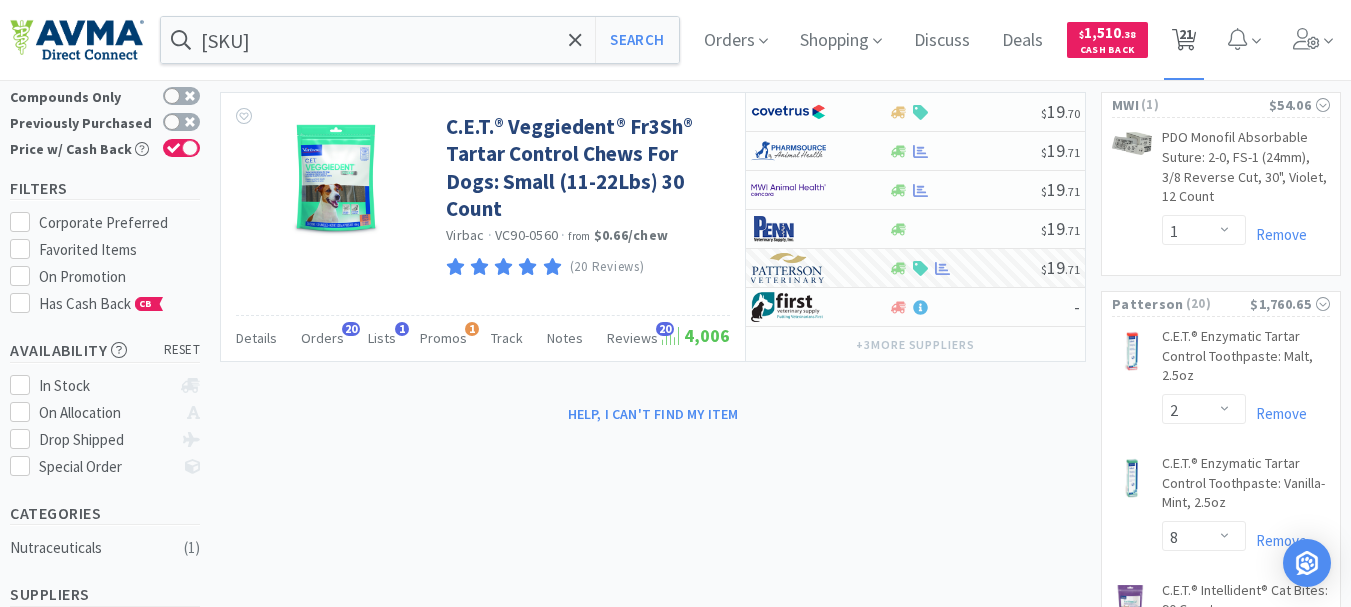 click on "21" at bounding box center [1186, 34] 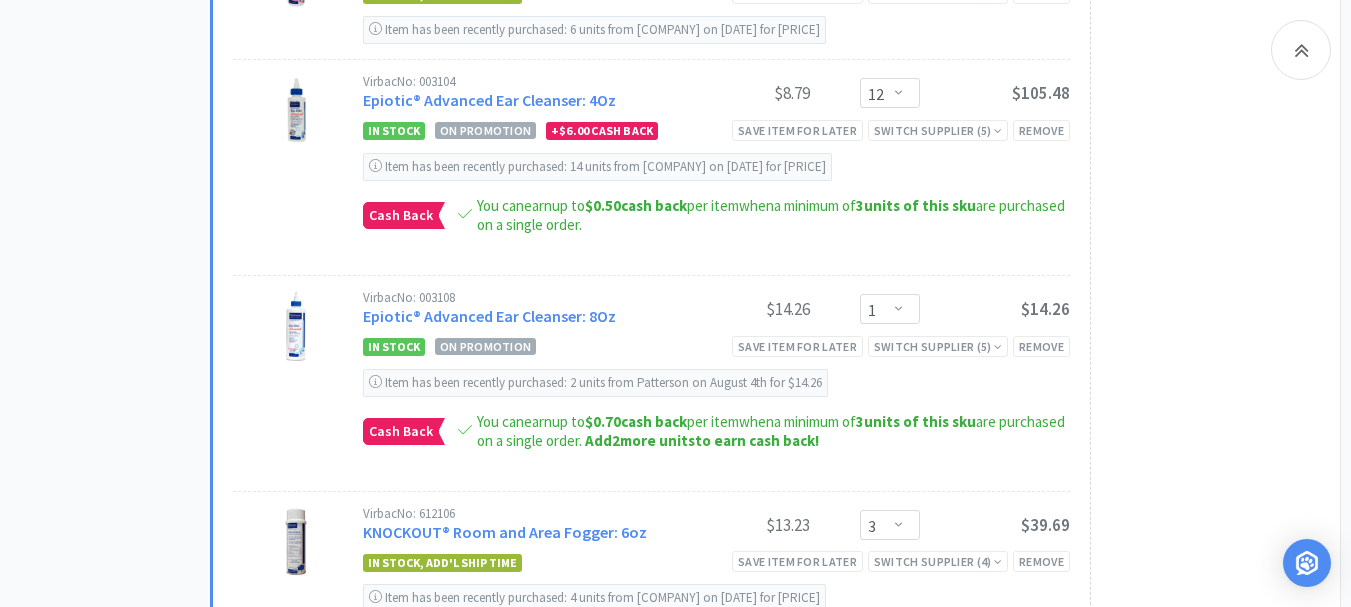 scroll, scrollTop: 3400, scrollLeft: 0, axis: vertical 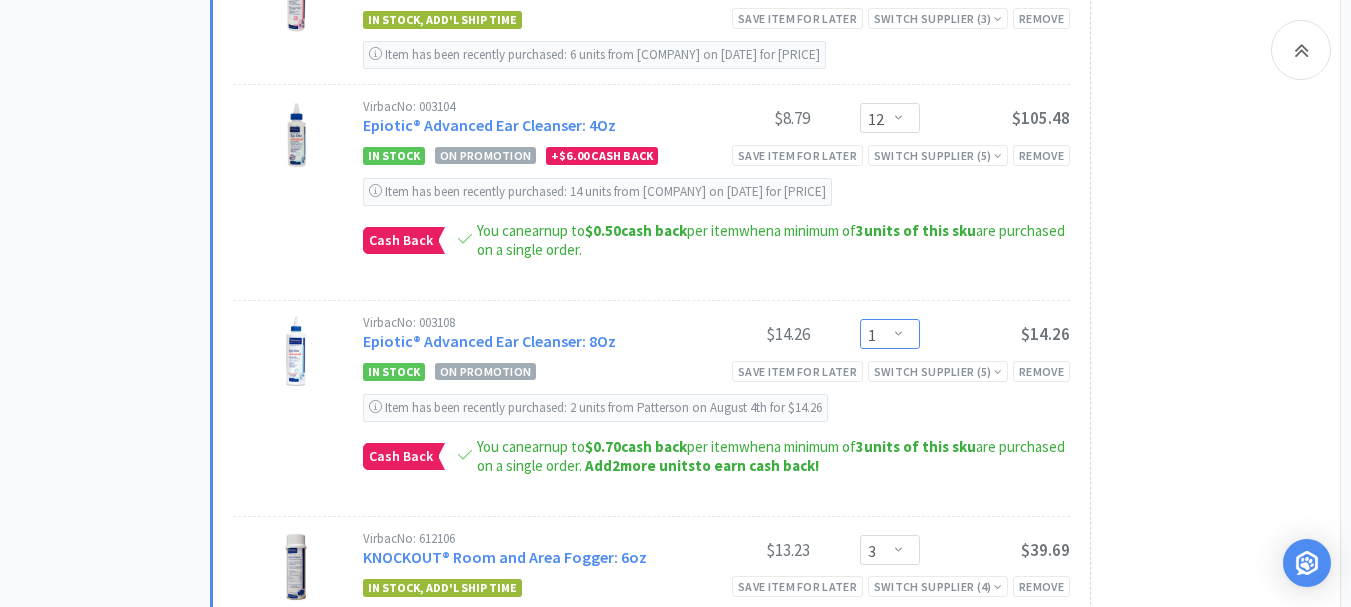 click on "Enter Quantity 1 2 3 4 5 6 7 8 9 10 11 12 13 14 15 16 17 18 19 20 Enter Quantity" at bounding box center (890, 334) 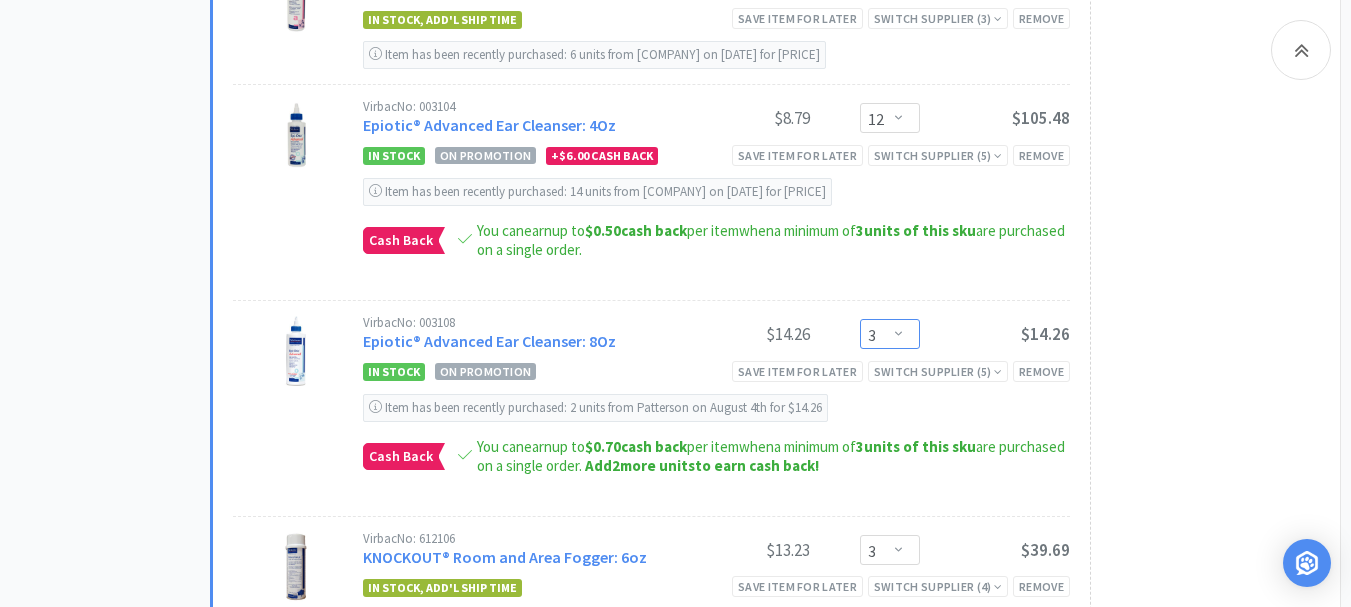 click on "Enter Quantity 1 2 3 4 5 6 7 8 9 10 11 12 13 14 15 16 17 18 19 20 Enter Quantity" at bounding box center [890, 334] 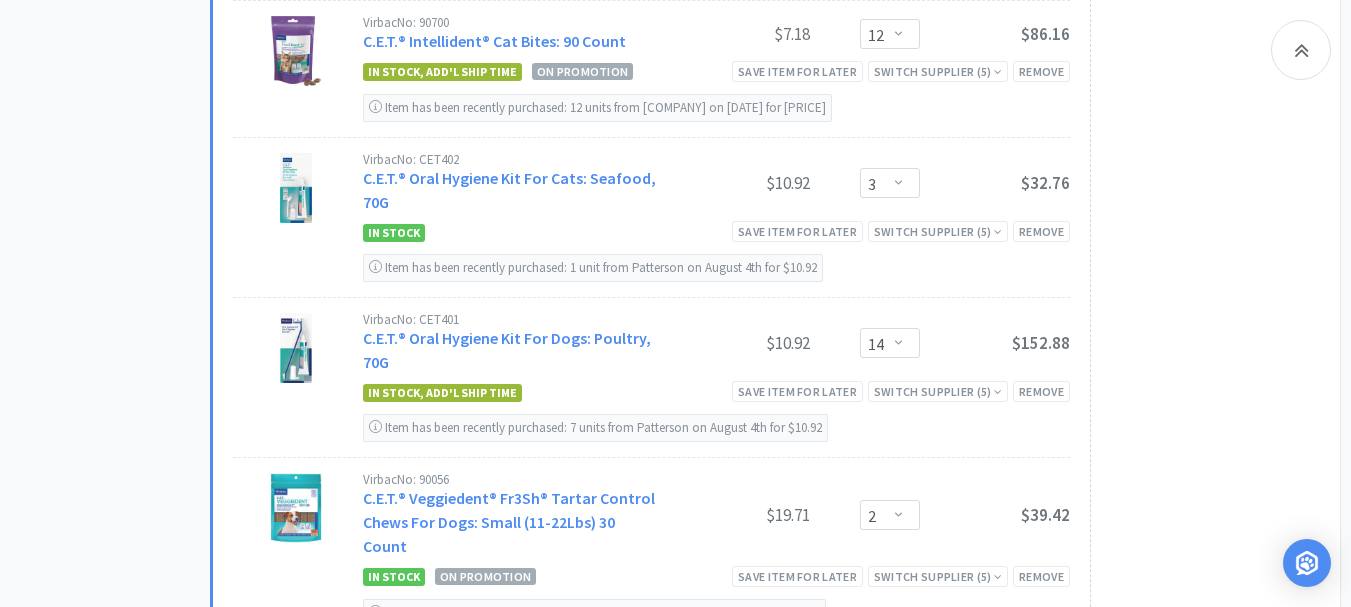 scroll, scrollTop: 2000, scrollLeft: 0, axis: vertical 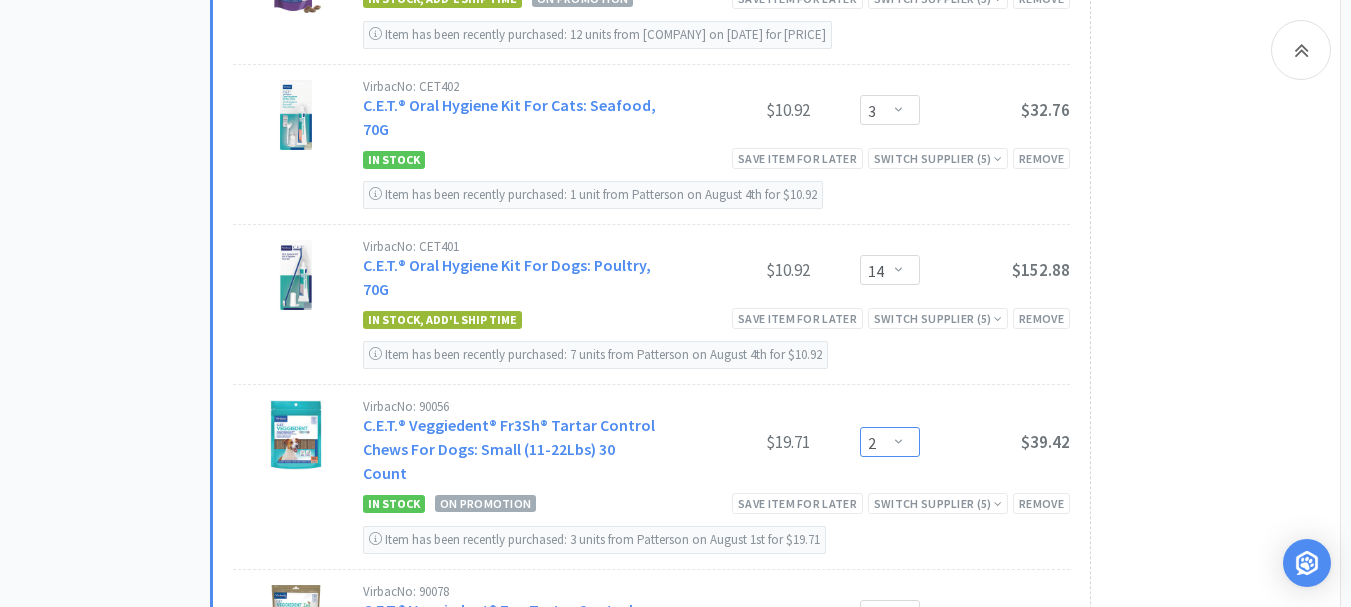 click on "Enter Quantity 1 2 3 4 5 6 7 8 9 10 11 12 13 14 15 16 17 18 19 20 Enter Quantity" at bounding box center (890, 442) 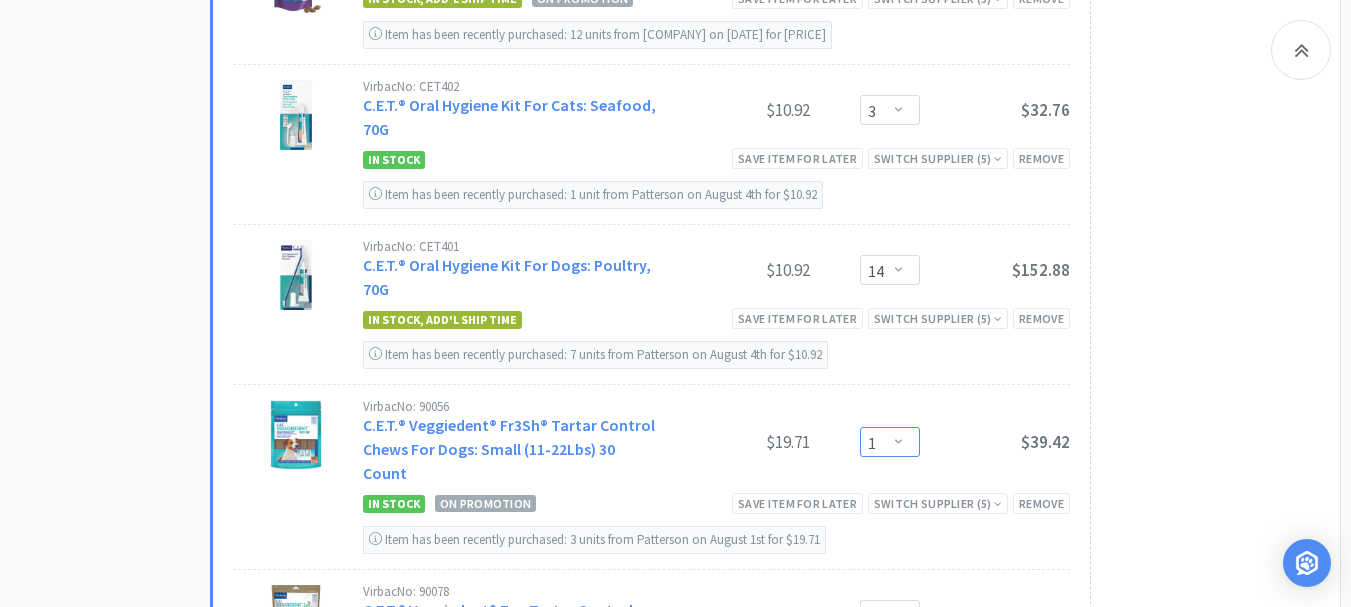 click on "Enter Quantity 1 2 3 4 5 6 7 8 9 10 11 12 13 14 15 16 17 18 19 20 Enter Quantity" at bounding box center [890, 442] 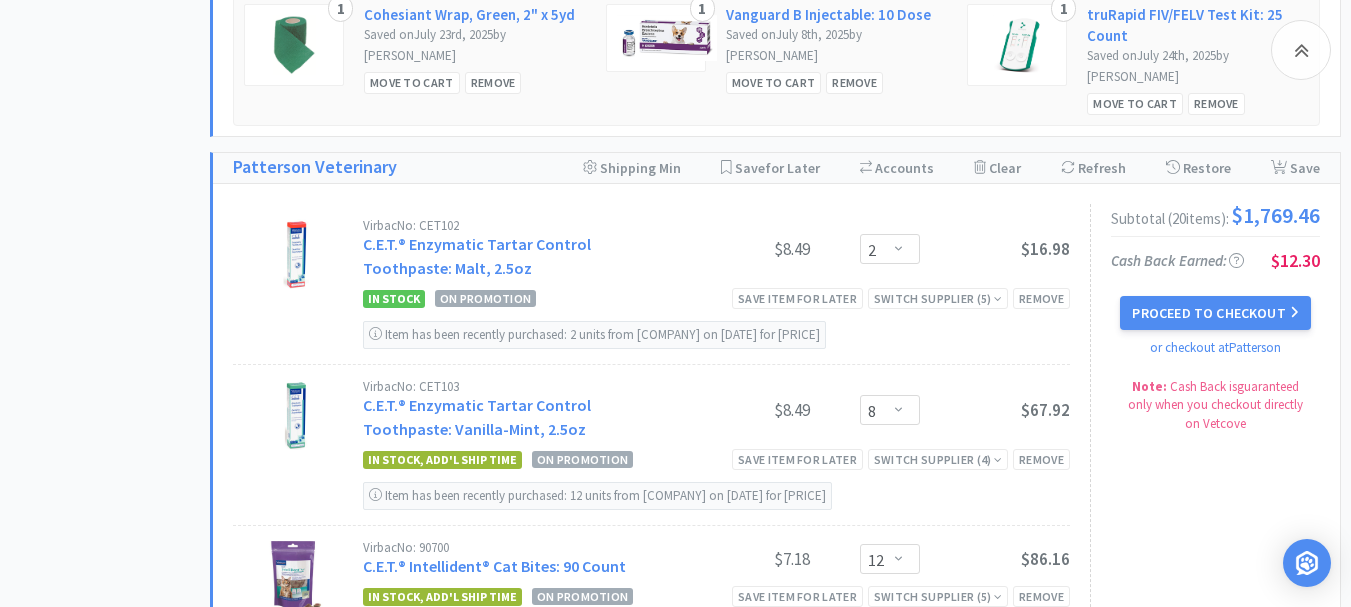 scroll, scrollTop: 1400, scrollLeft: 0, axis: vertical 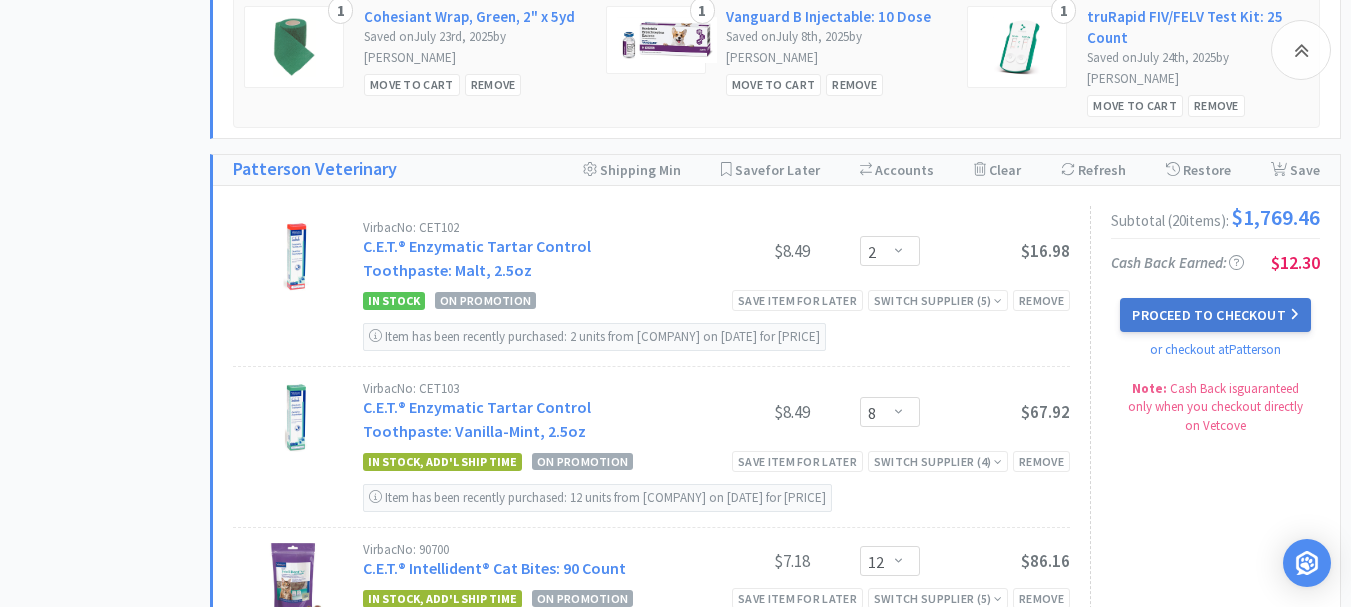 click on "Proceed to Checkout" at bounding box center (1215, 315) 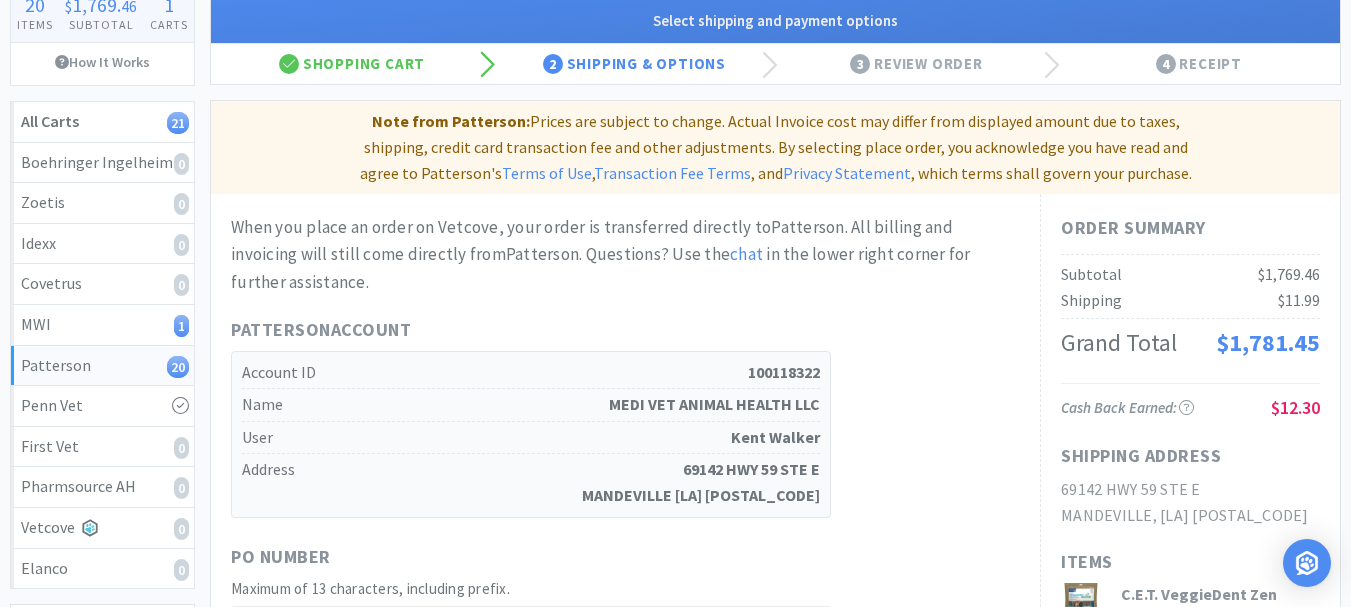 scroll, scrollTop: 400, scrollLeft: 0, axis: vertical 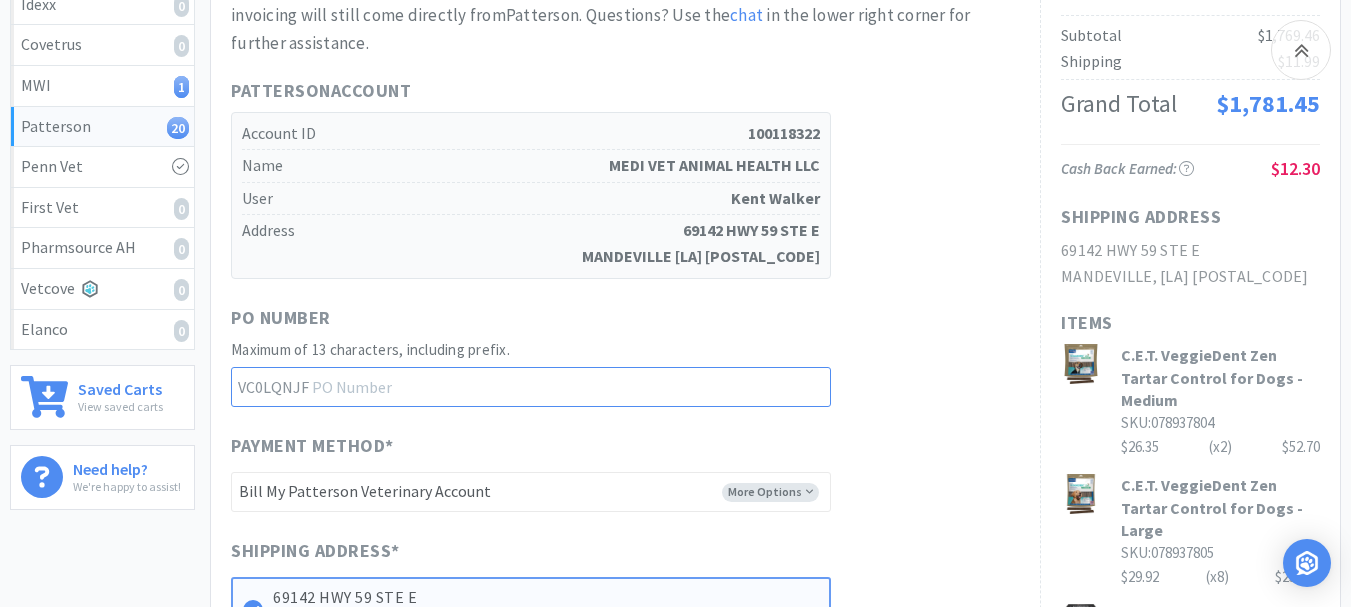 click at bounding box center [531, 387] 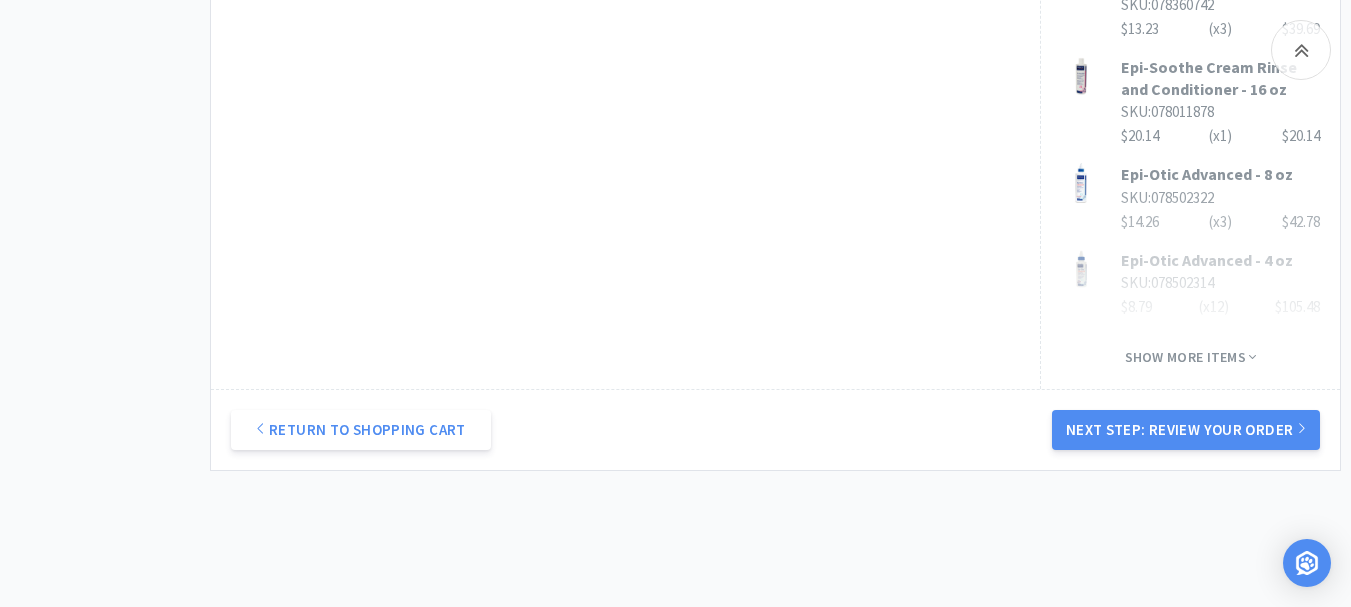 scroll, scrollTop: 1579, scrollLeft: 0, axis: vertical 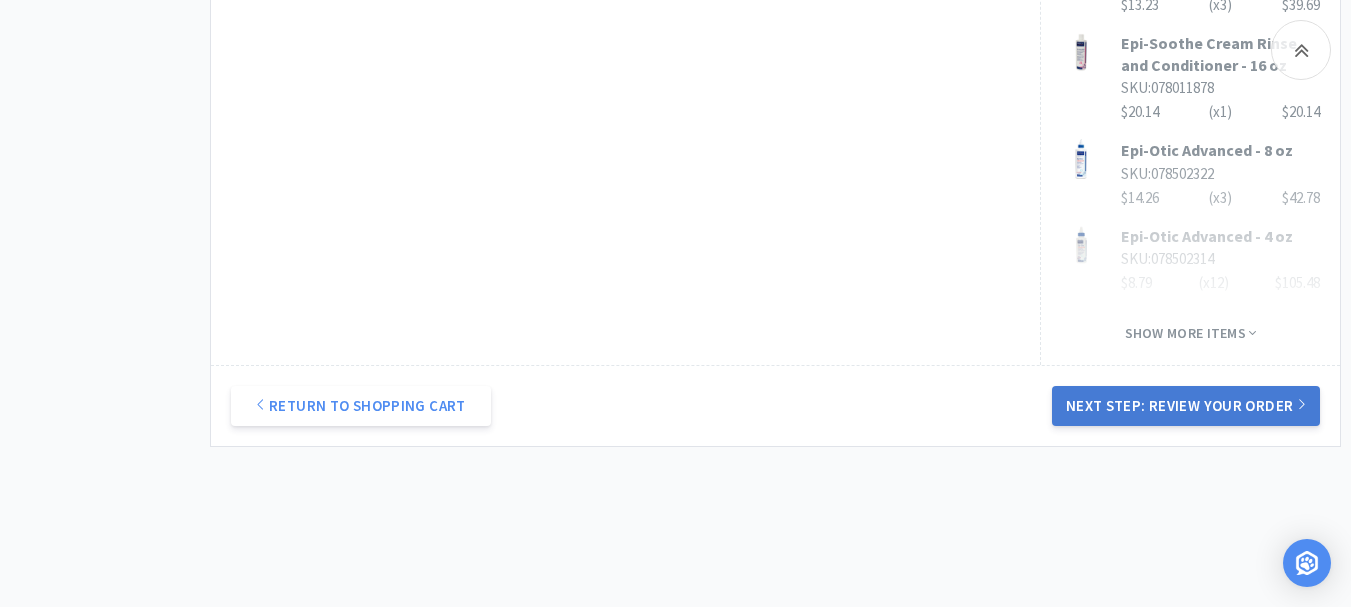 click on "Next Step: Review Your Order" at bounding box center (1186, 406) 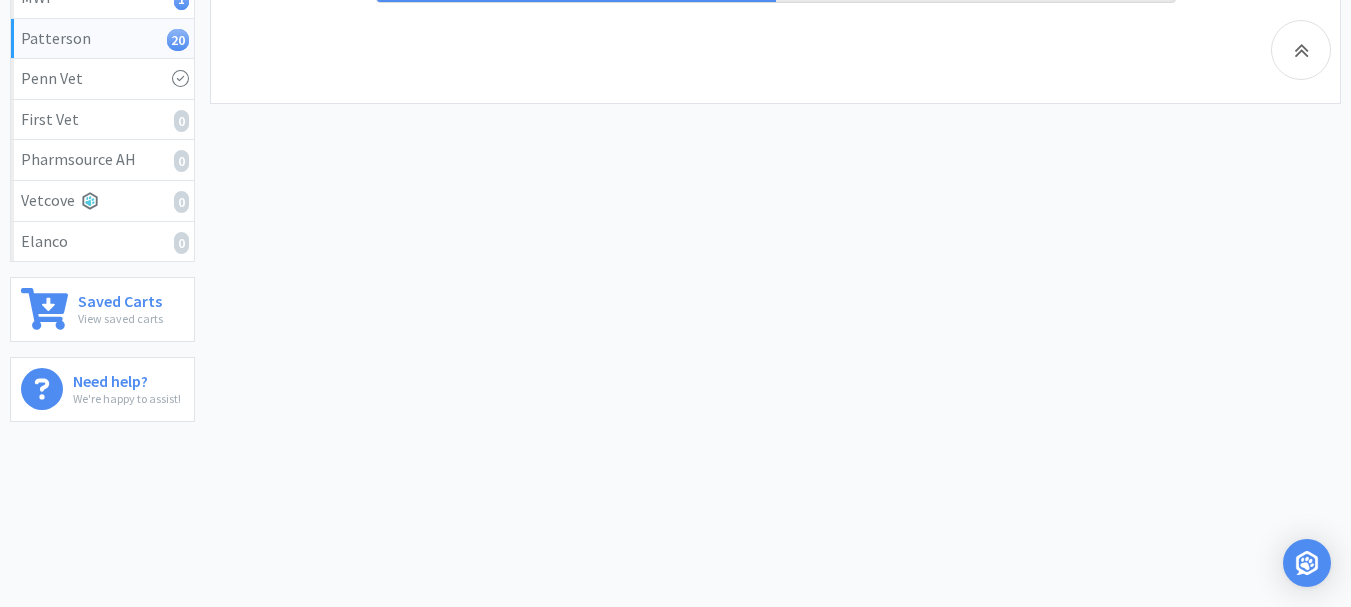 scroll, scrollTop: 0, scrollLeft: 0, axis: both 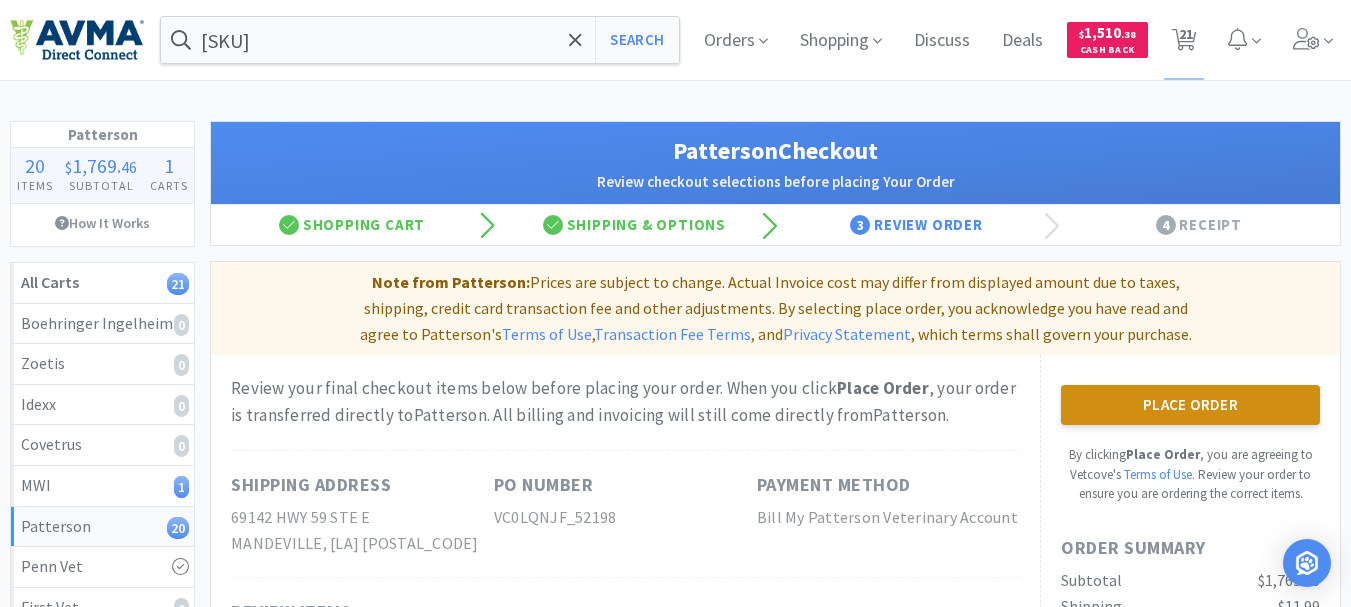 click on "Place Order" at bounding box center [1190, 405] 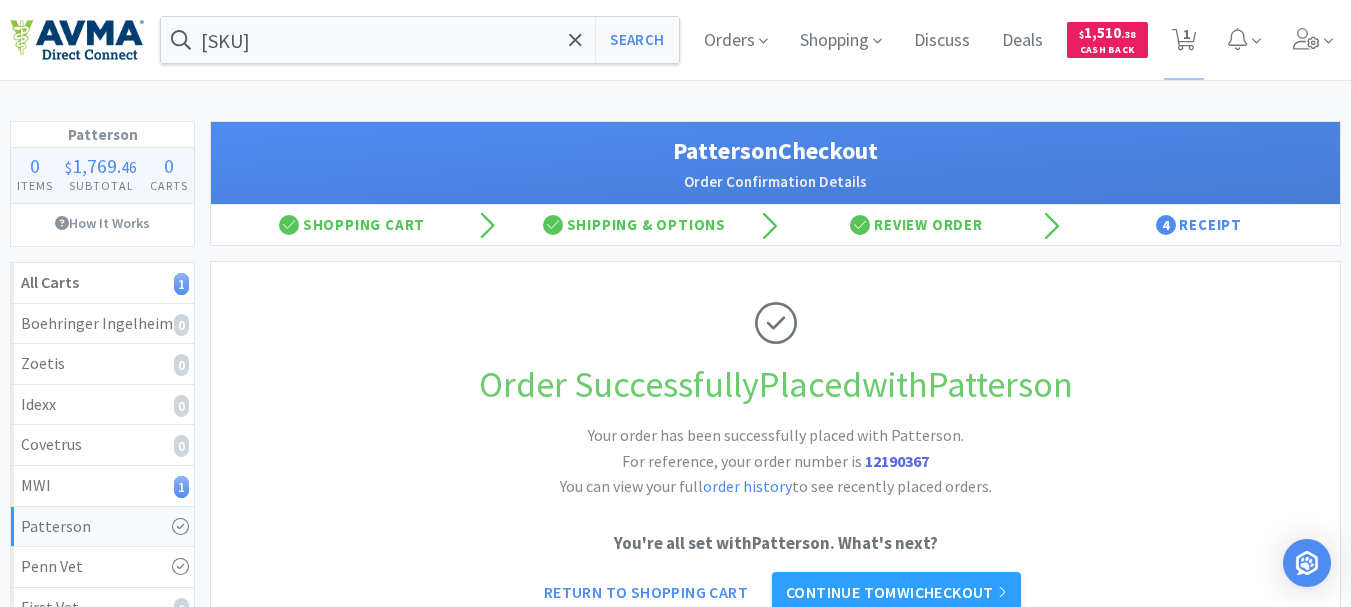 click on "12190367" at bounding box center (897, 461) 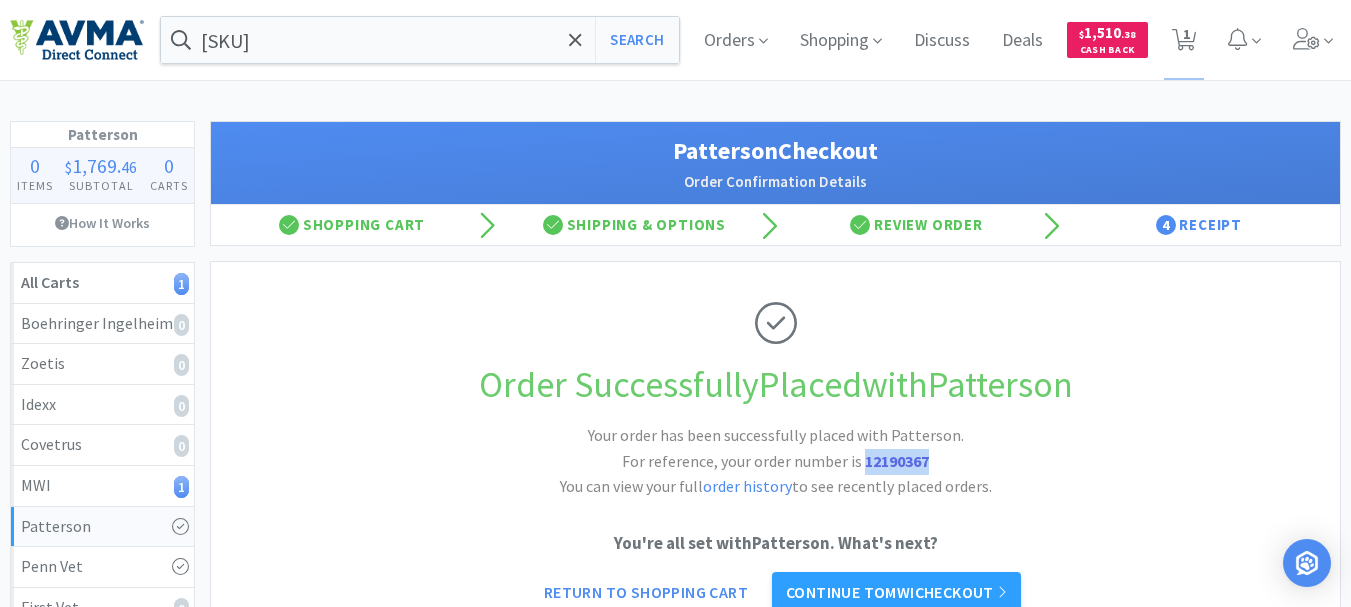 click on "12190367" at bounding box center (897, 461) 